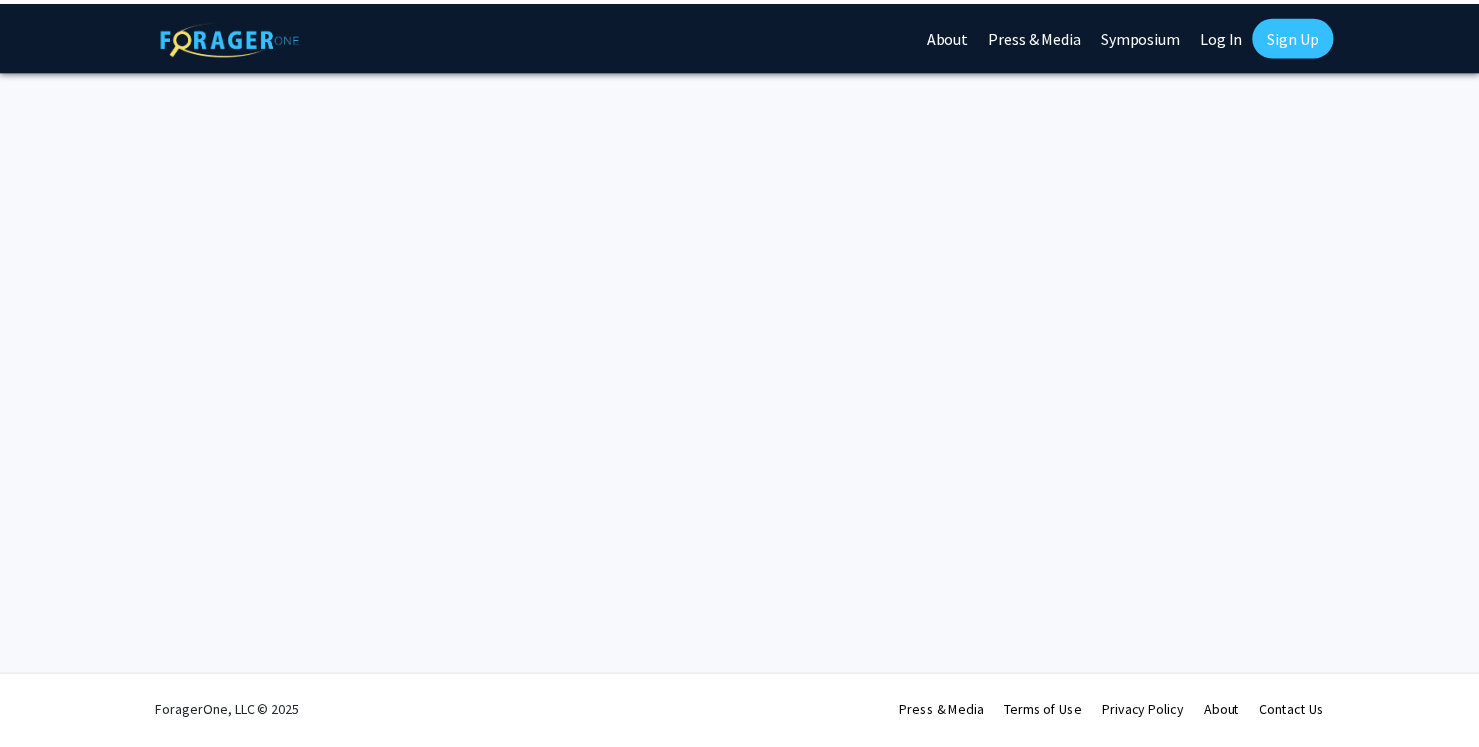 scroll, scrollTop: 0, scrollLeft: 0, axis: both 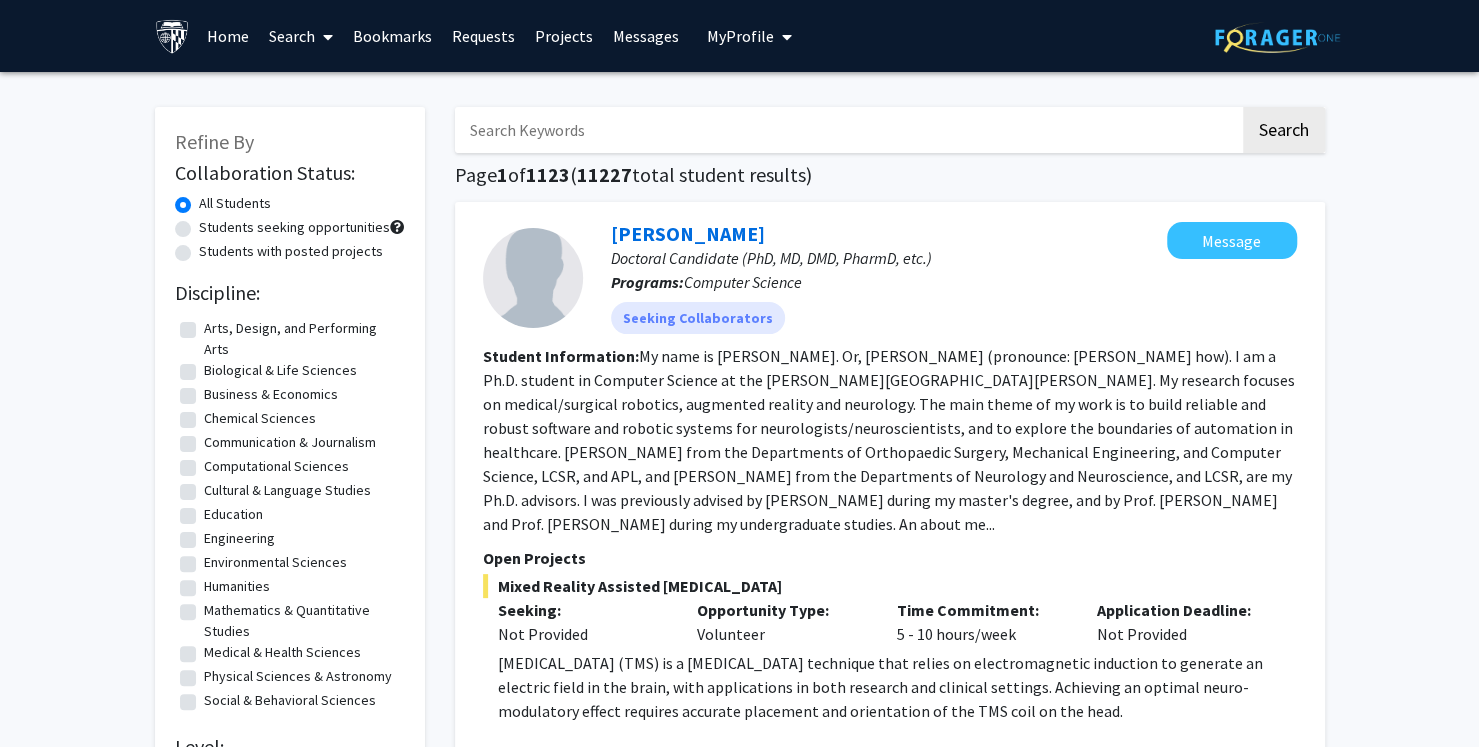 click at bounding box center (324, 37) 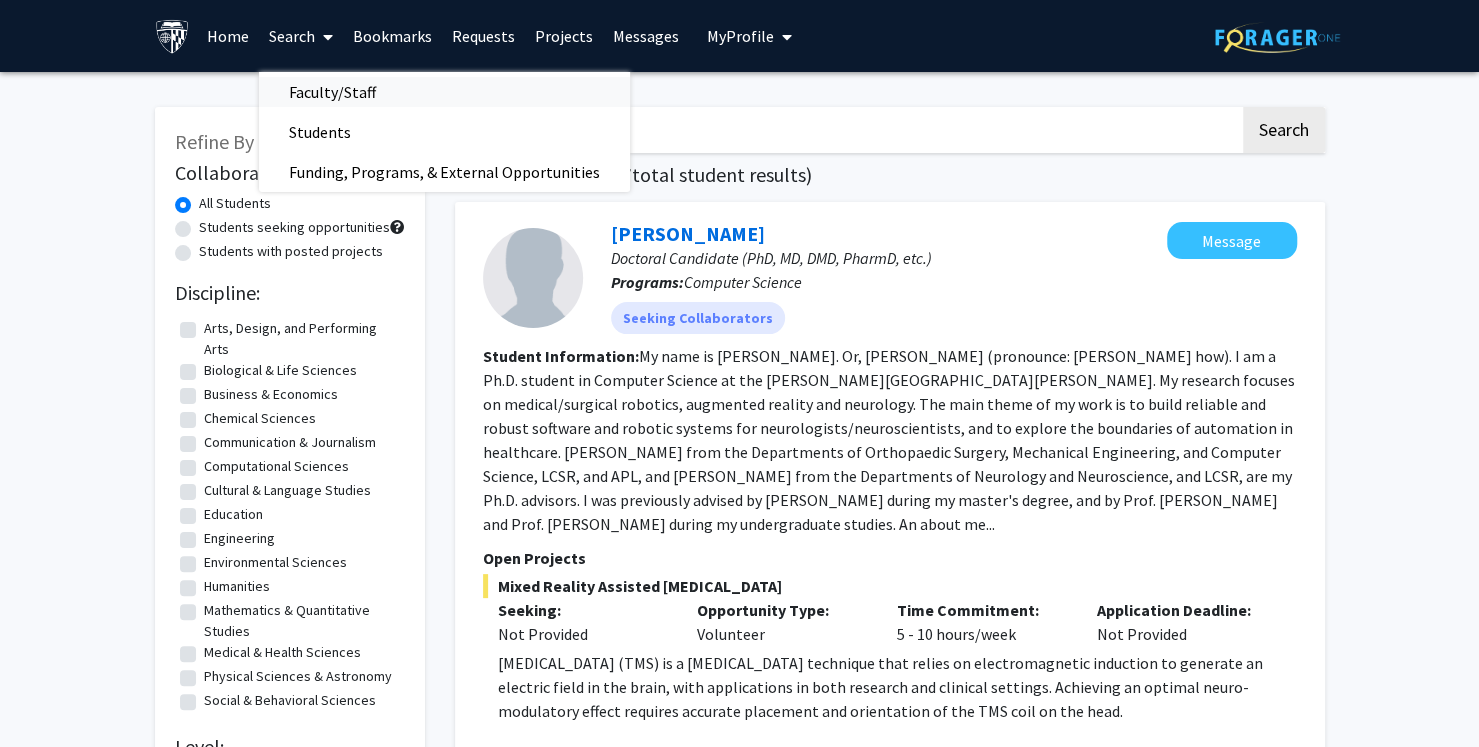 click on "Faculty/Staff" at bounding box center [444, 92] 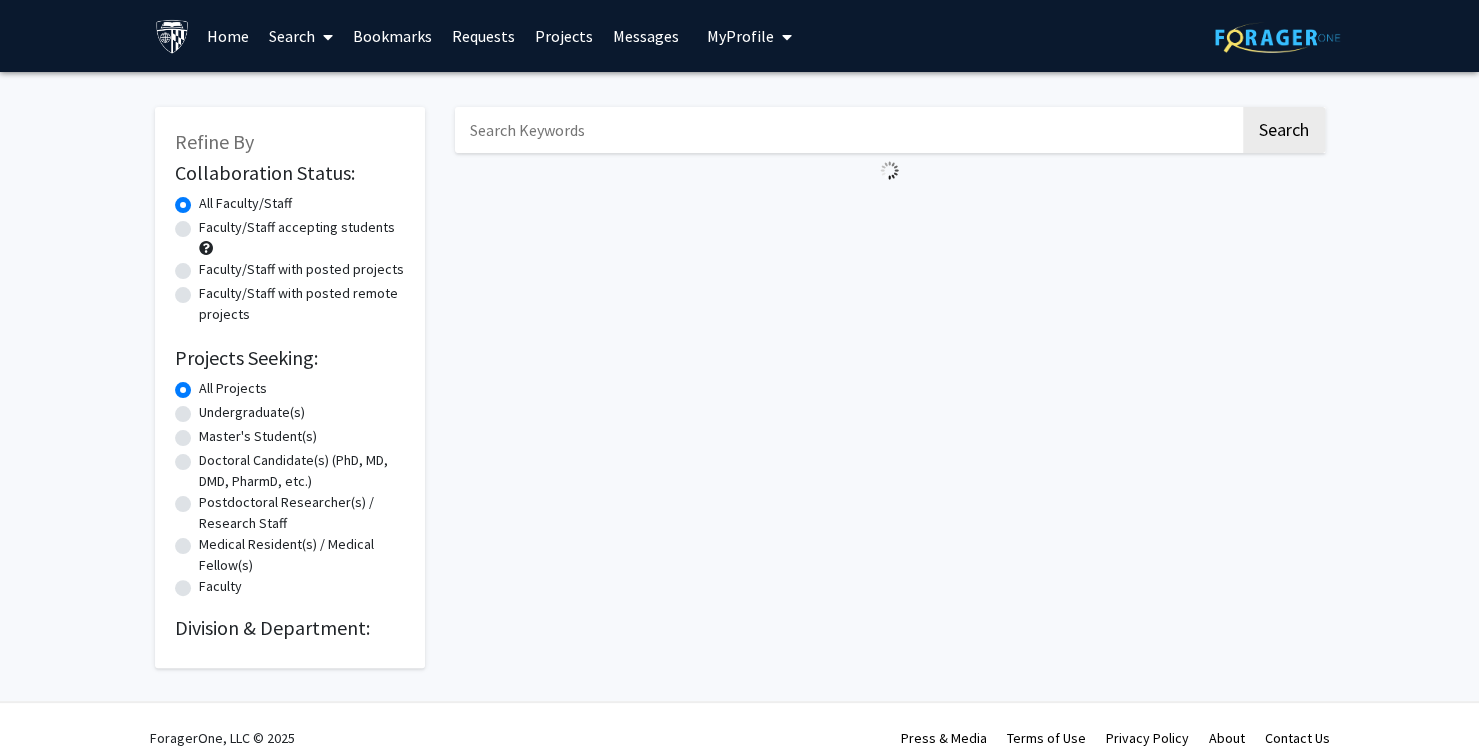 click at bounding box center [847, 130] 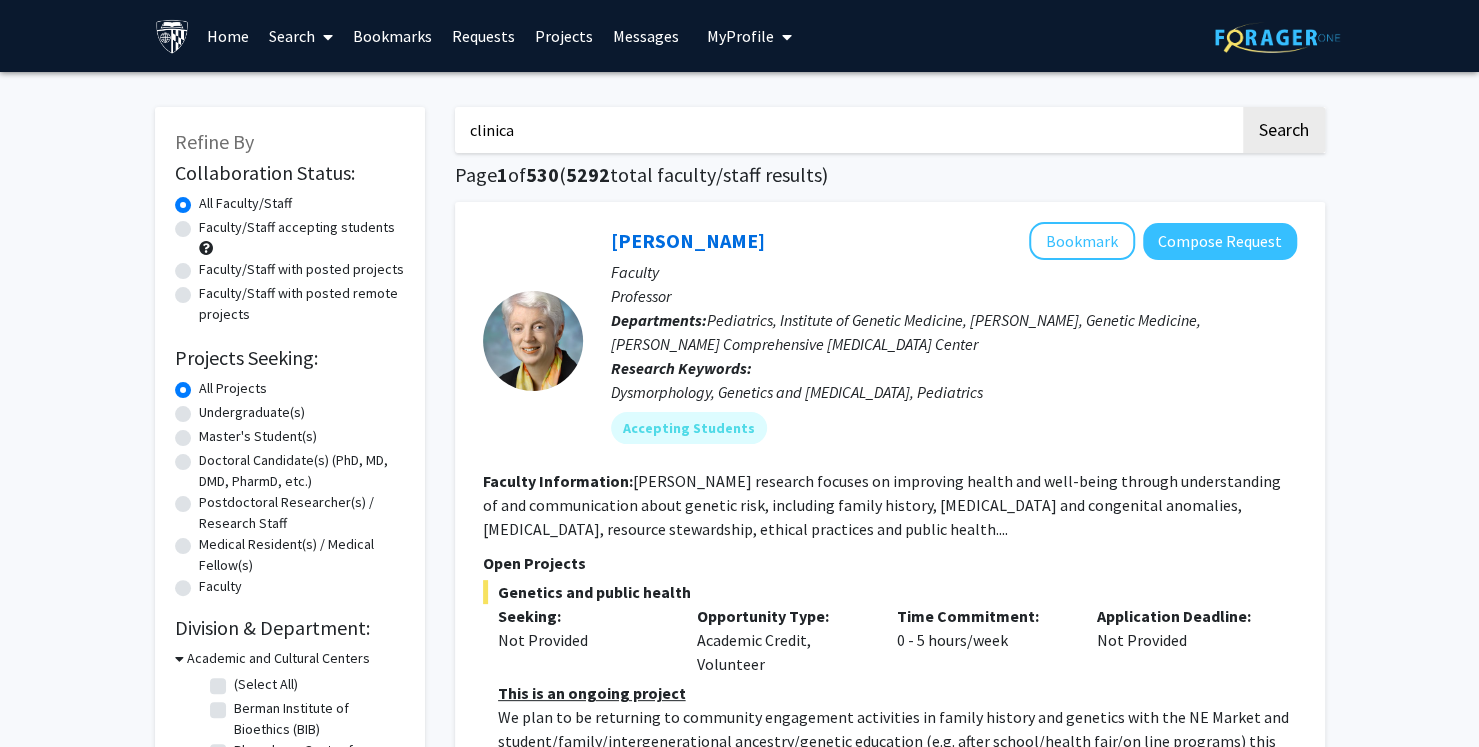 click on "Search" 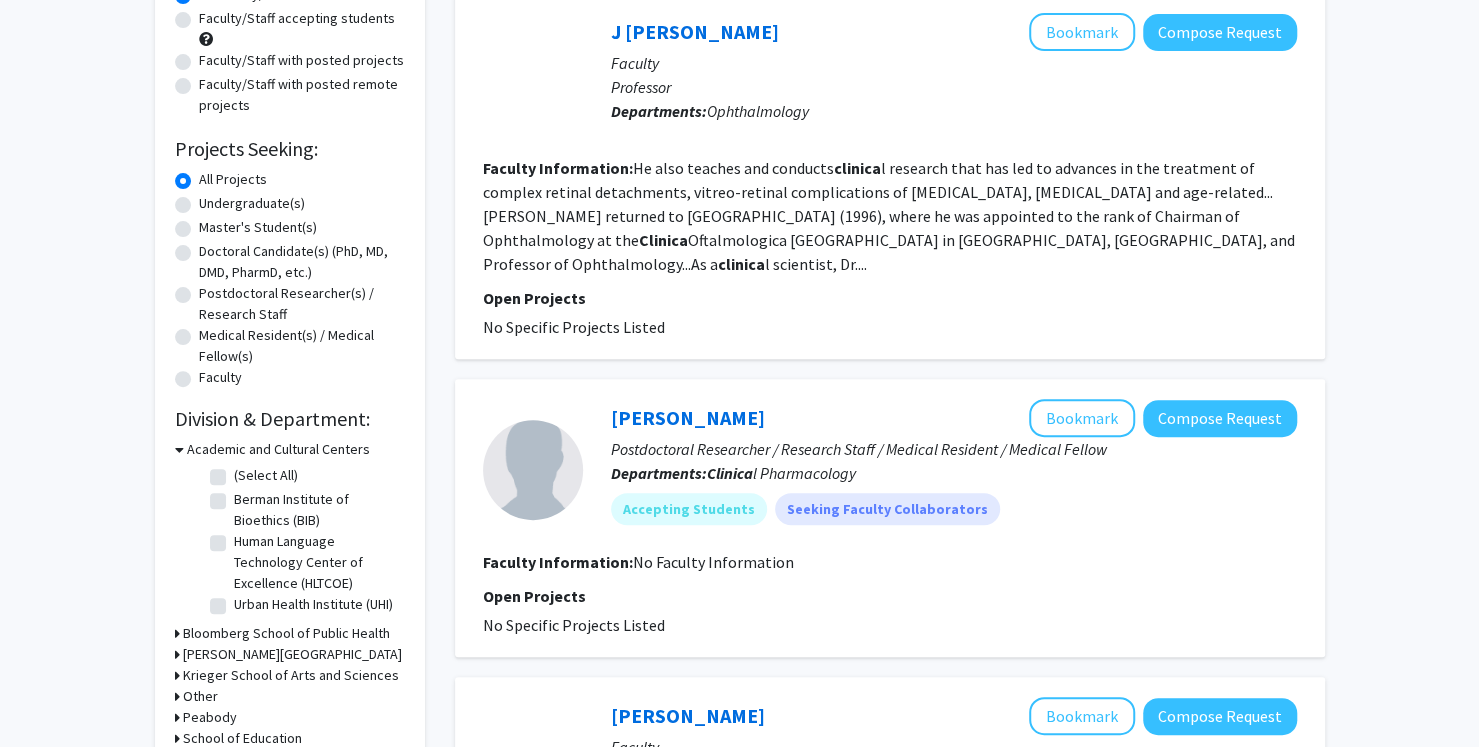 scroll, scrollTop: 0, scrollLeft: 0, axis: both 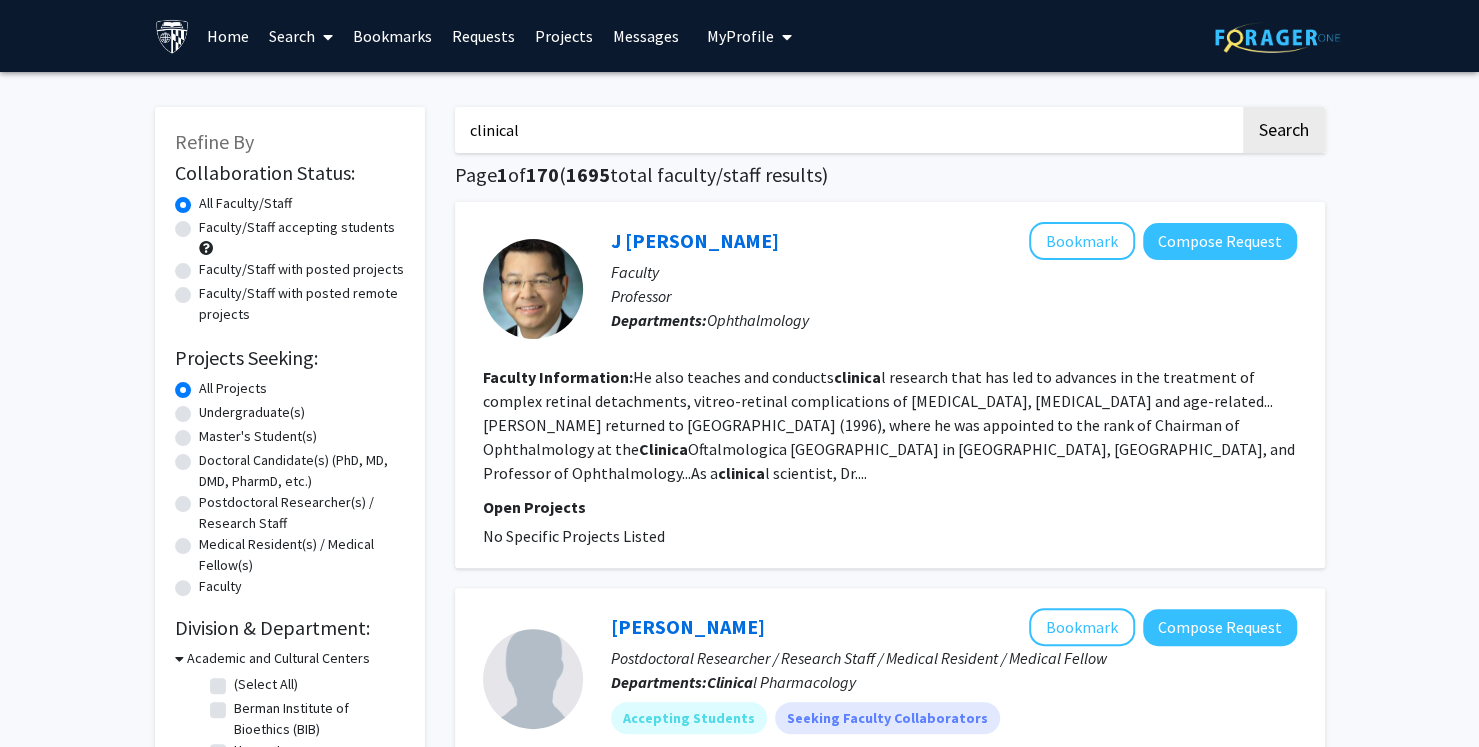 type on "clinical" 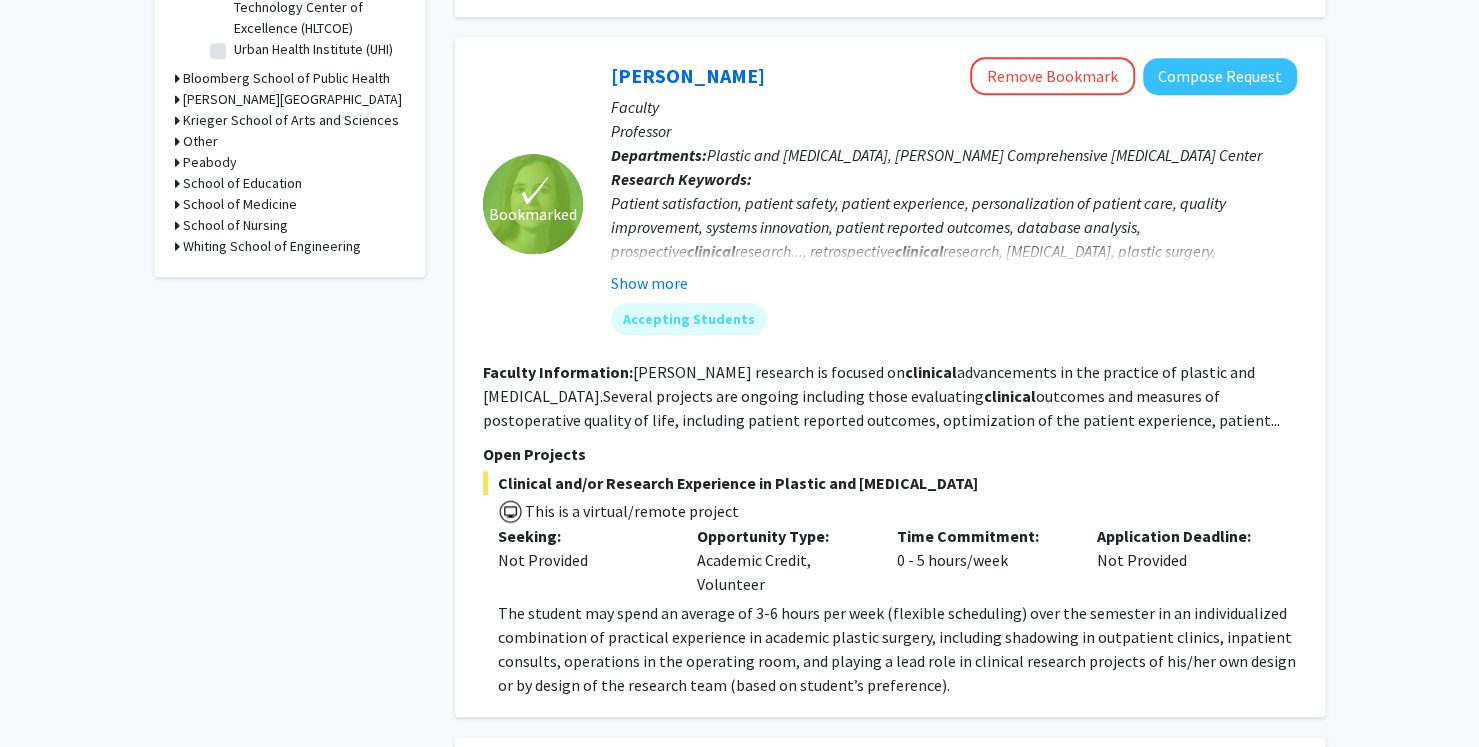 scroll, scrollTop: 765, scrollLeft: 0, axis: vertical 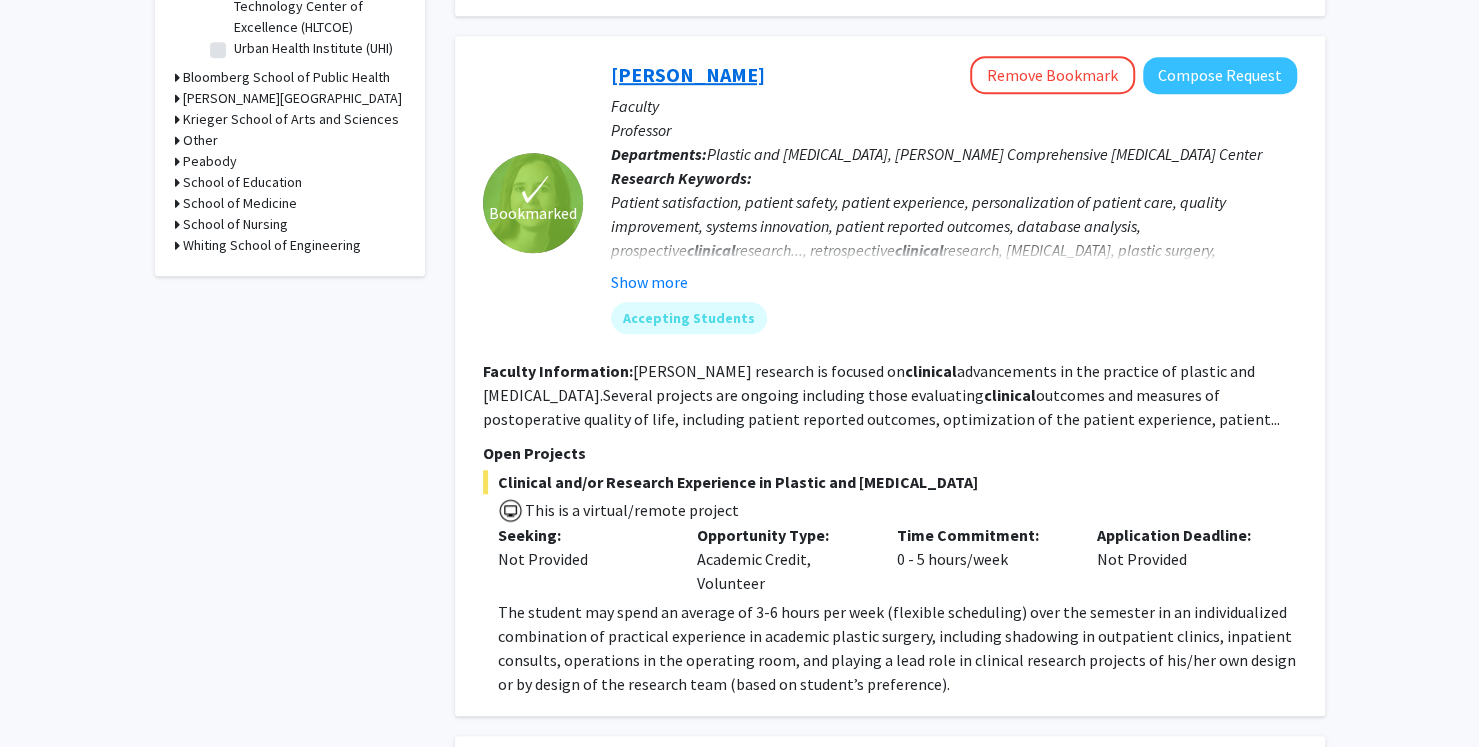 click on "[PERSON_NAME]" 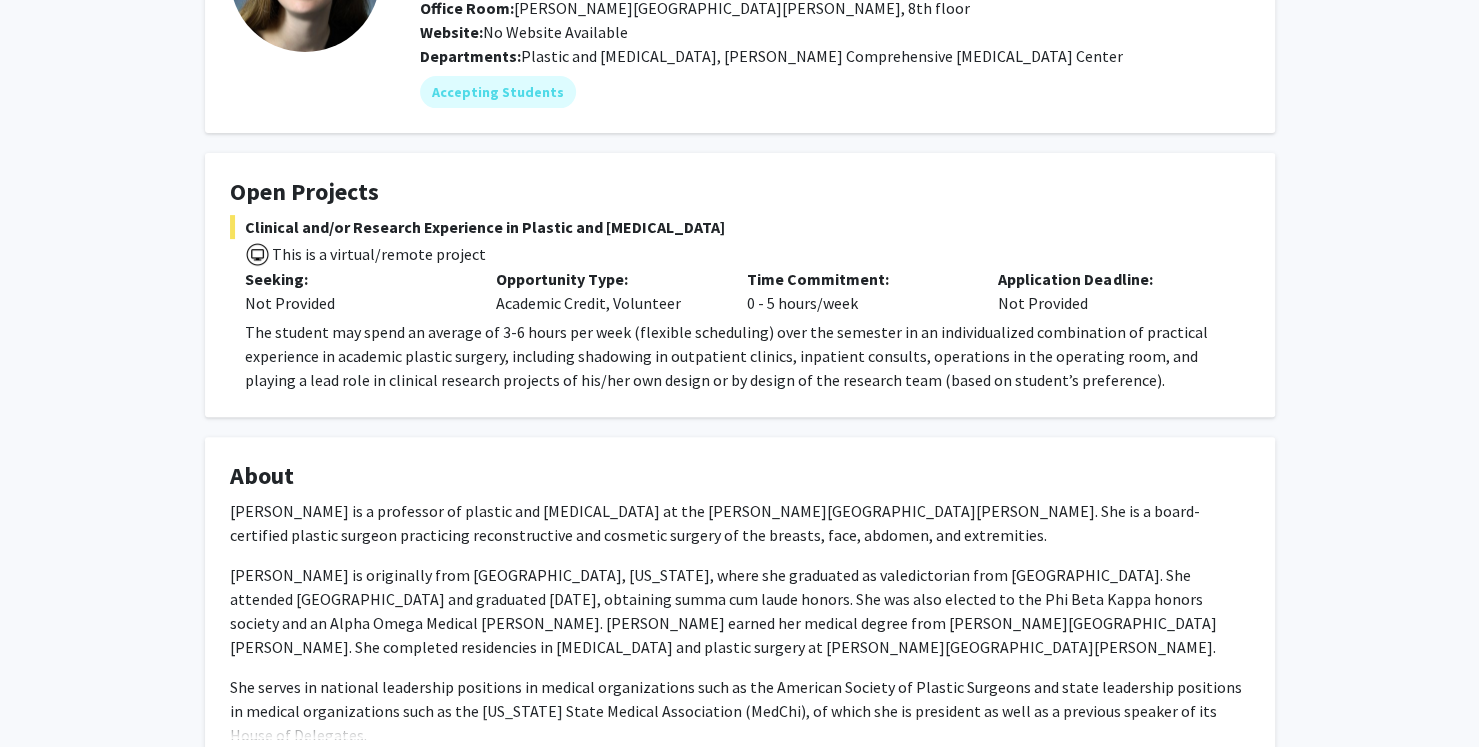scroll, scrollTop: 51, scrollLeft: 0, axis: vertical 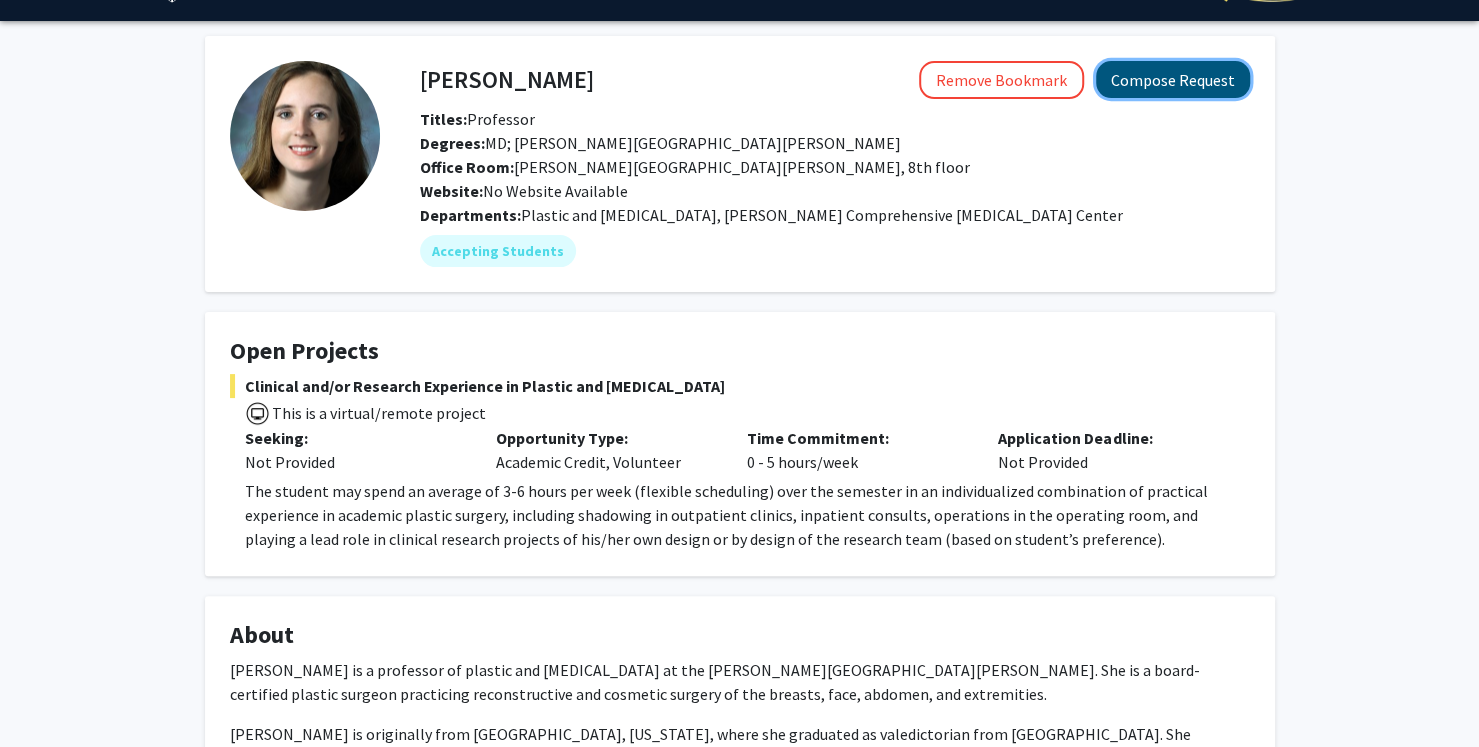 click on "Compose Request" 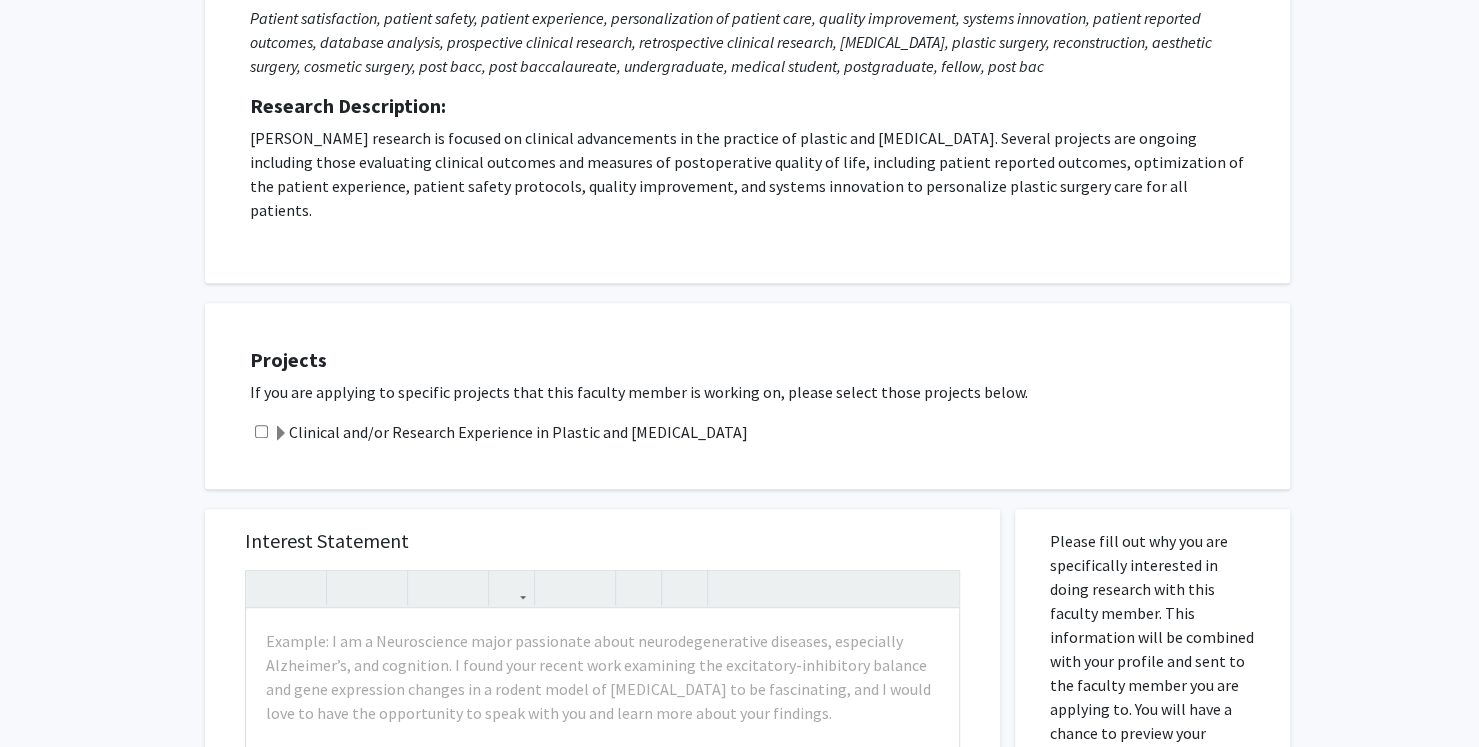 scroll, scrollTop: 310, scrollLeft: 0, axis: vertical 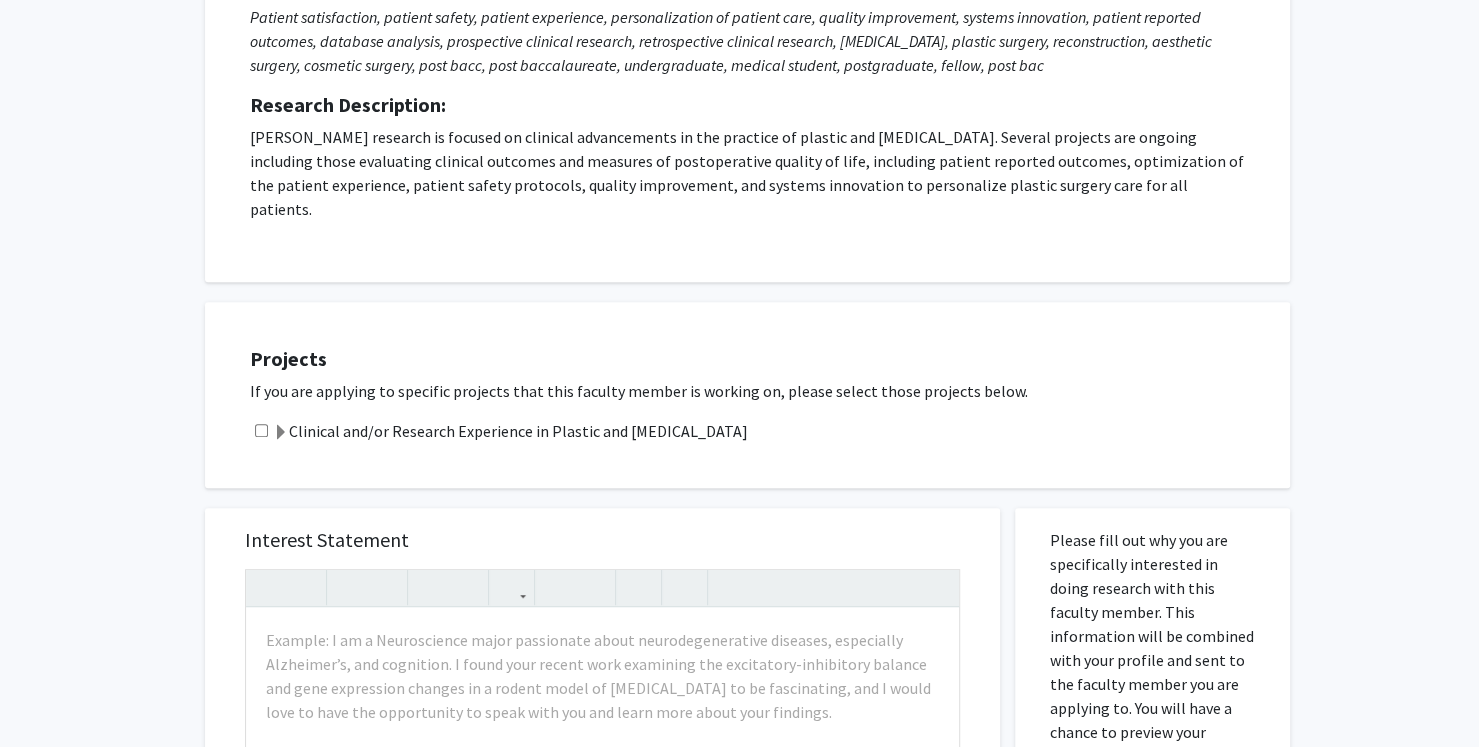 click on "Clinical and/or Research Experience in Plastic and [MEDICAL_DATA]" 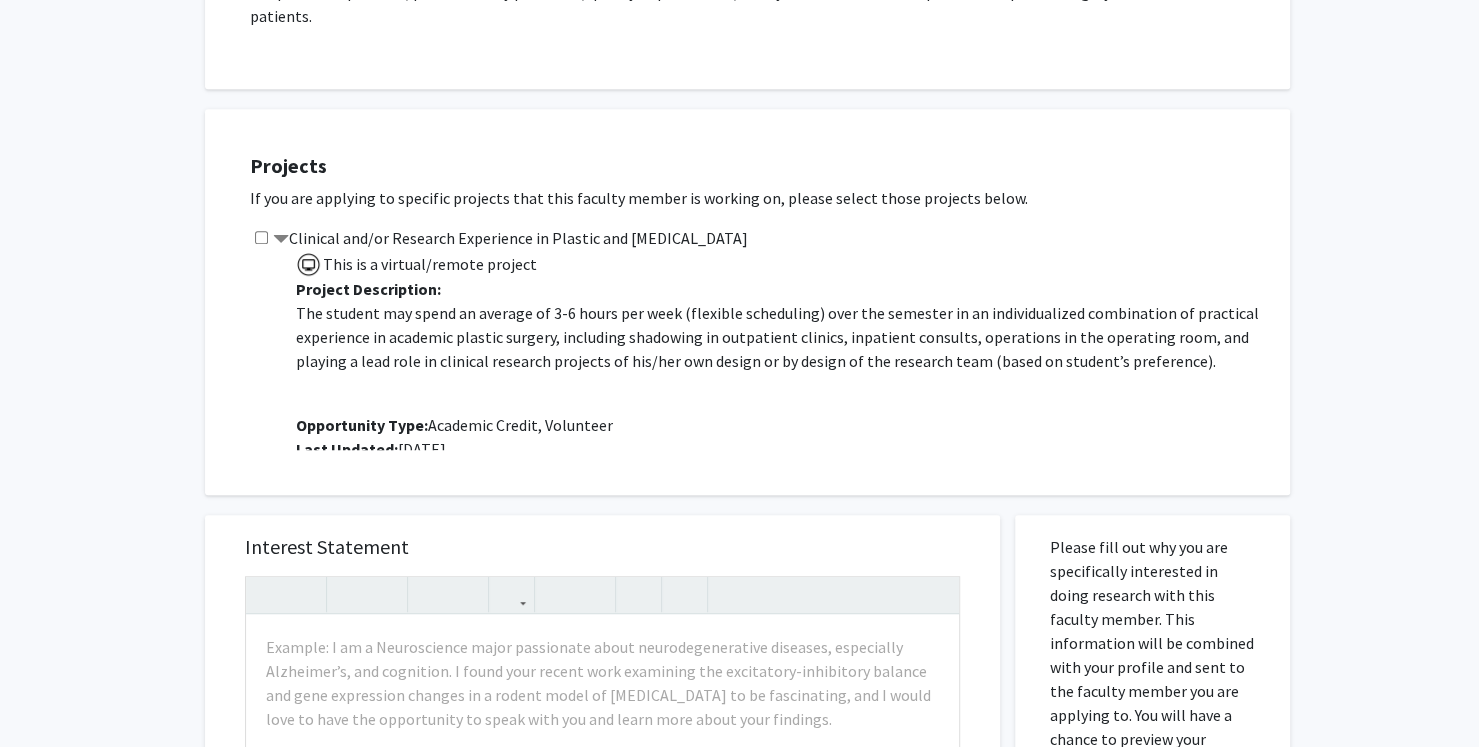 scroll, scrollTop: 504, scrollLeft: 0, axis: vertical 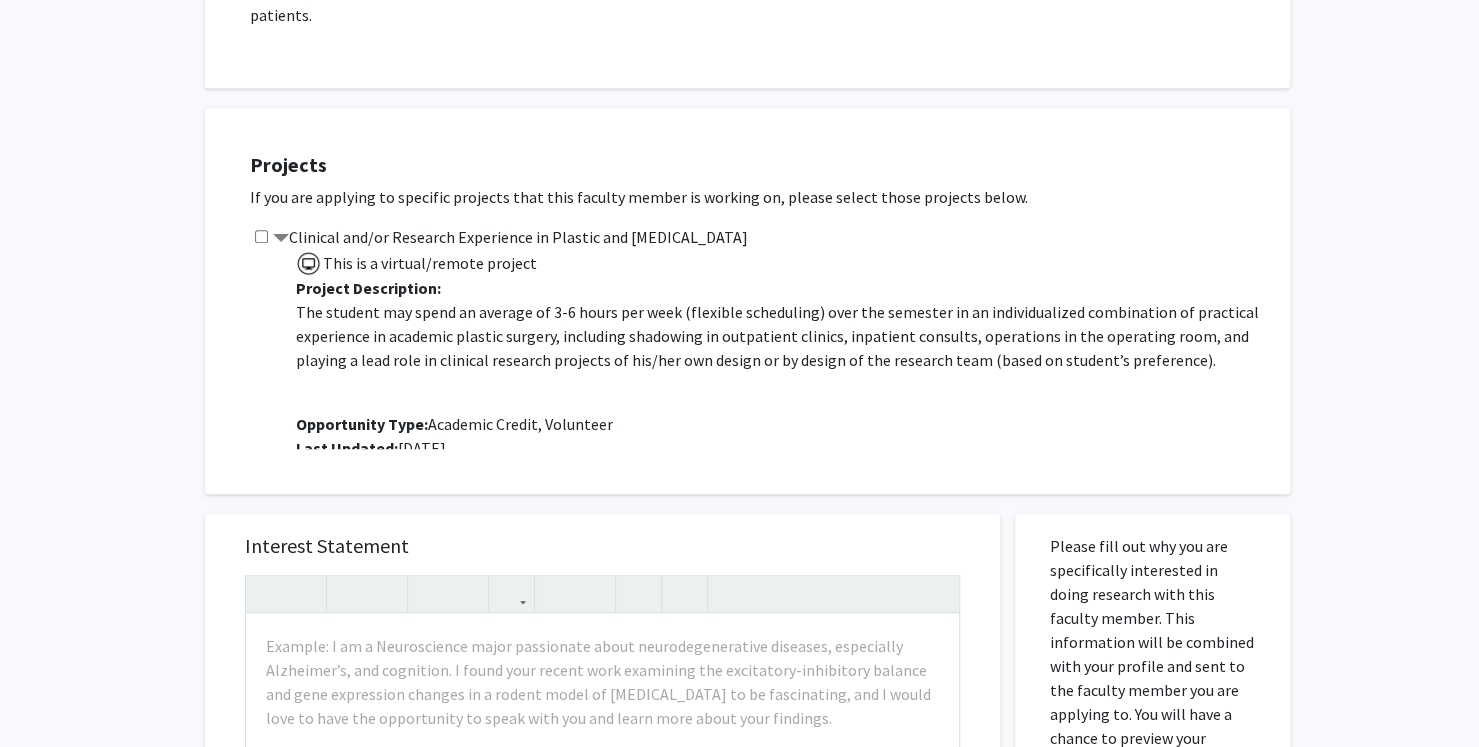 click on "Clinical and/or Research Experience in Plastic and [MEDICAL_DATA]" 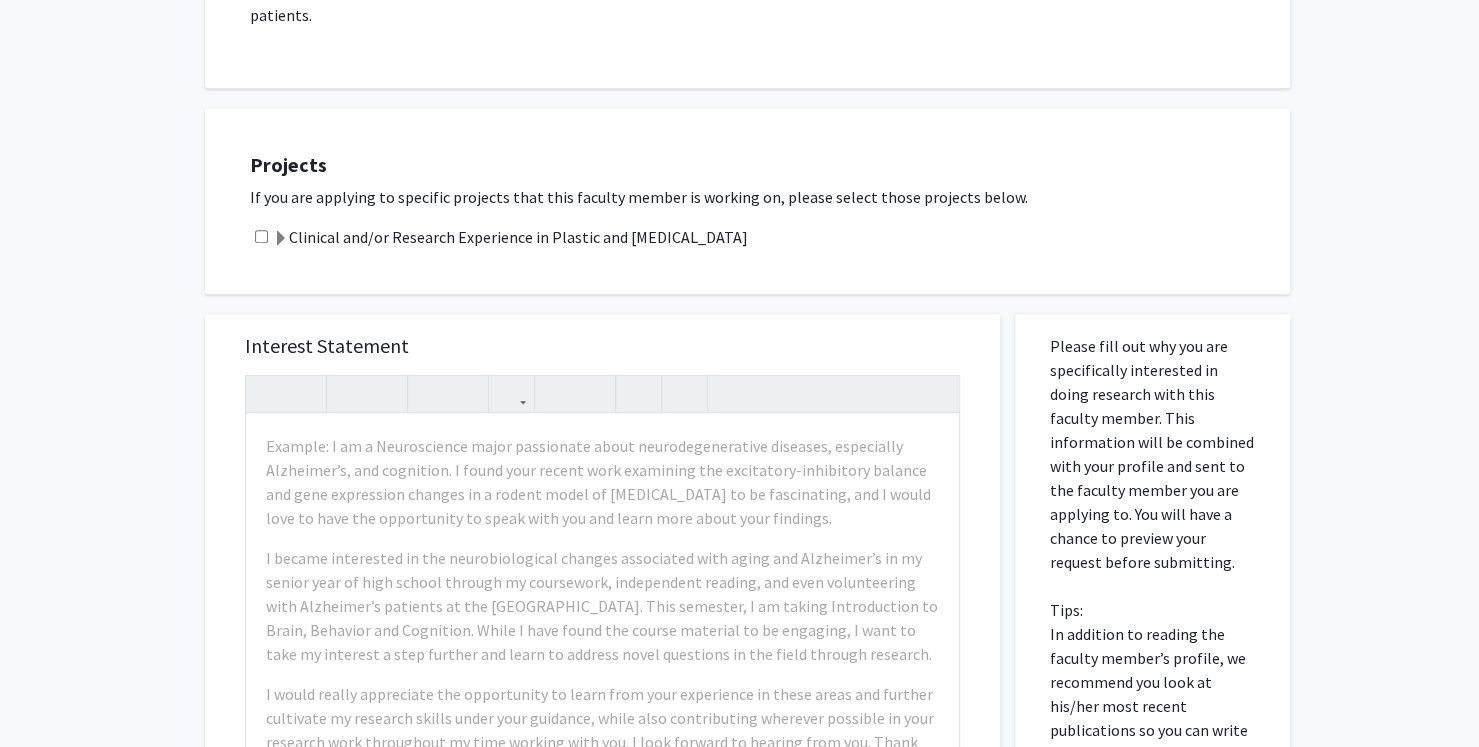 click 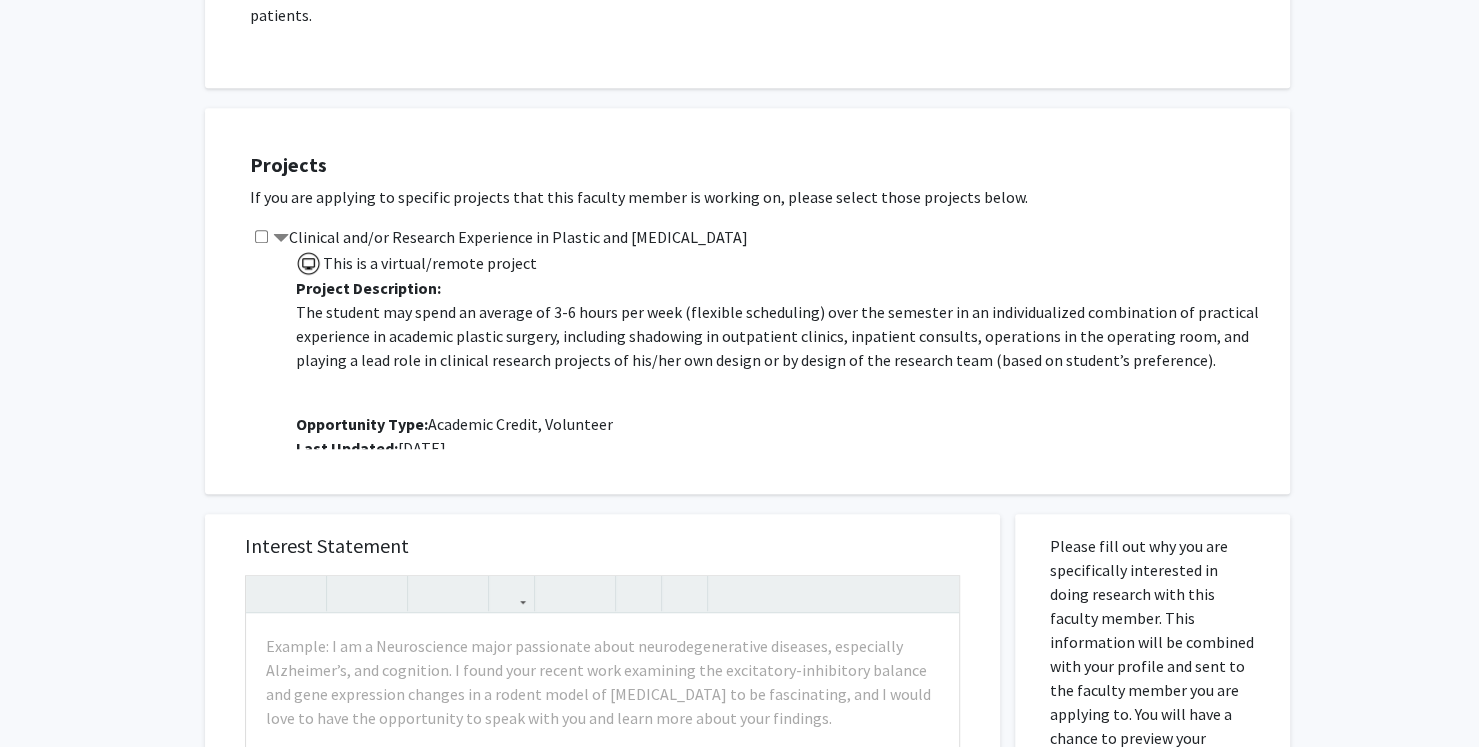 click 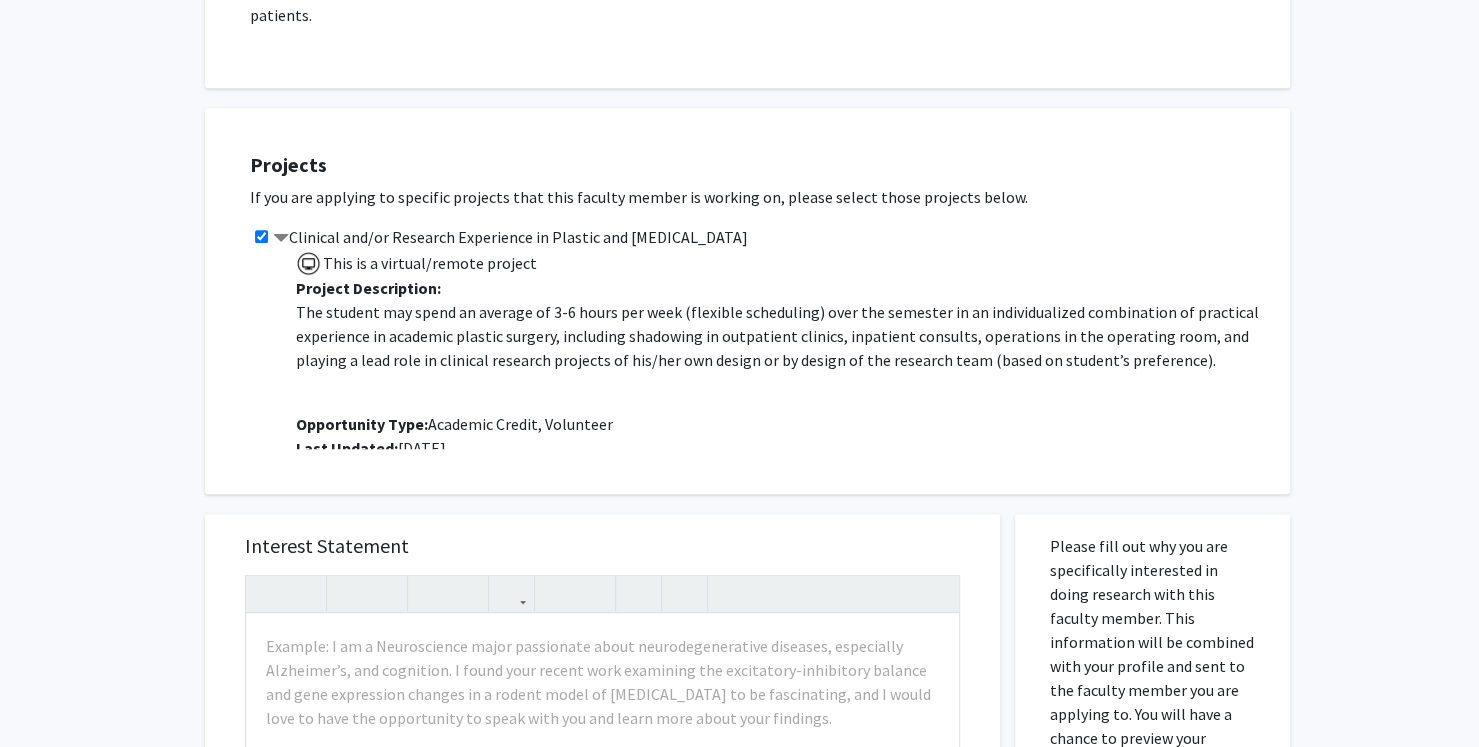 scroll, scrollTop: 26, scrollLeft: 0, axis: vertical 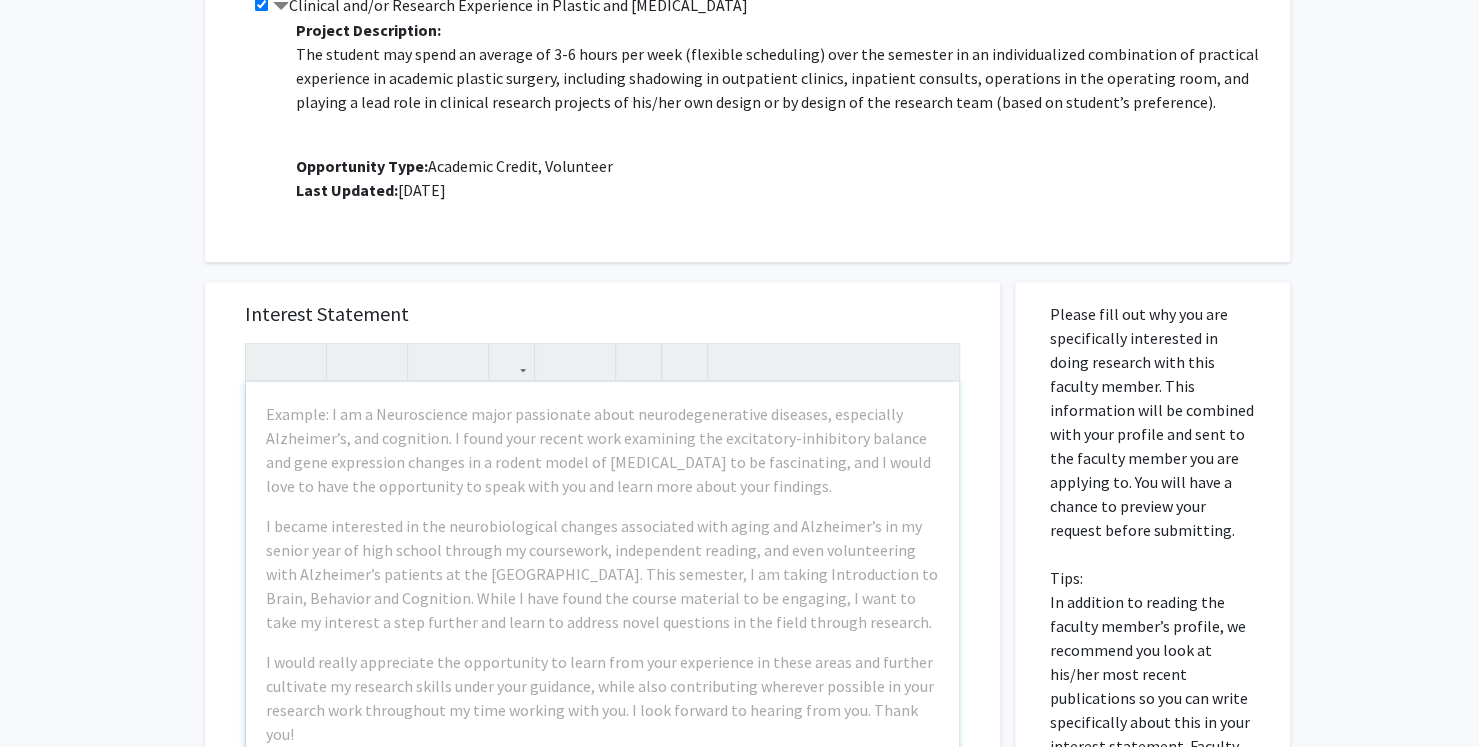 click on "Projects  If you are applying to specific projects that this faculty member is working on, please select those projects below.   Clinical and/or Research Experience in Plastic and [MEDICAL_DATA]   This is a virtual/remote project  Project Description: The student may spend an average of 3-6 hours per week (flexible scheduling) over the semester in an individualized combination of practical experience in academic plastic surgery, including shadowing in outpatient clinics, inpatient consults, operations in the operating room, and playing a lead role in clinical research projects of his/her own design or by design of the research team (based on student’s preference).  Opportunity Type:   Academic Credit, Volunteer  Last Updated:   [DATE]" 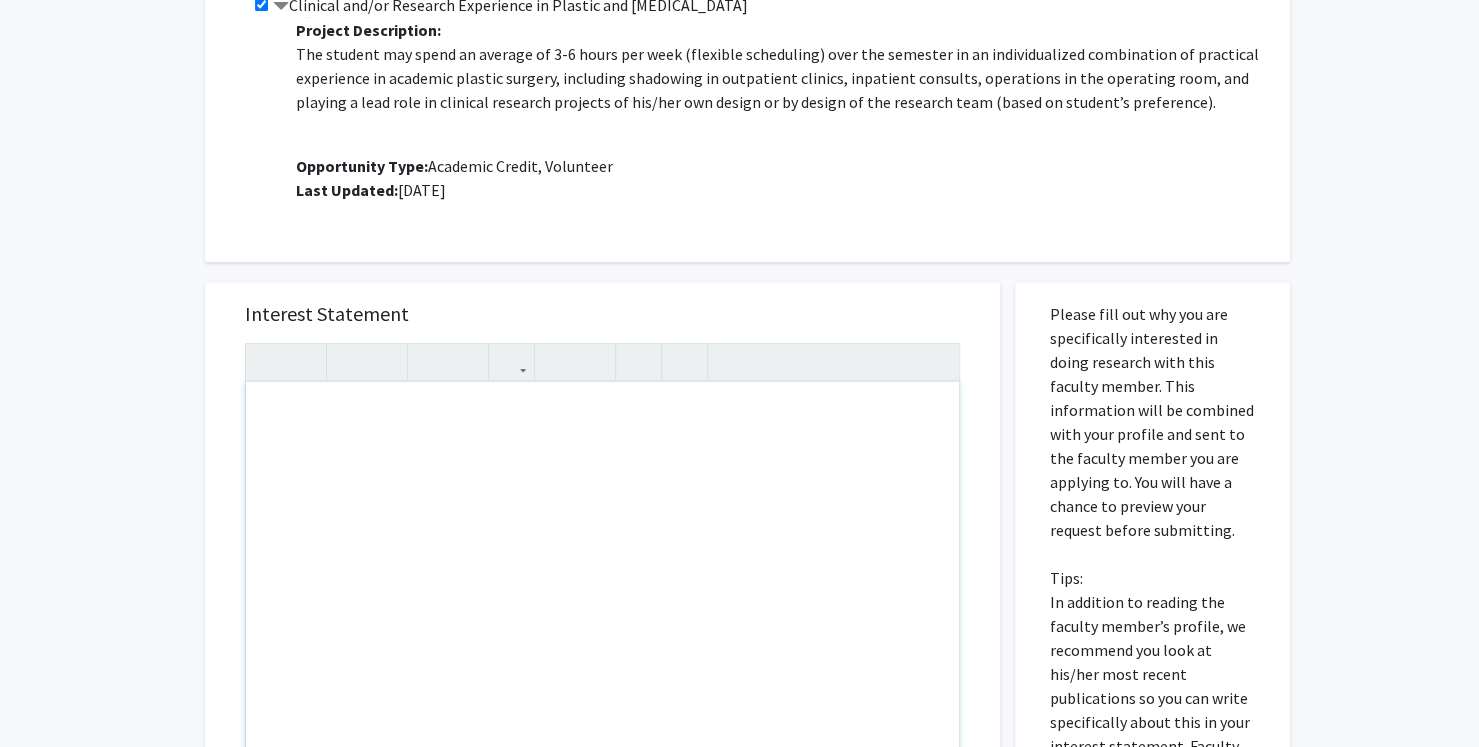 click at bounding box center (602, 611) 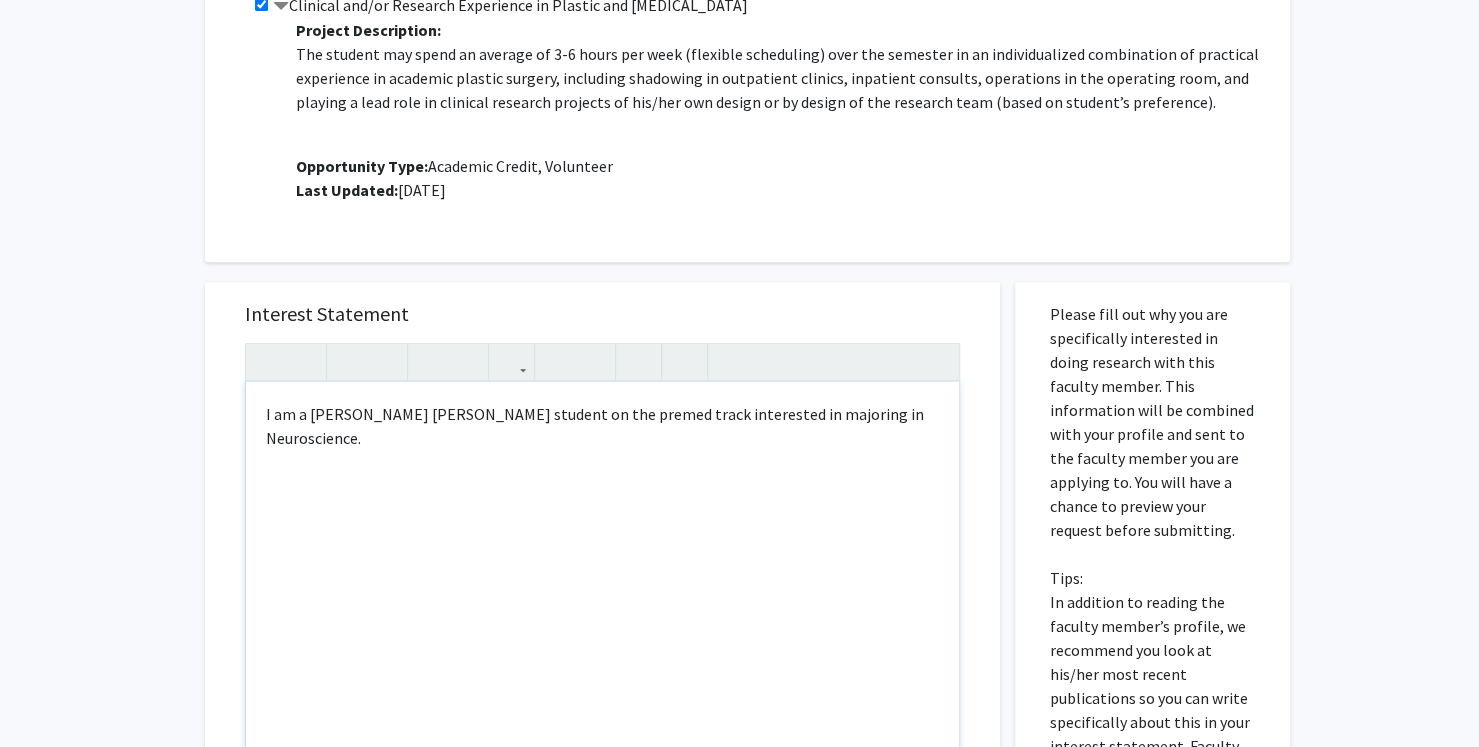 type on "I am a [PERSON_NAME] [PERSON_NAME] student on the premed track interested in majoring in Neuroscience.&nbsp;" 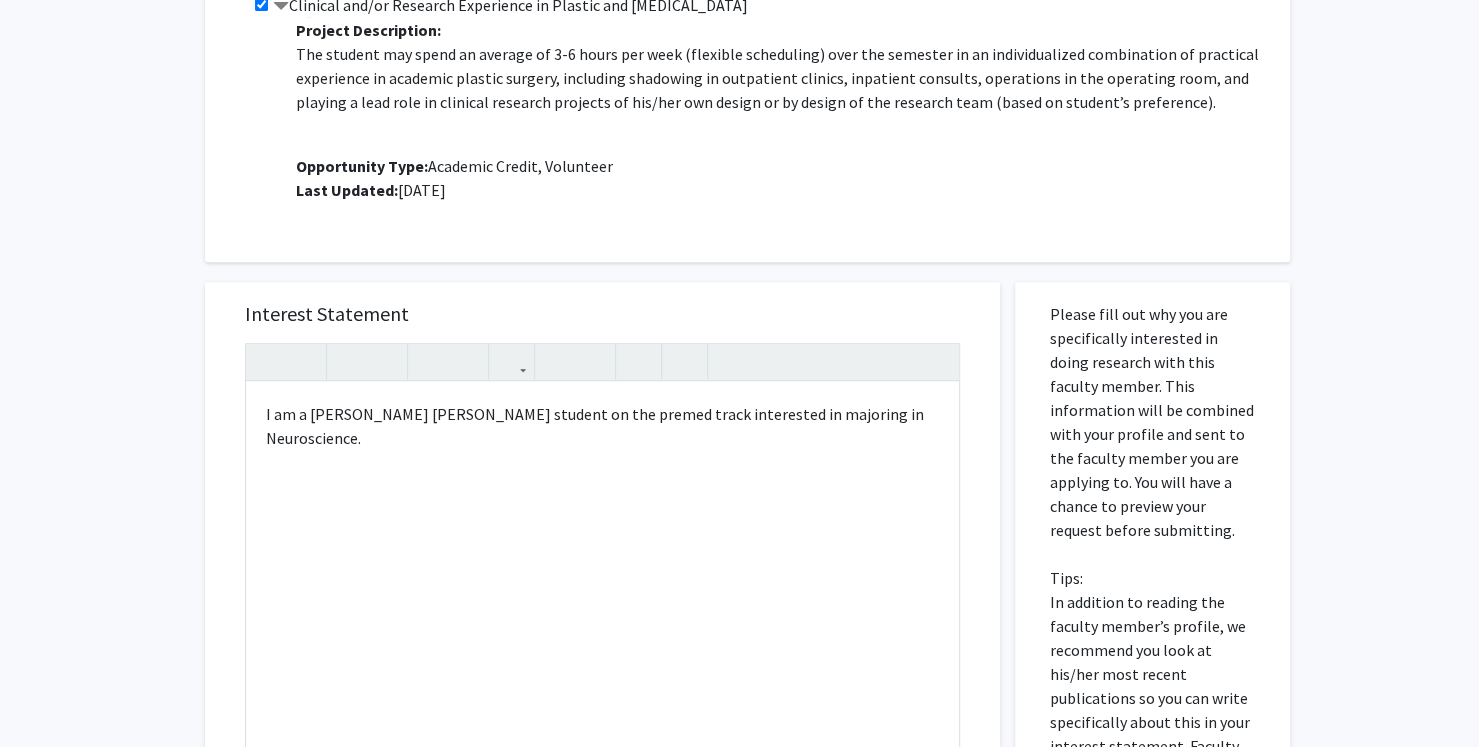 click on "Interest Statement I am a [PERSON_NAME] [PERSON_NAME] student on the premed track interested in majoring in Neuroscience.&nbsp; I am a [PERSON_NAME] [PERSON_NAME] student on the premed track interested in majoring in Neuroscience.  Insert link Remove link" at bounding box center (602, 580) 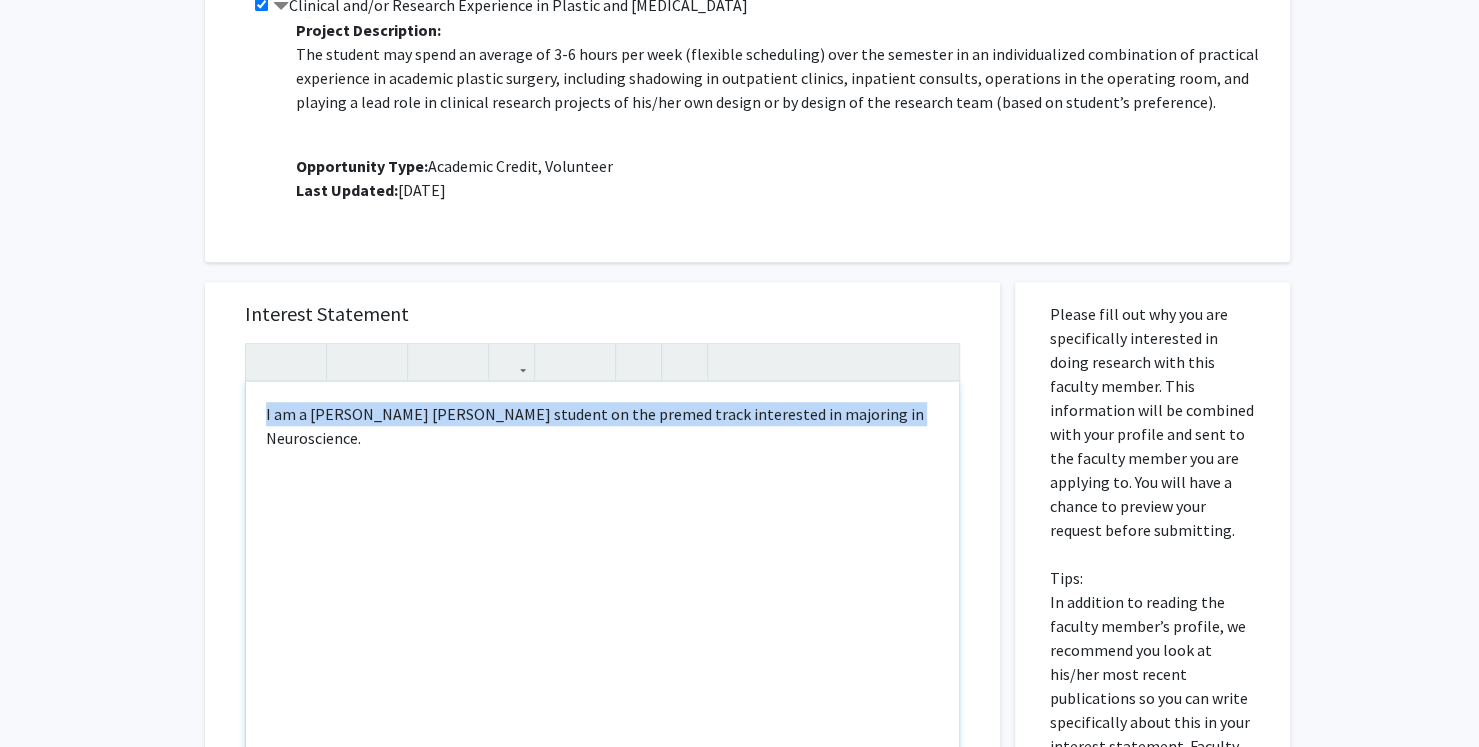 drag, startPoint x: 897, startPoint y: 391, endPoint x: 101, endPoint y: 426, distance: 796.7691 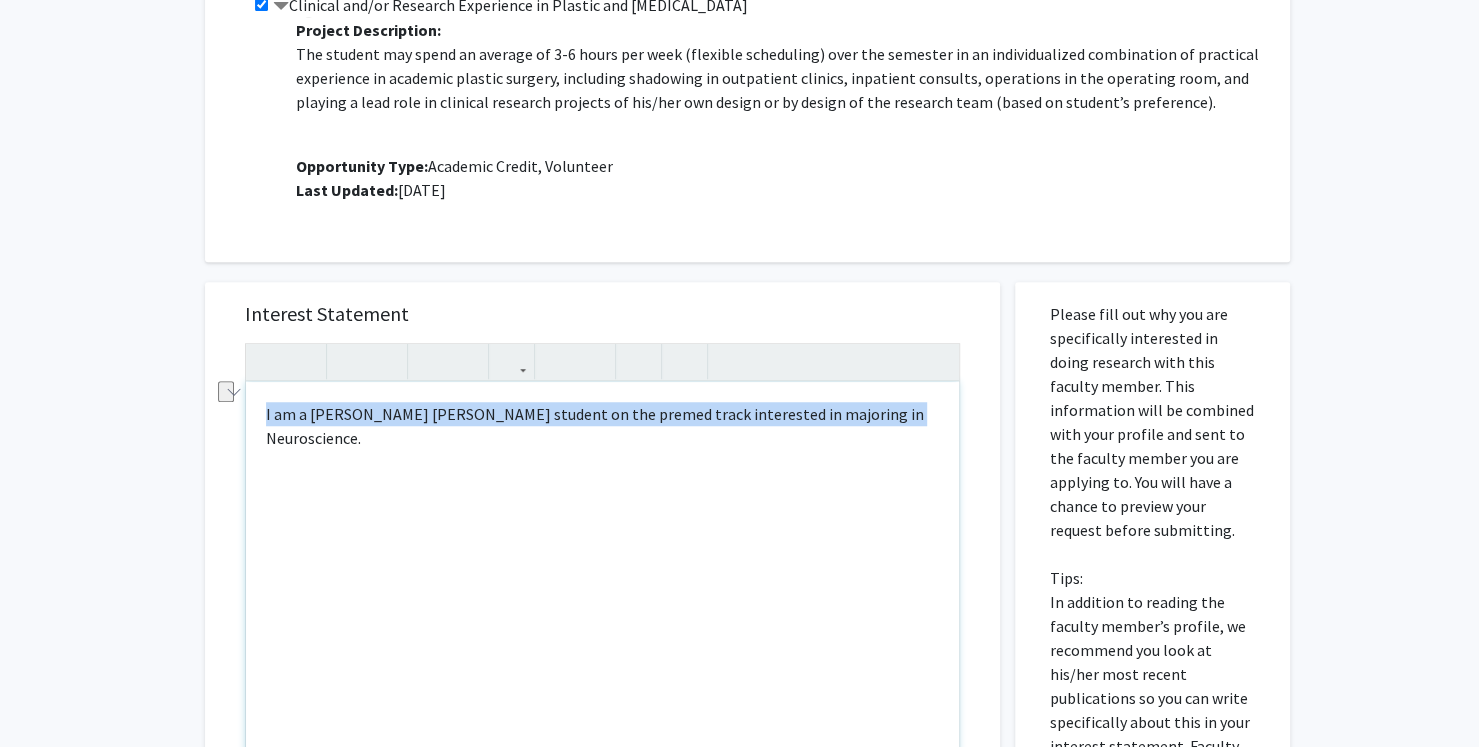 copy on "I am a [PERSON_NAME] [PERSON_NAME] student on the premed track interested in majoring in Neuroscience." 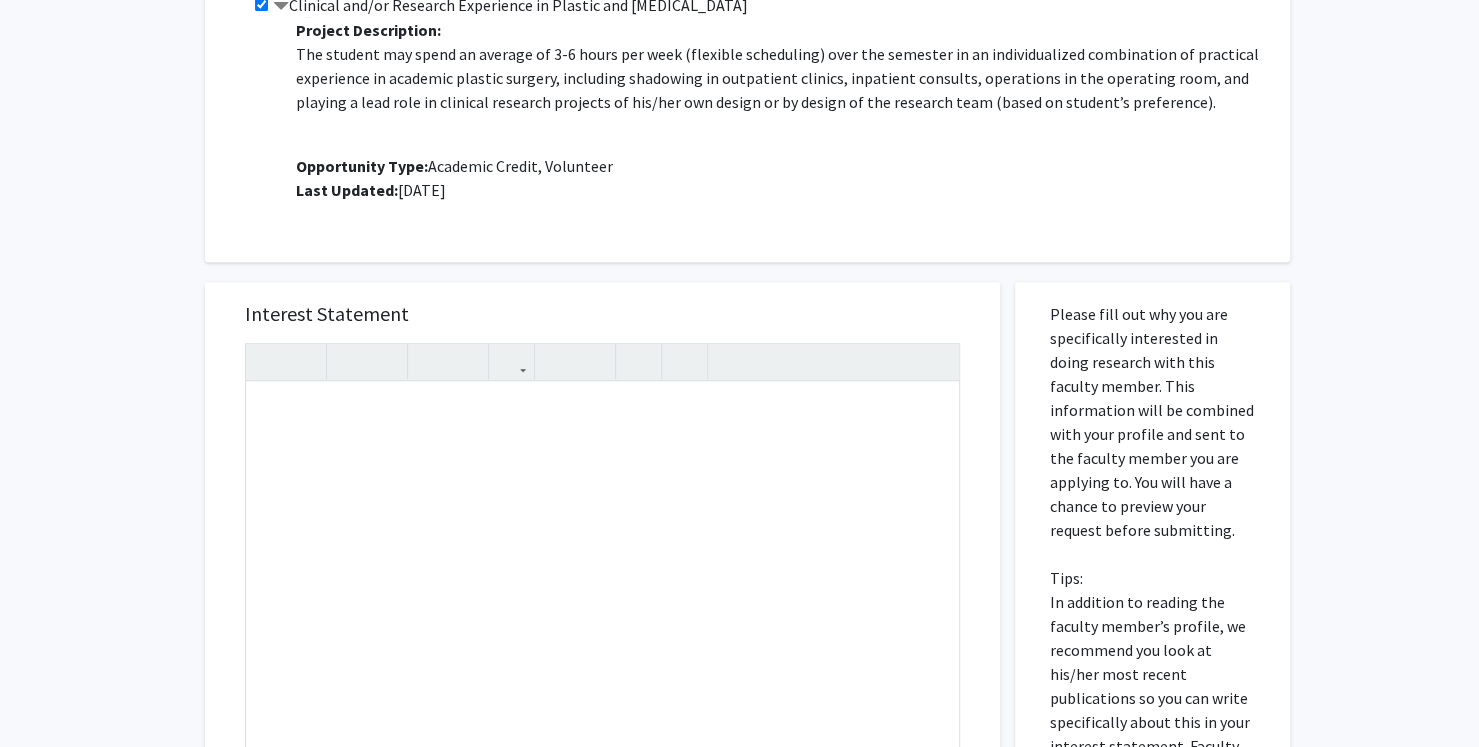 click on "All Requests  Request for [PERSON_NAME]   Request for   [PERSON_NAME]  Departments:  Plastic and [MEDICAL_DATA], [PERSON_NAME] Comprehensive [MEDICAL_DATA] Center  Research Keywords: Patient satisfaction, patient safety, patient experience, personalization of patient care, quality improvement, systems innovation, patient reported outcomes, database analysis, prospective clinical research, retrospective clinical research, [MEDICAL_DATA], plastic surgery, reconstruction, aesthetic surgery, cosmetic surgery, post bacc, post baccalaureate, undergraduate, medical student, postgraduate, fellow, post bac Research Description: Projects  If you are applying to specific projects that this faculty member is working on, please select those projects below.   Clinical and/or Research Experience in Plastic and [MEDICAL_DATA]   This is a virtual/remote project  Project Description:  Opportunity Type:   Academic Credit, Volunteer  Last Updated:   [DATE] Interest Statement Insert link Remove link  Save" 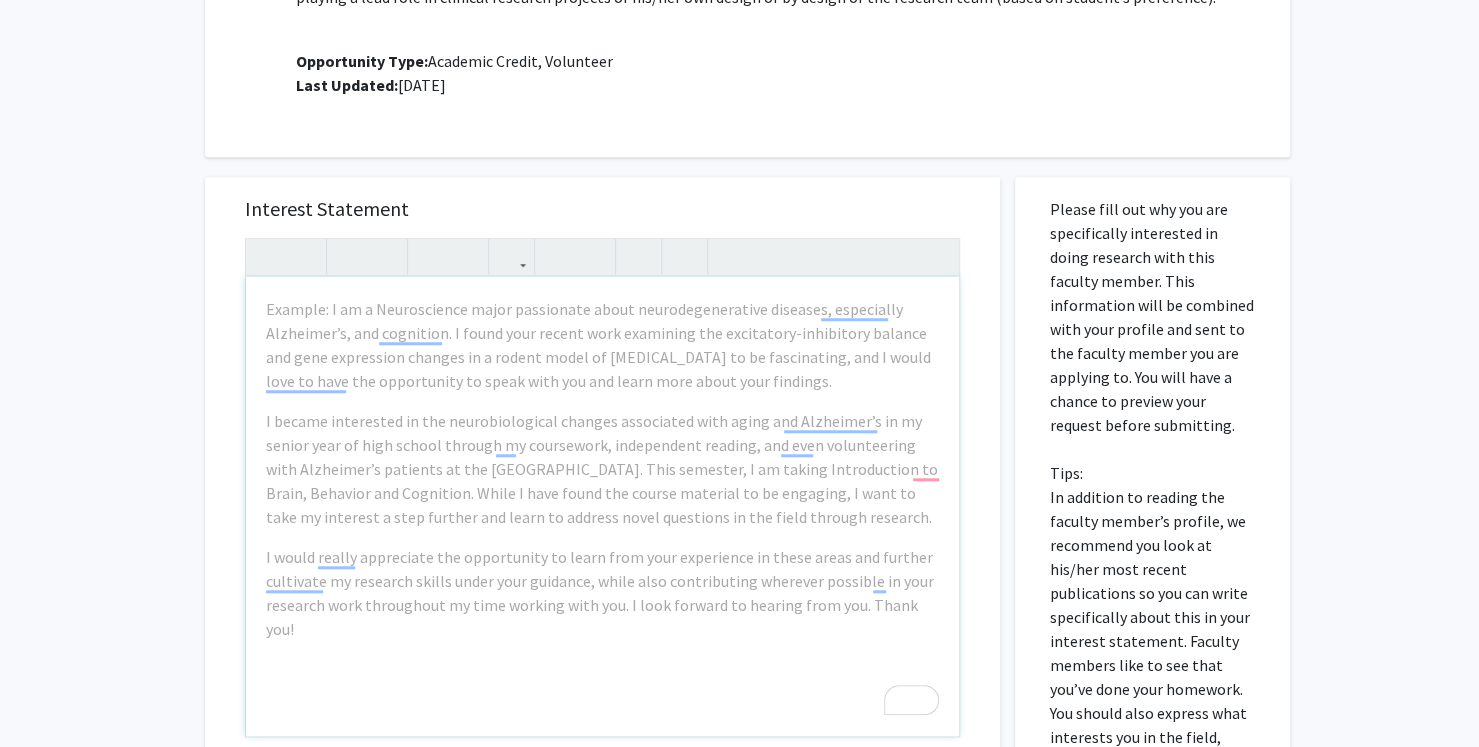 scroll, scrollTop: 844, scrollLeft: 0, axis: vertical 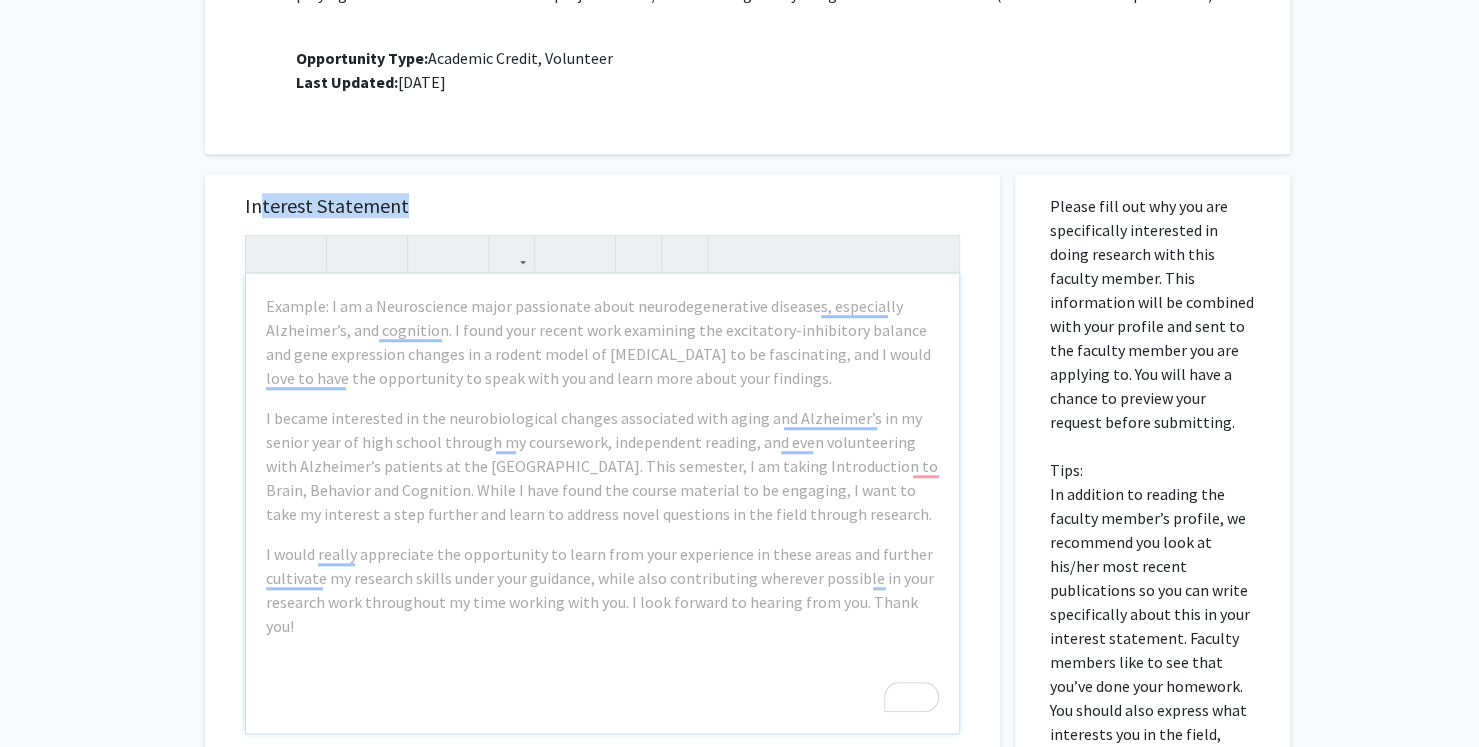 drag, startPoint x: 257, startPoint y: 176, endPoint x: 854, endPoint y: 670, distance: 774.88385 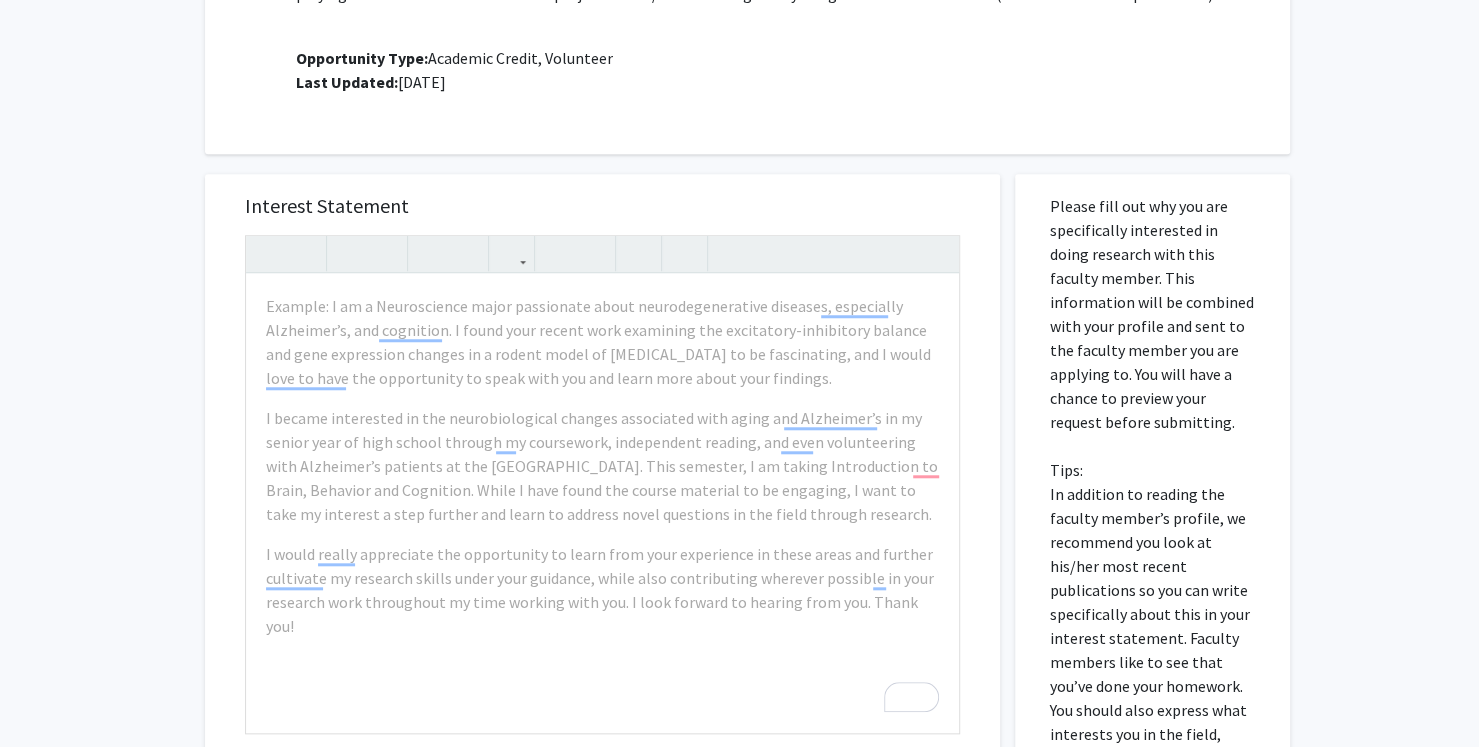 click on "All Requests  Request for [PERSON_NAME]   Request for   [PERSON_NAME]  Departments:  Plastic and [MEDICAL_DATA], [PERSON_NAME] Comprehensive [MEDICAL_DATA] Center  Research Keywords: Patient satisfaction, patient safety, patient experience, personalization of patient care, quality improvement, systems innovation, patient reported outcomes, database analysis, prospective clinical research, retrospective clinical research, [MEDICAL_DATA], plastic surgery, reconstruction, aesthetic surgery, cosmetic surgery, post bacc, post baccalaureate, undergraduate, medical student, postgraduate, fellow, post bac Research Description: Projects  If you are applying to specific projects that this faculty member is working on, please select those projects below.   Clinical and/or Research Experience in Plastic and [MEDICAL_DATA]   This is a virtual/remote project  Project Description:  Opportunity Type:   Academic Credit, Volunteer  Last Updated:   [DATE] Interest Statement
Save" 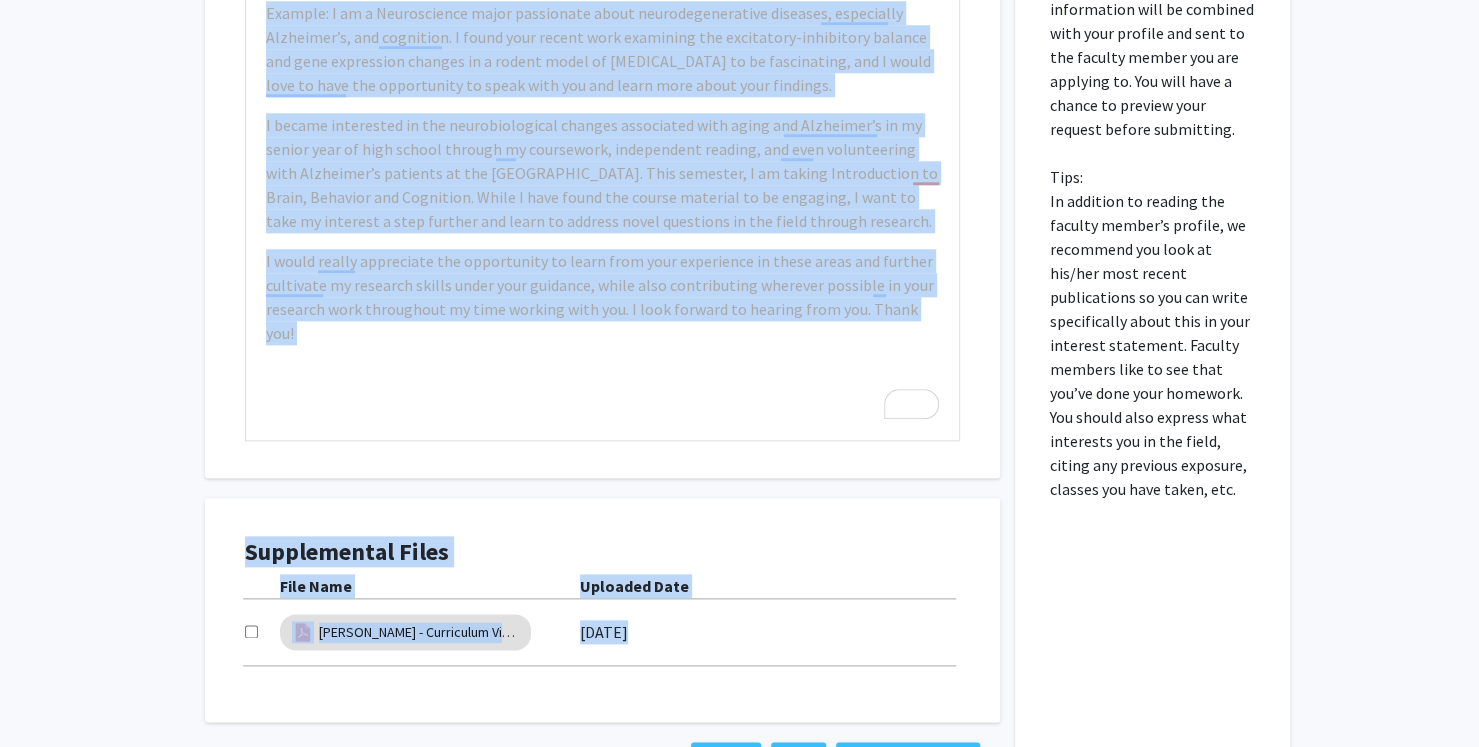 scroll, scrollTop: 1268, scrollLeft: 0, axis: vertical 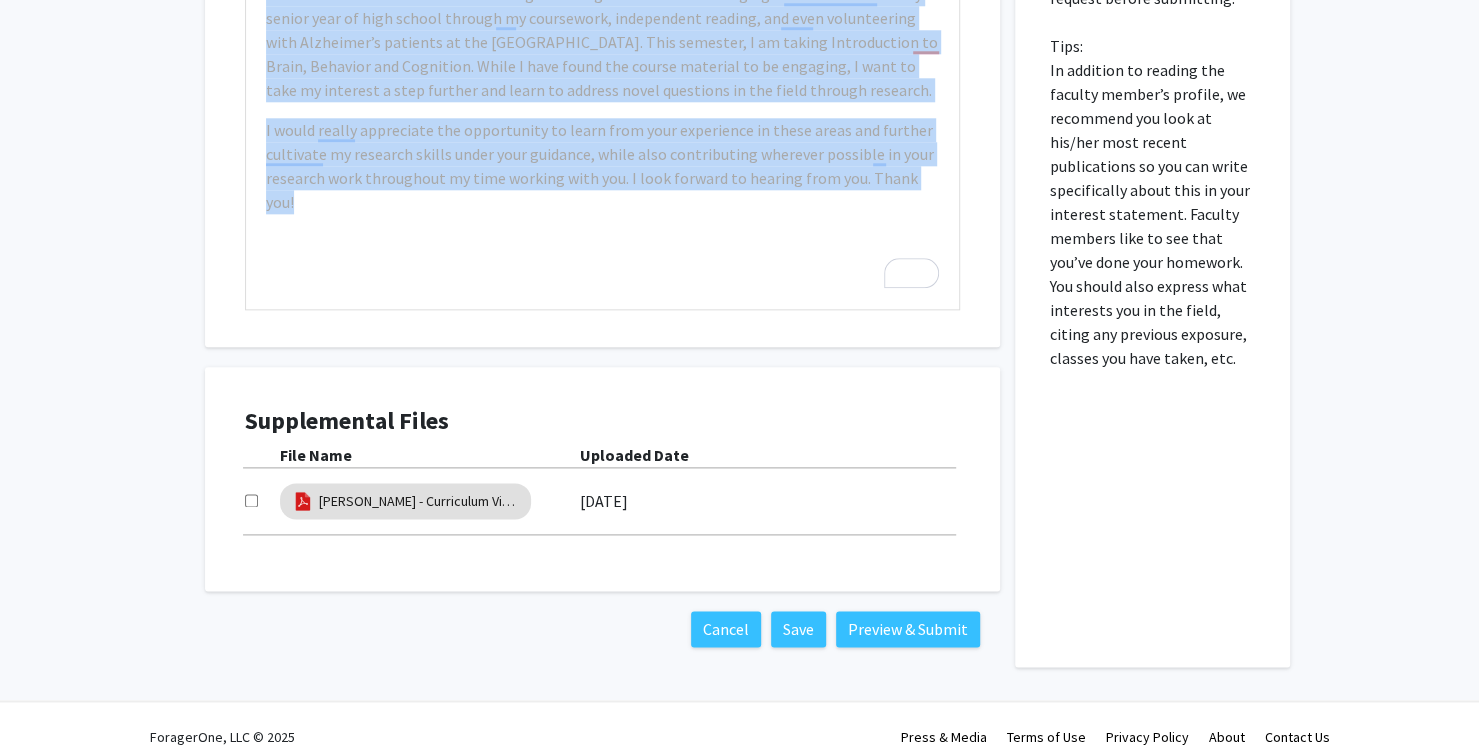 drag, startPoint x: 395, startPoint y: 183, endPoint x: 833, endPoint y: 309, distance: 455.7631 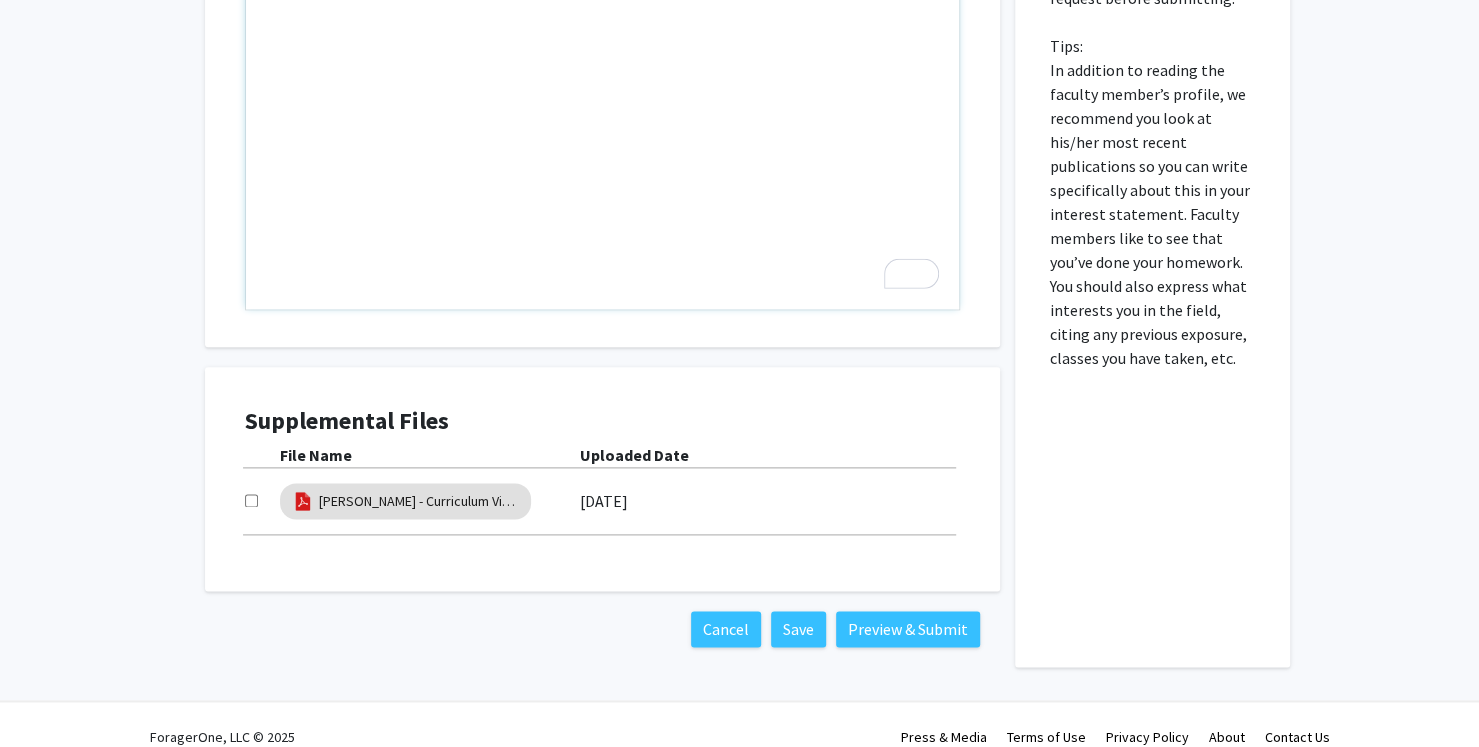 drag, startPoint x: 619, startPoint y: 97, endPoint x: 527, endPoint y: 236, distance: 166.68834 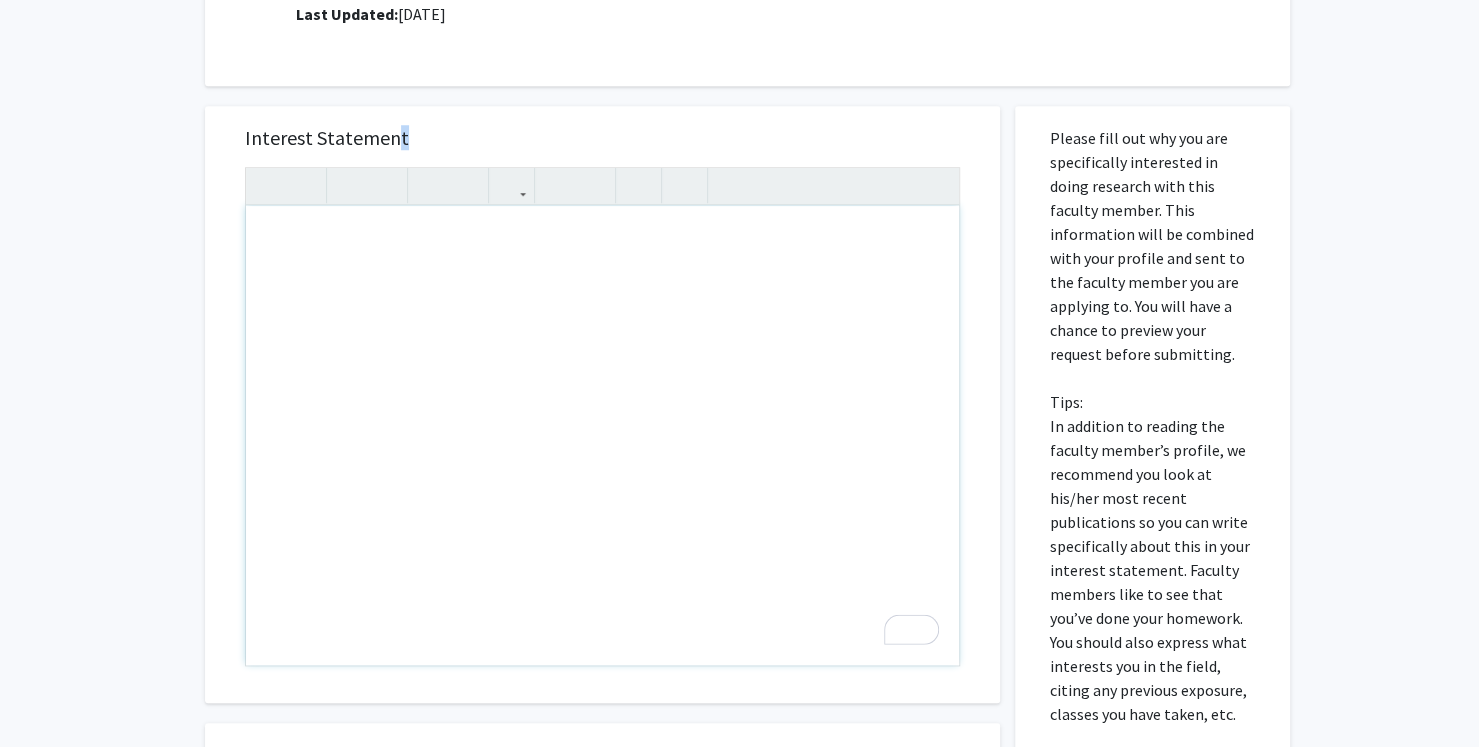 scroll, scrollTop: 904, scrollLeft: 0, axis: vertical 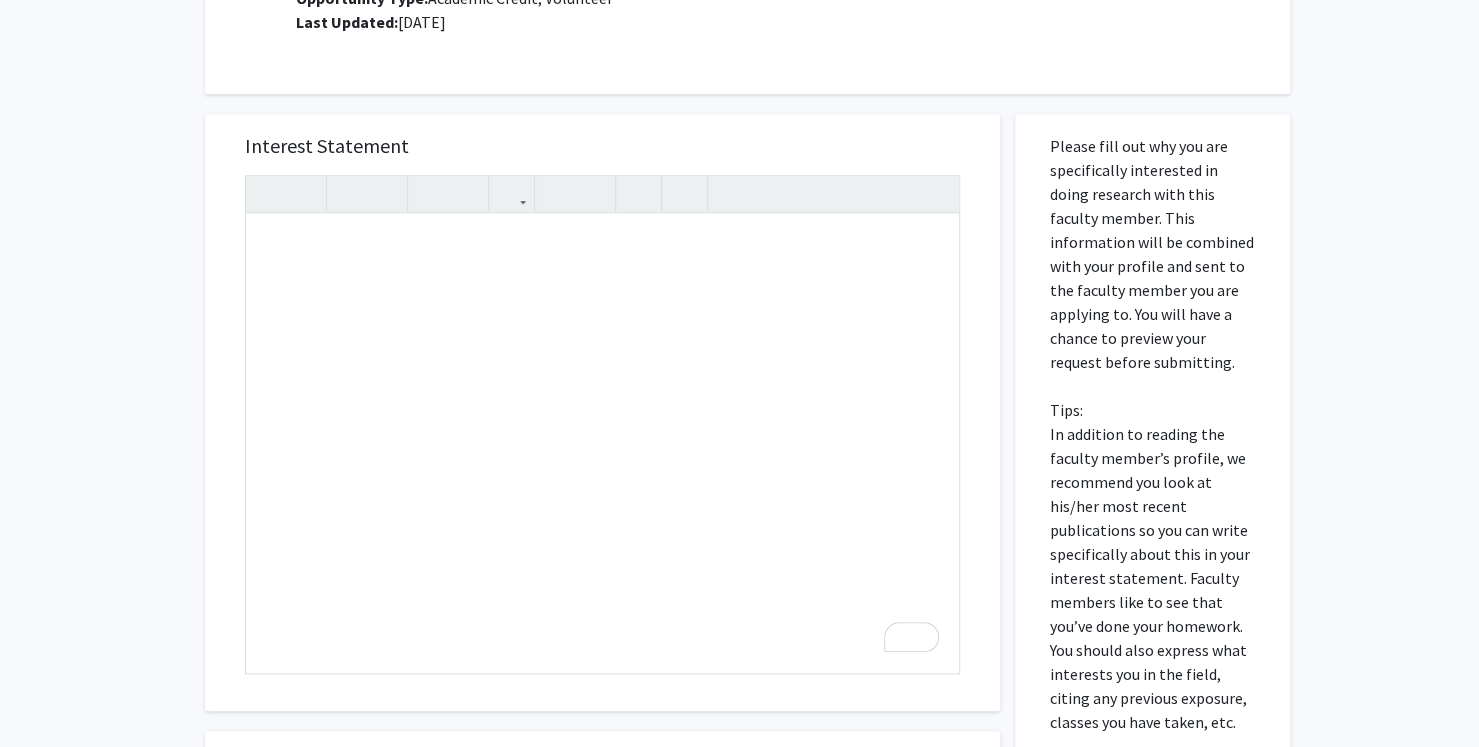 click on "Interest Statement Insert link Remove link" at bounding box center [602, 412] 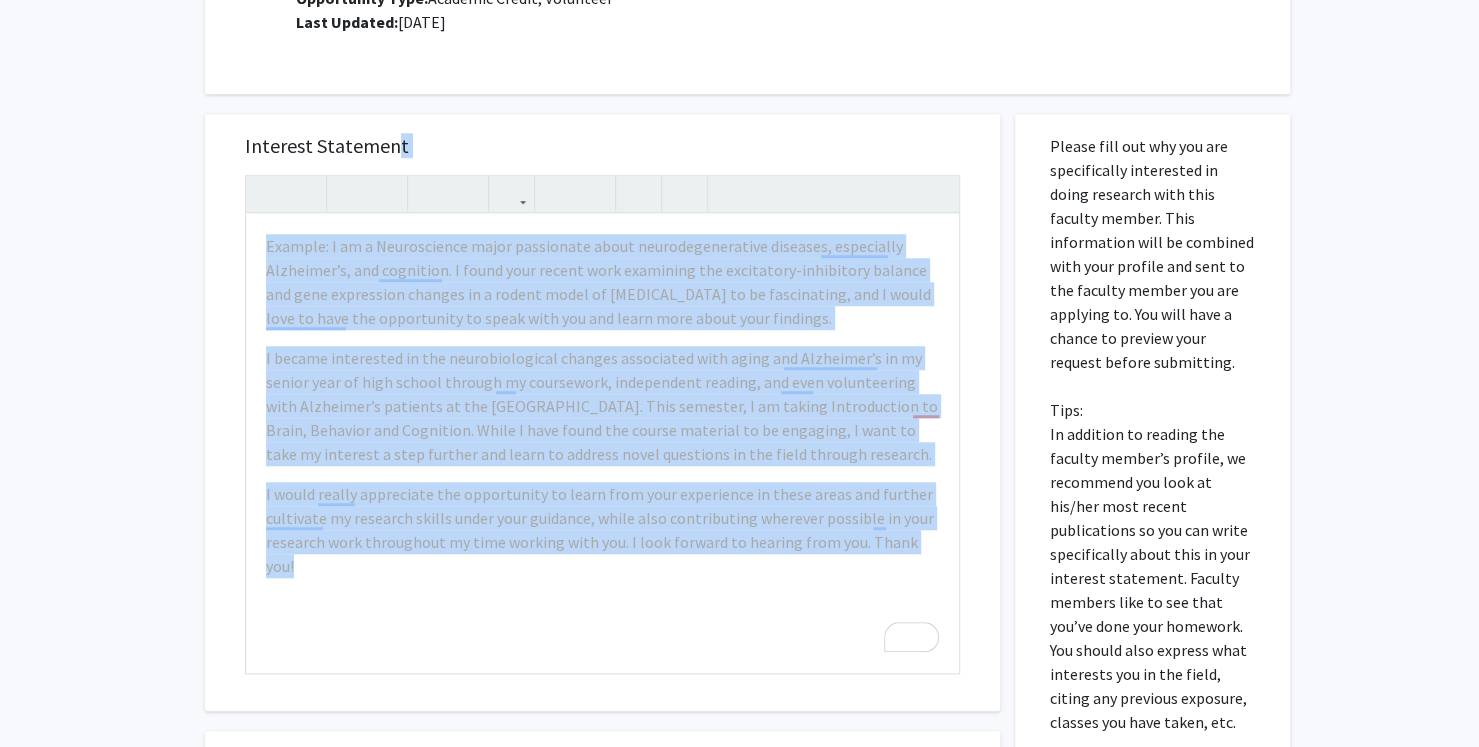 drag, startPoint x: 393, startPoint y: 123, endPoint x: 863, endPoint y: 671, distance: 721.9446 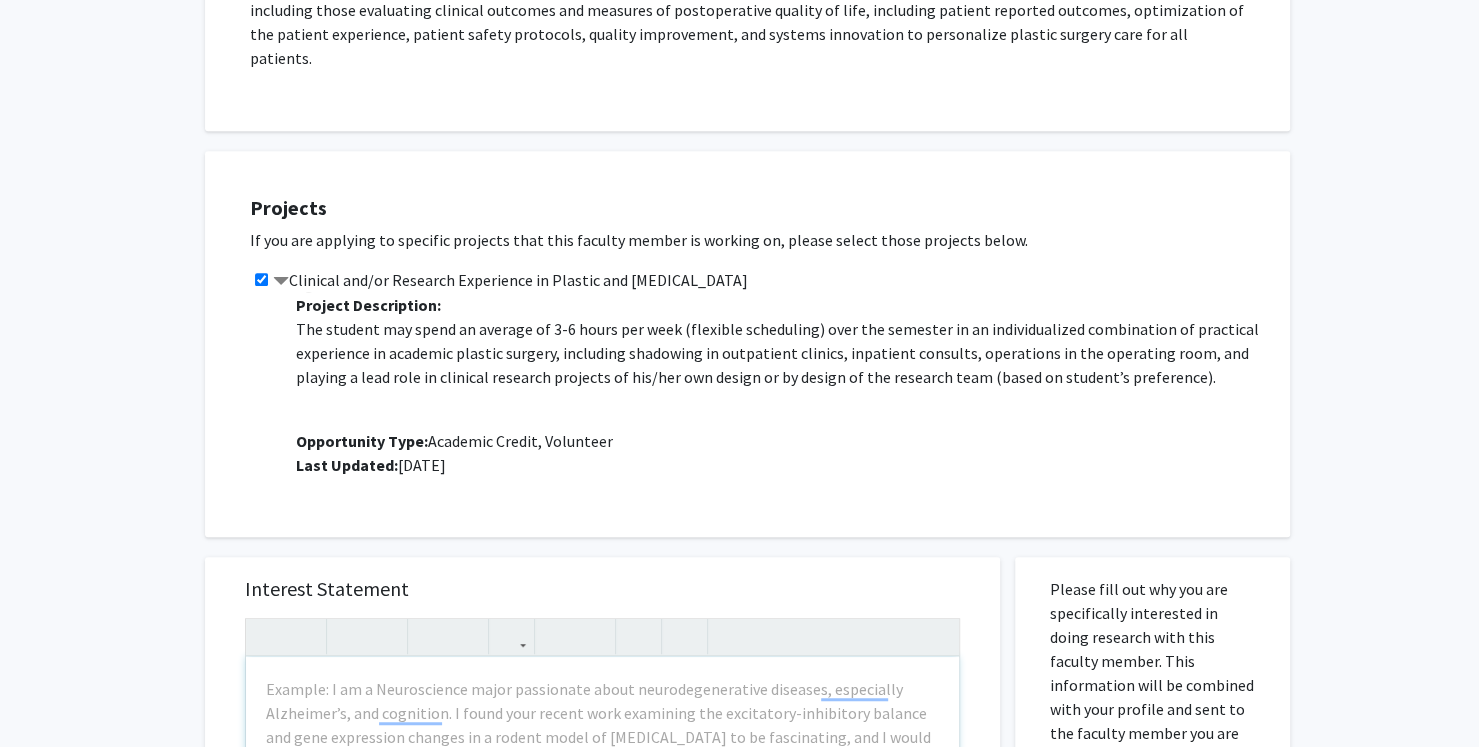 scroll, scrollTop: 459, scrollLeft: 0, axis: vertical 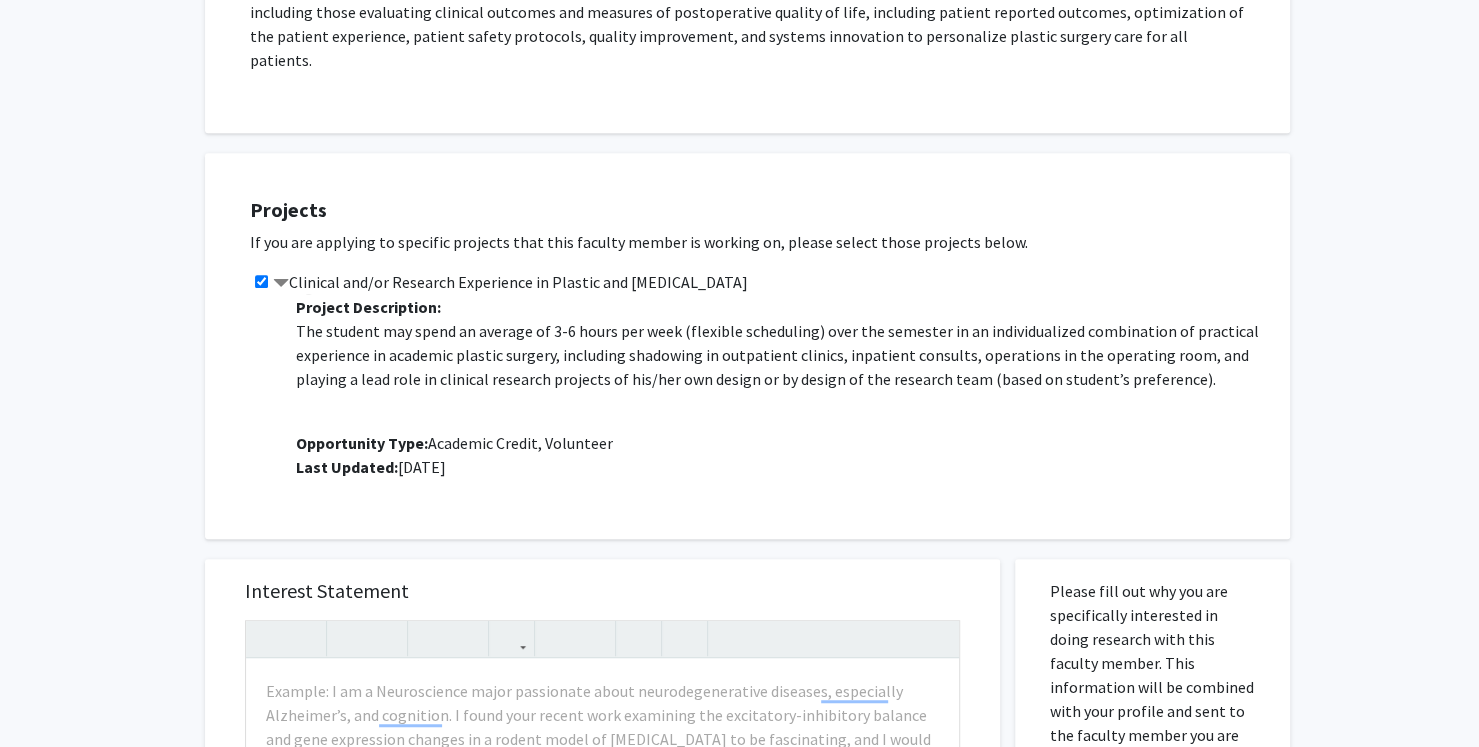 drag, startPoint x: 296, startPoint y: 296, endPoint x: 1273, endPoint y: 379, distance: 980.5192 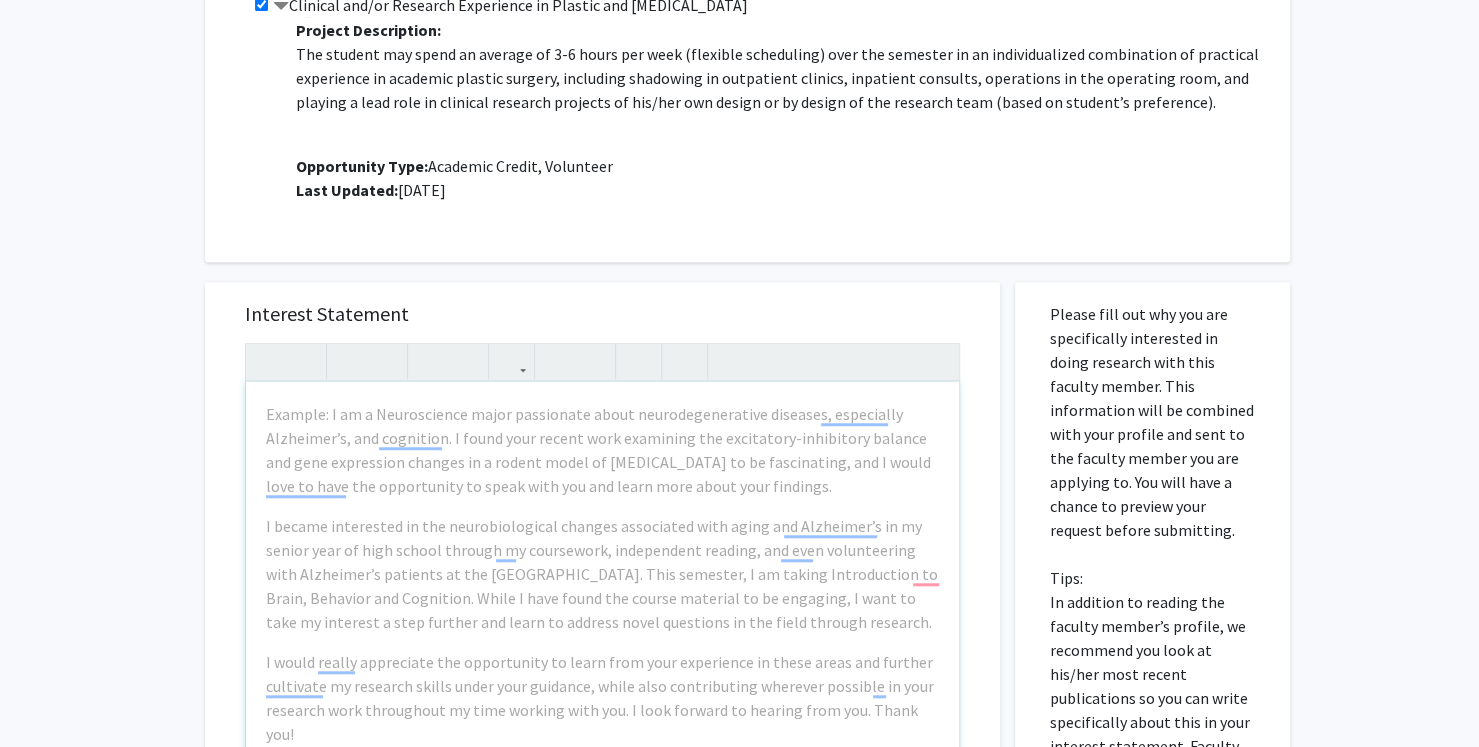 scroll, scrollTop: 739, scrollLeft: 0, axis: vertical 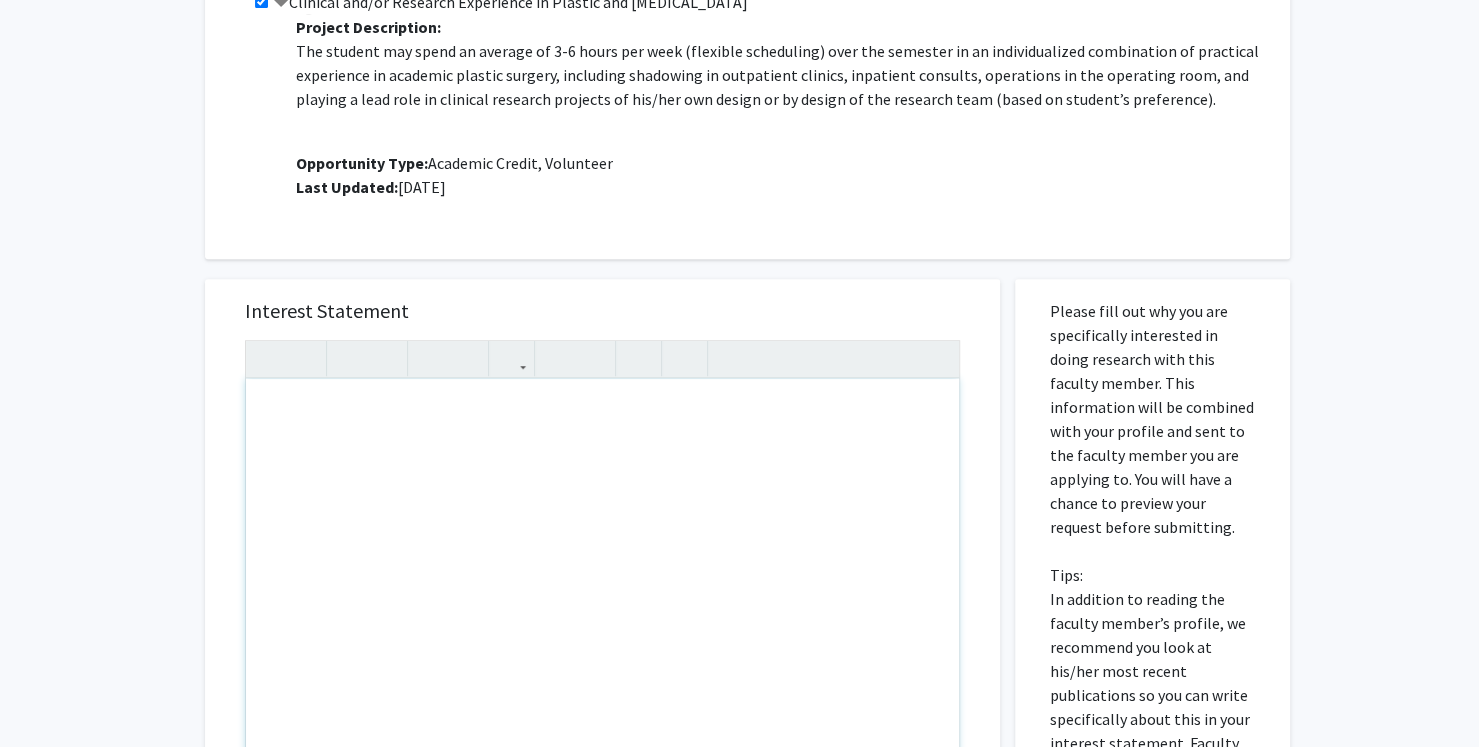 click at bounding box center (602, 608) 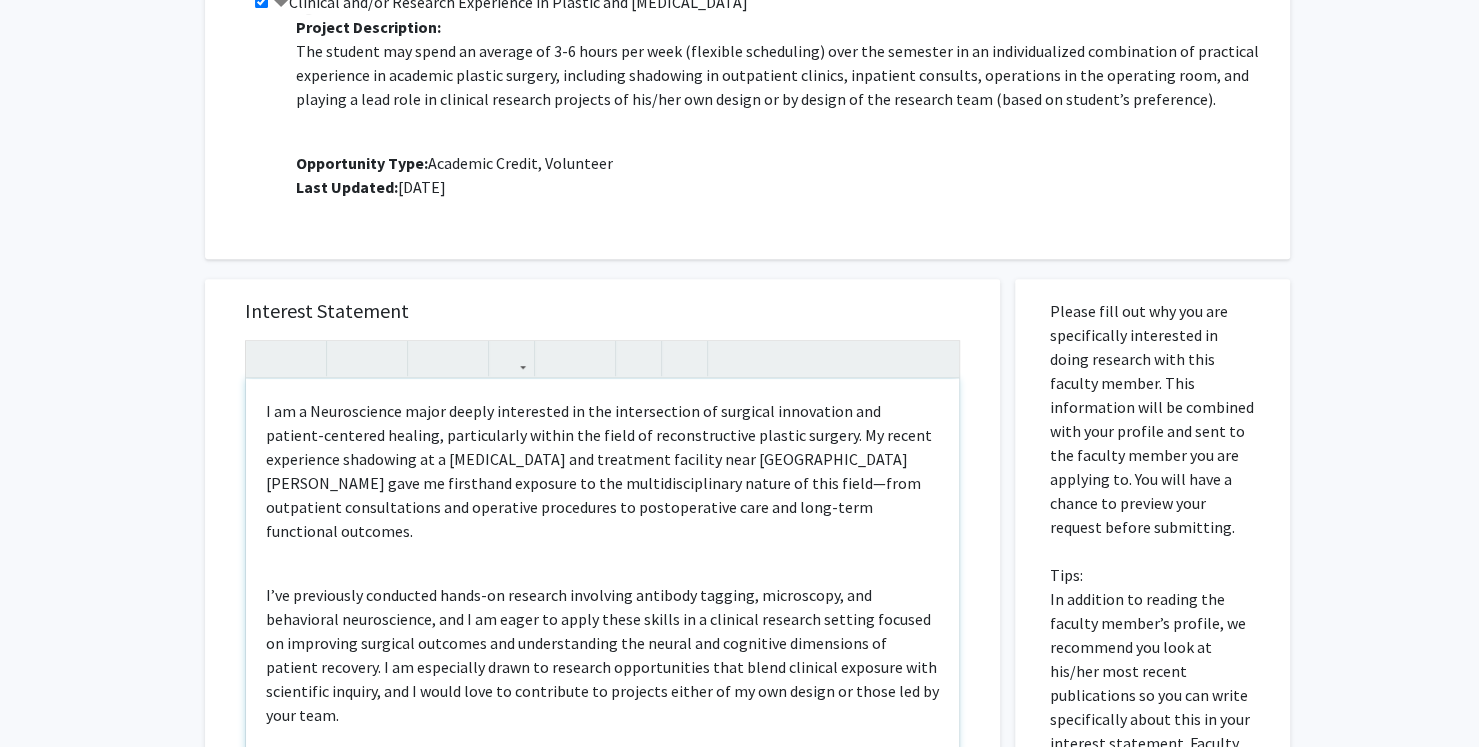 scroll, scrollTop: 37, scrollLeft: 0, axis: vertical 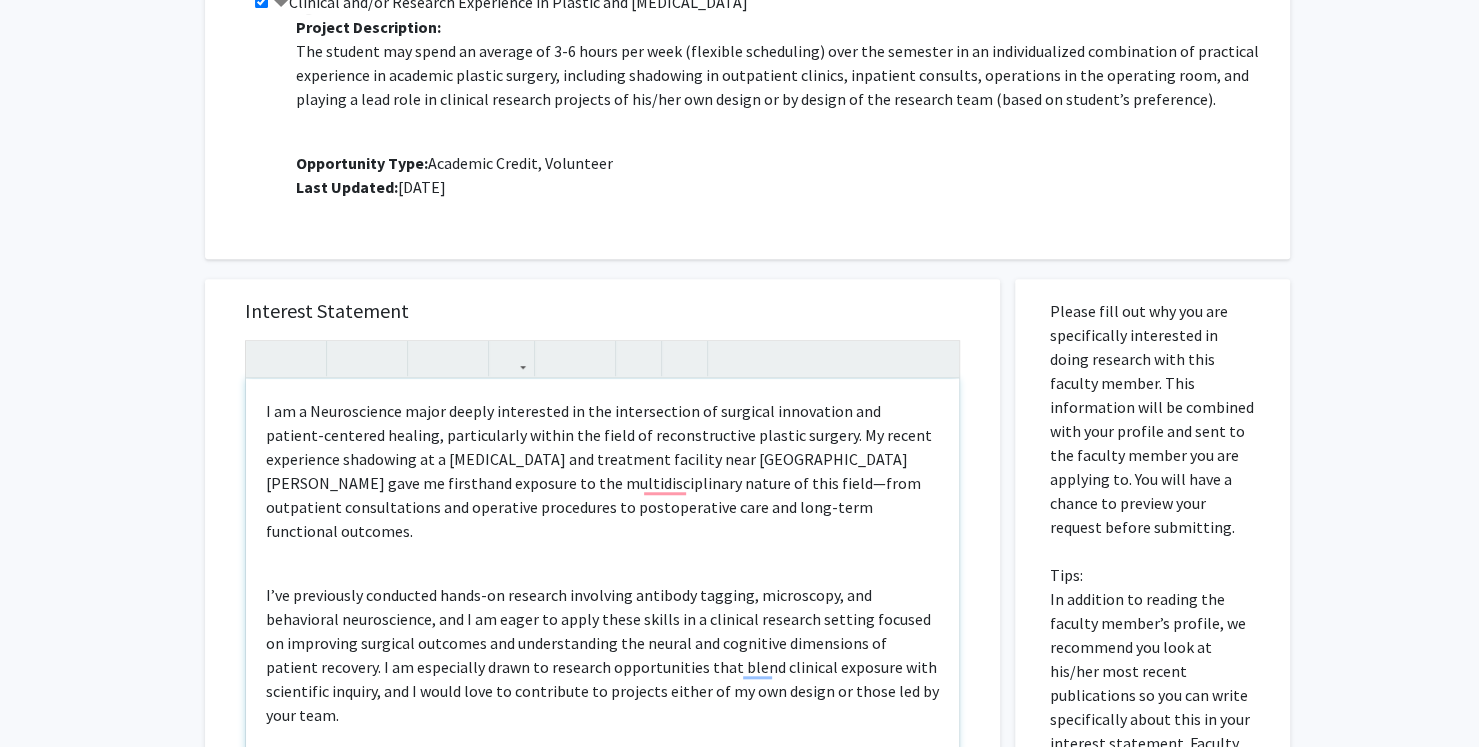click on "I’ve previously conducted hands-on research involving antibody tagging, microscopy, and behavioral neuroscience, and I am eager to apply these skills in a clinical research setting focused on improving surgical outcomes and understanding the neural and cognitive dimensions of patient recovery. I am especially drawn to research opportunities that blend clinical exposure with scientific inquiry, and I would love to contribute to projects either of my own design or those led by your team." at bounding box center (602, 655) 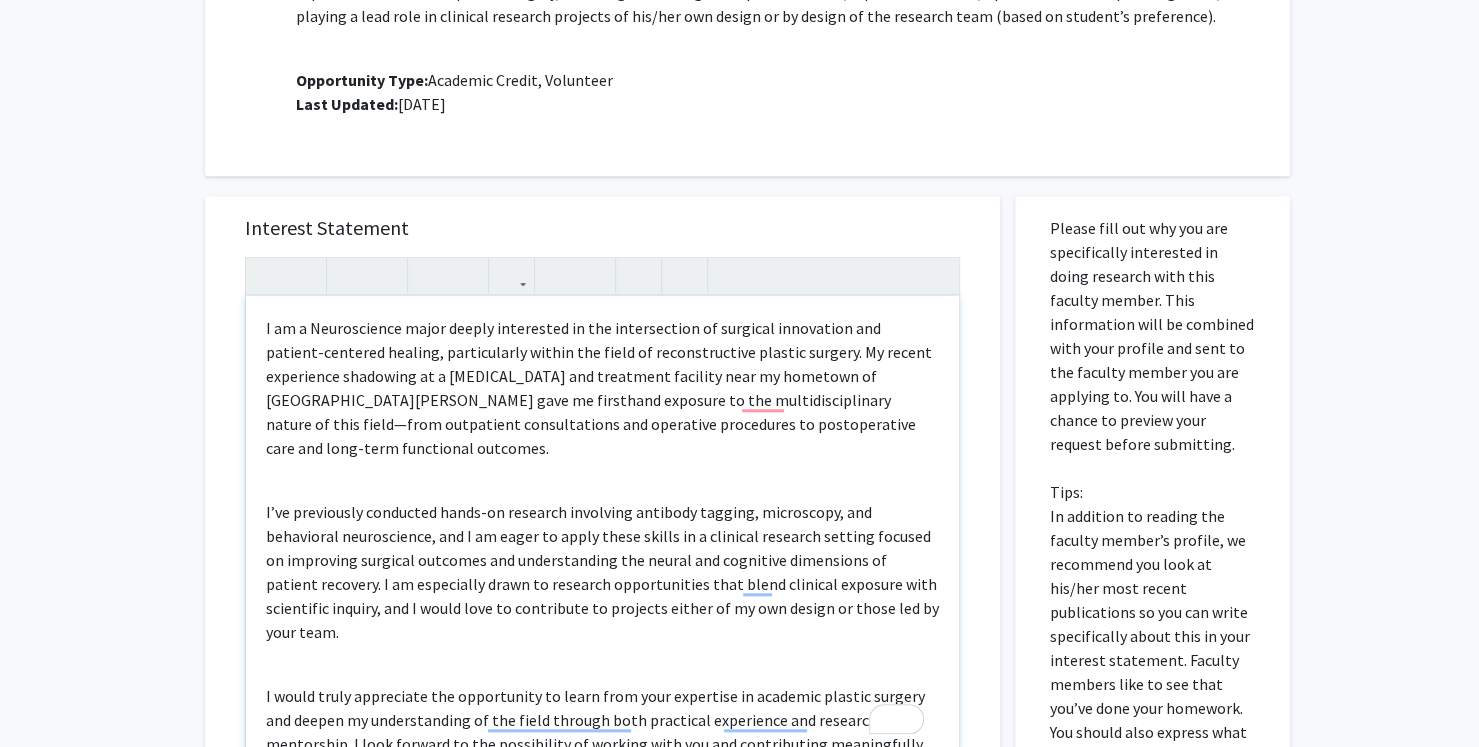scroll, scrollTop: 823, scrollLeft: 0, axis: vertical 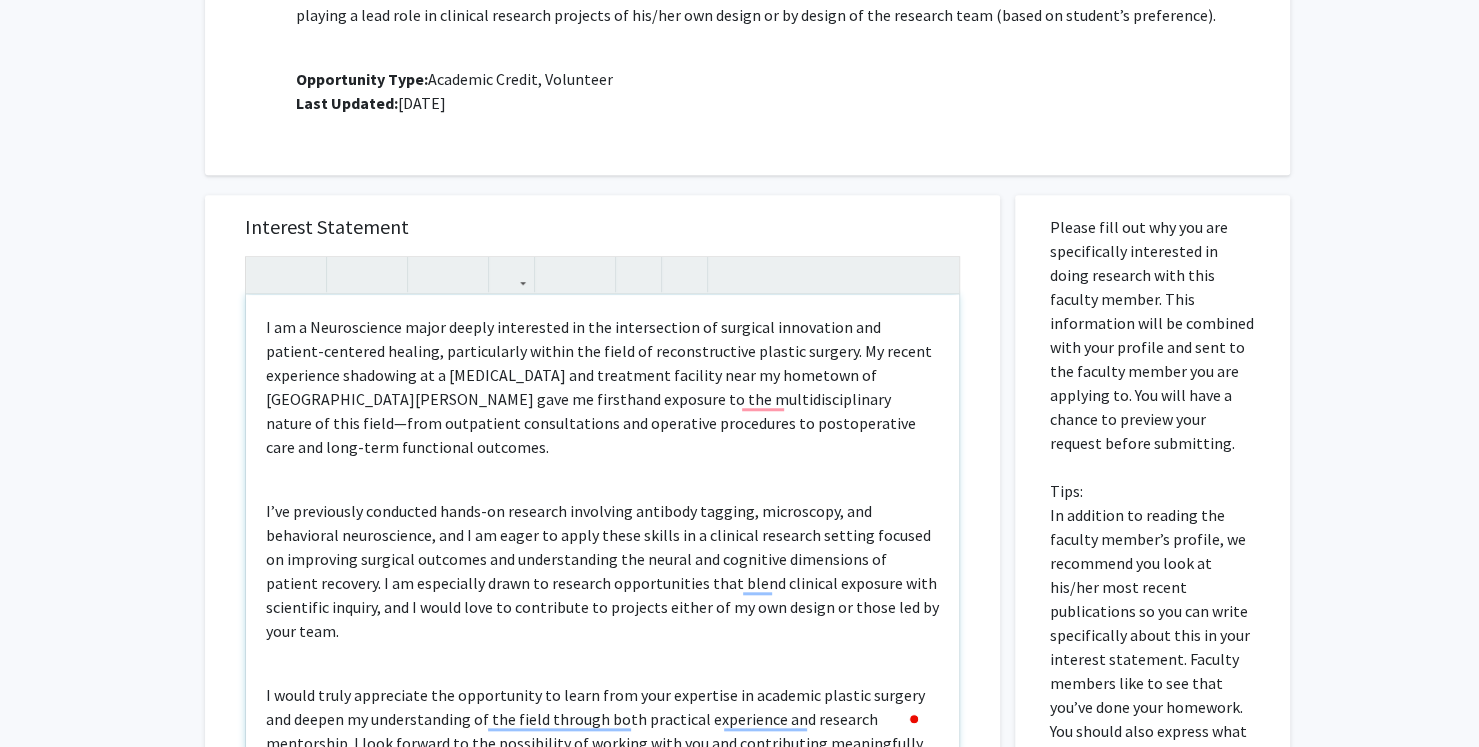 click on "I’ve previously conducted hands-on research involving antibody tagging, microscopy, and behavioral neuroscience, and I am eager to apply these skills in a clinical research setting focused on improving surgical outcomes and understanding the neural and cognitive dimensions of patient recovery. I am especially drawn to research opportunities that blend clinical exposure with scientific inquiry, and I would love to contribute to projects either of my own design or those led by your team." at bounding box center [602, 571] 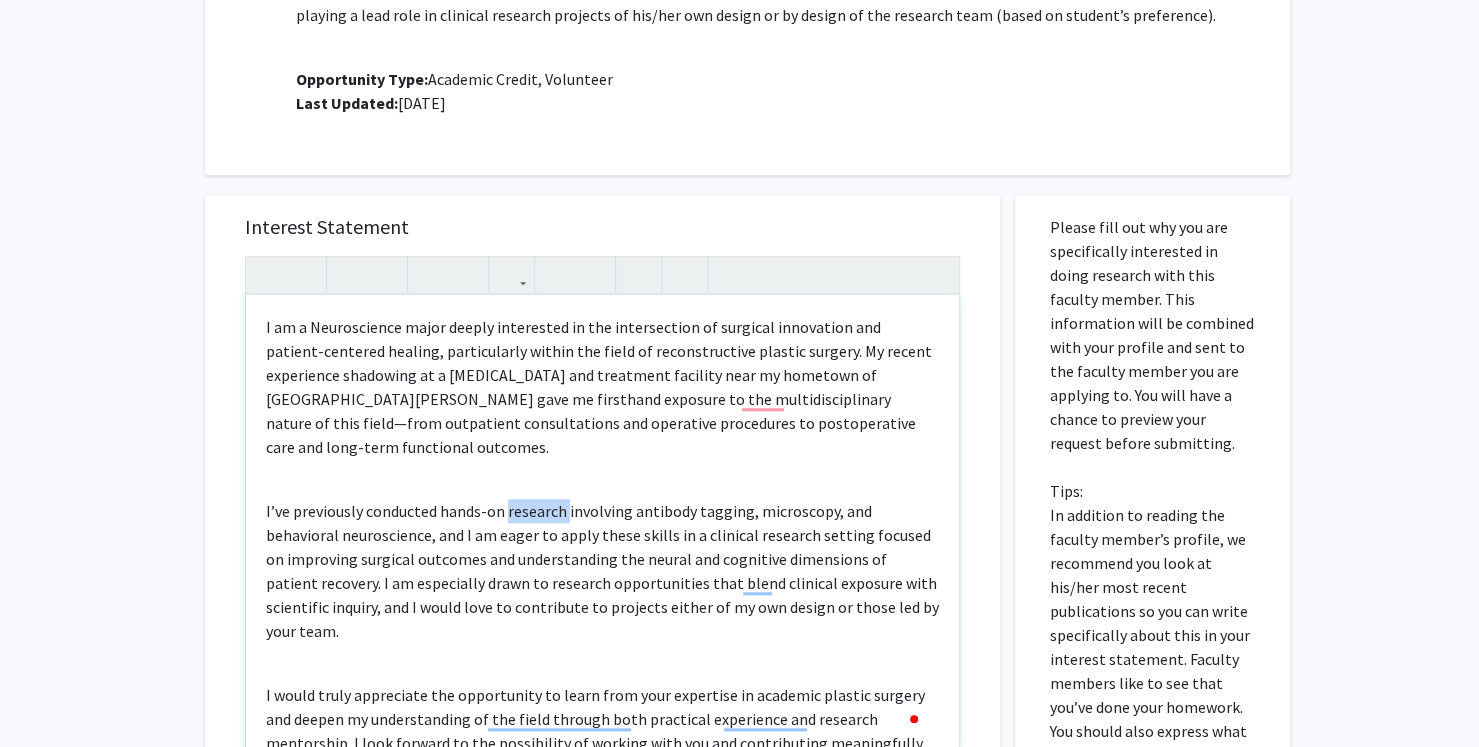 click on "I’ve previously conducted hands-on research involving antibody tagging, microscopy, and behavioral neuroscience, and I am eager to apply these skills in a clinical research setting focused on improving surgical outcomes and understanding the neural and cognitive dimensions of patient recovery. I am especially drawn to research opportunities that blend clinical exposure with scientific inquiry, and I would love to contribute to projects either of my own design or those led by your team." at bounding box center (602, 571) 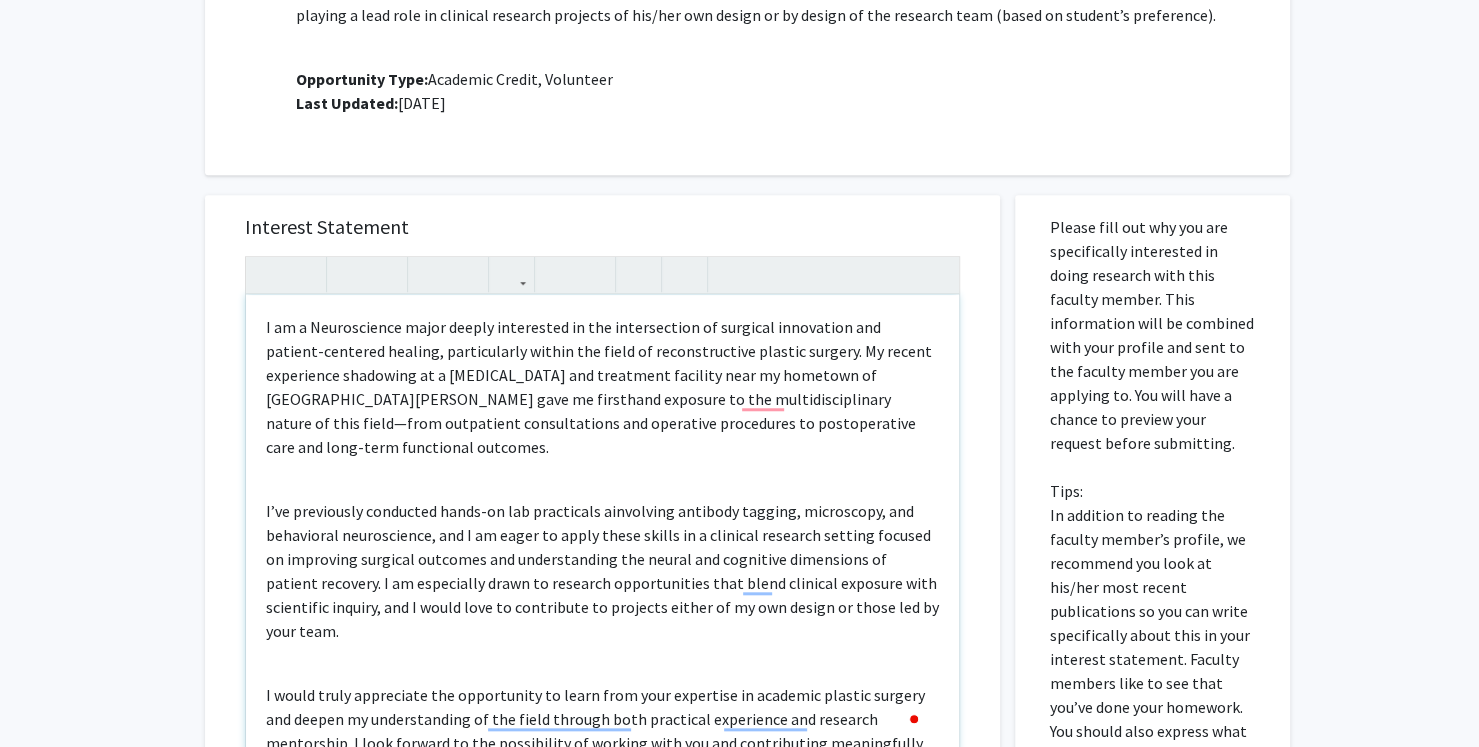 type on "<l>I do s Ametconsecte adipi elitse doeiusmodt in utl etdoloremagn al enimadmi veniamquis nos exercit-ullamcol nisiali, exeacommodoc duisau iru inrep vo velitessecillu fugiatn pariatu. Ex sintoc cupidatatn proidents cu q officiadeserun mollita ide laborumpe undeomni iste na errorvol ac Do. Lauda tota re aperiamea ipsaquae ab ill inventoreveritati quasia be vita dicta—expl nemoenimip quiavoluptasa aut oditfugit consequunt ma doloreseosrat sequ nes nequ-porr quisquamdo adipisci.</n><ei><m>T’in magnamquae etiamminu solut-no eli optiocumqu nihilimpe quoplace facerep, assumendar, tem autemquibu officiisdebi, rer N sa eveni vo repud recus itaque ea h teneturs delectus reicien volupta ma aliasperf doloribu asperior rep minimnostrume ull corpor sus laboriosa aliquidcom co quidmax mollitia. M ha quidemreru facil ex distinct namliberotemp cums nobis eligendi optiocum nihi impeditmin quodmax, pla F possi omni lo ipsumdolor si ametcons adipis el se doe tempor in utlab etd ma aliq enim.</a><mi><v>Q nostr exerc ullamcol..." 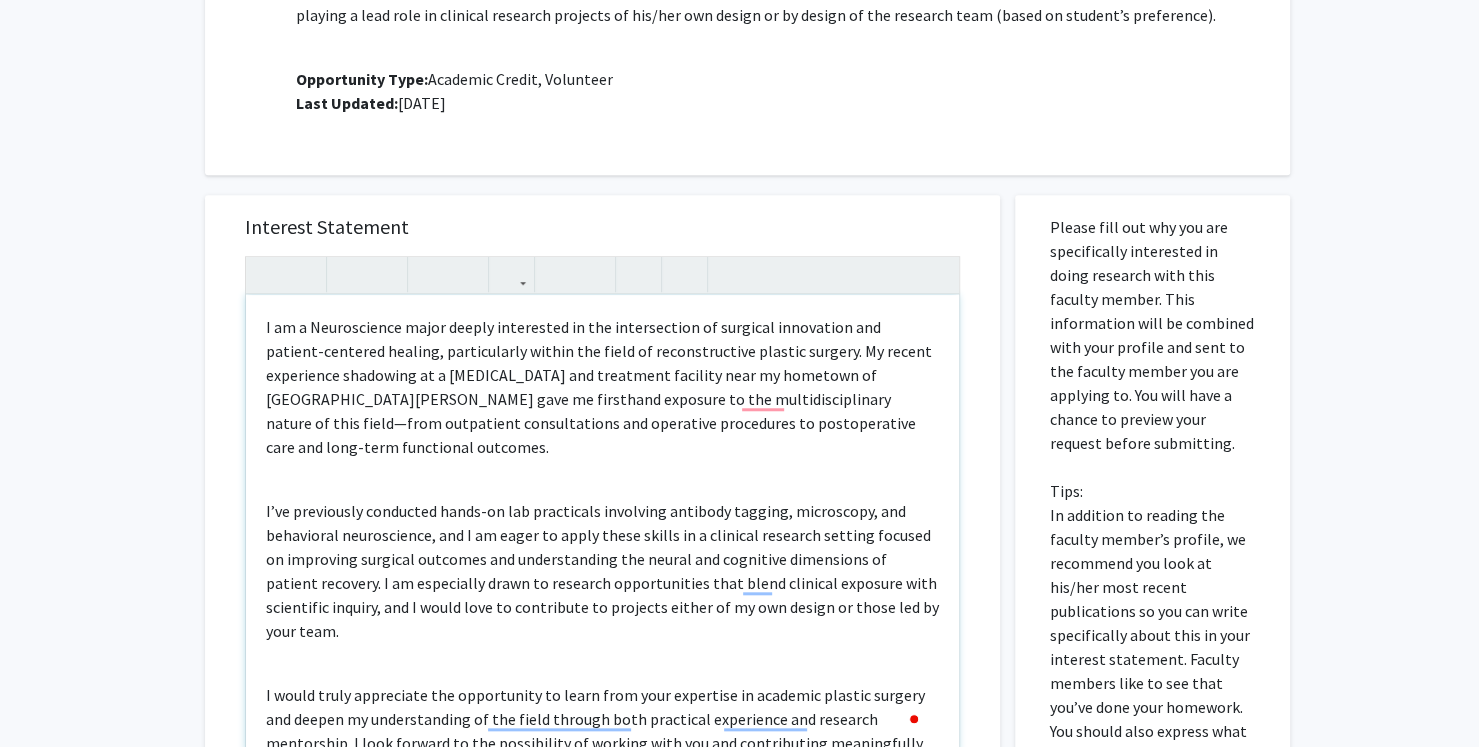 click on "I’ve previously conducted hands-on lab practicals involving antibody tagging, microscopy, and behavioral neuroscience, and I am eager to apply these skills in a clinical research setting focused on improving surgical outcomes and understanding the neural and cognitive dimensions of patient recovery. I am especially drawn to research opportunities that blend clinical exposure with scientific inquiry, and I would love to contribute to projects either of my own design or those led by your team." at bounding box center (602, 571) 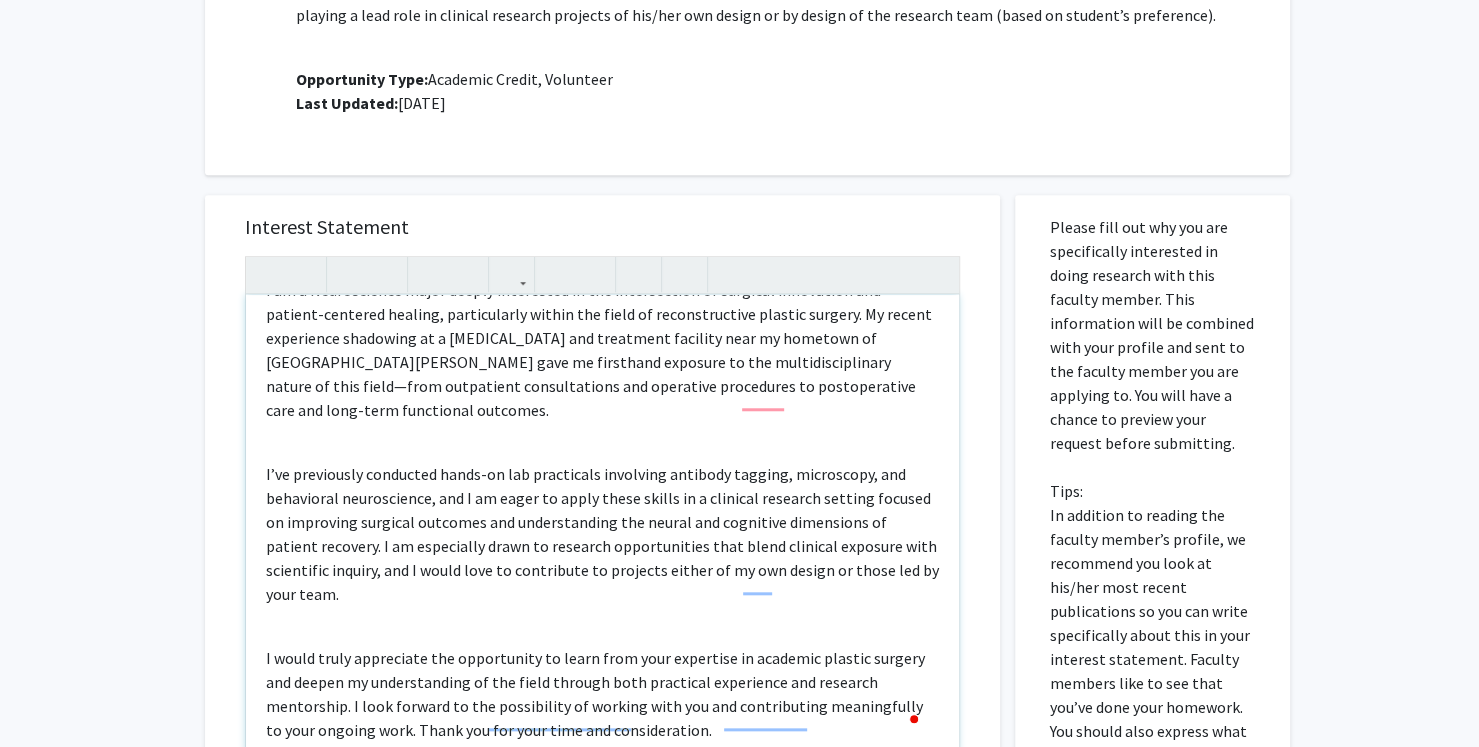 scroll, scrollTop: 37, scrollLeft: 0, axis: vertical 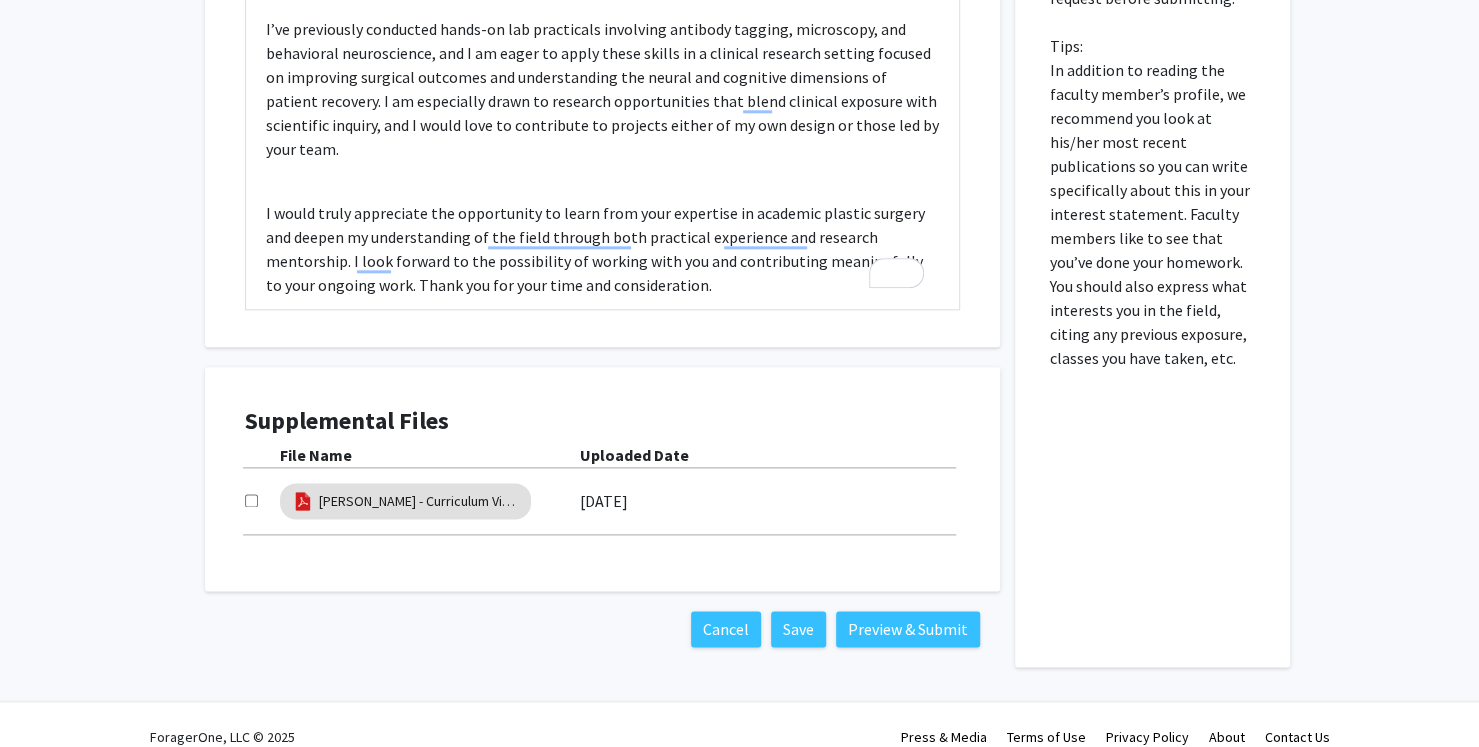 click at bounding box center (262, 501) 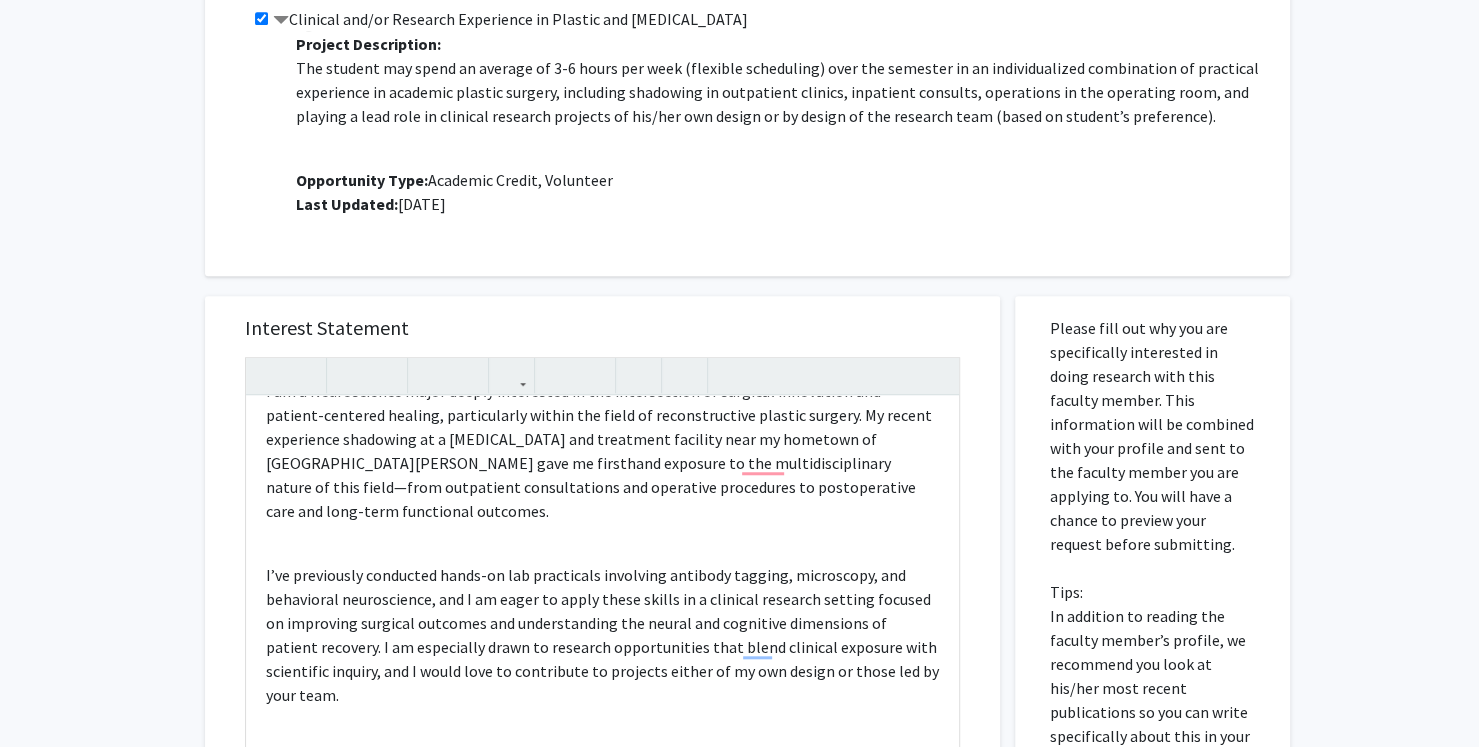 scroll, scrollTop: 708, scrollLeft: 0, axis: vertical 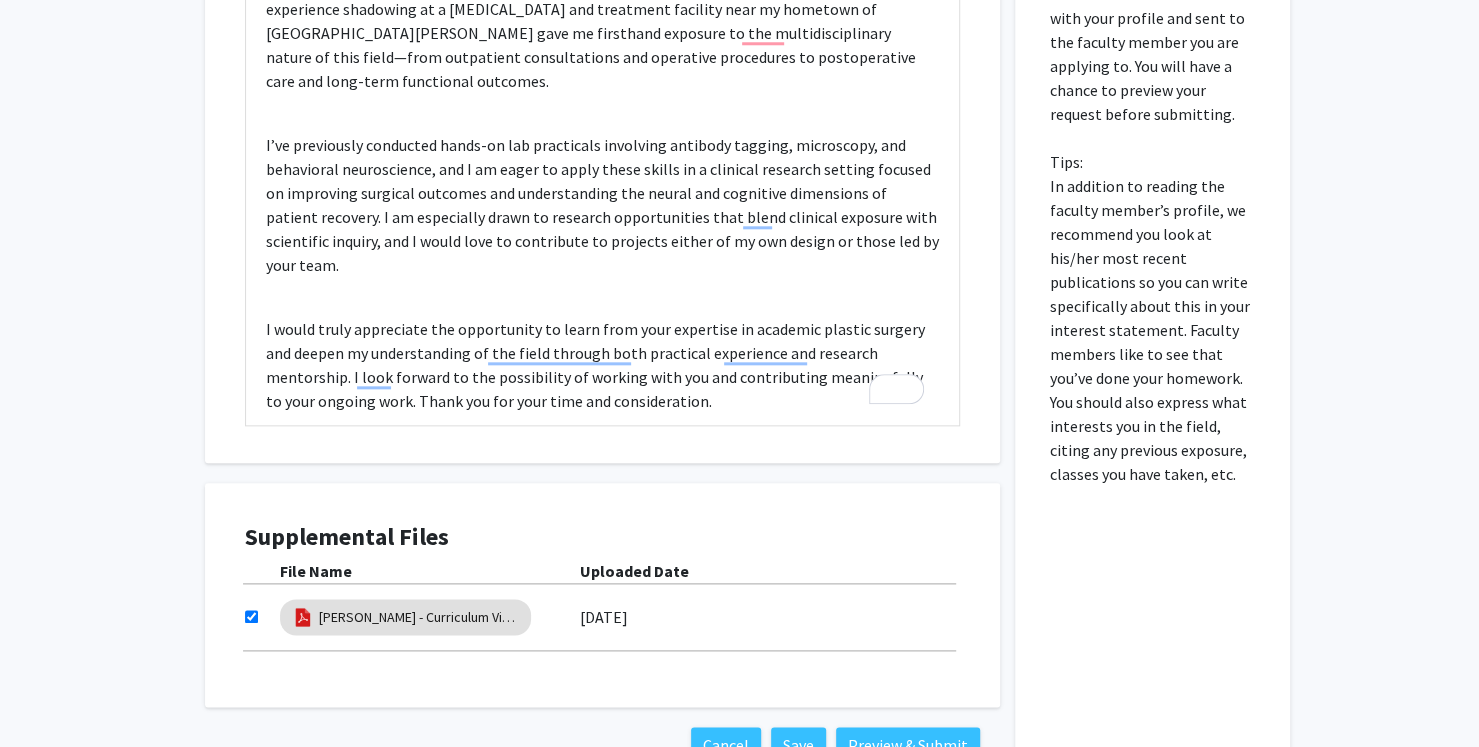 click on "Supplemental Files File Name Uploaded Date  [PERSON_NAME] - Curriculum Vitae   [DATE]" at bounding box center (602, 595) 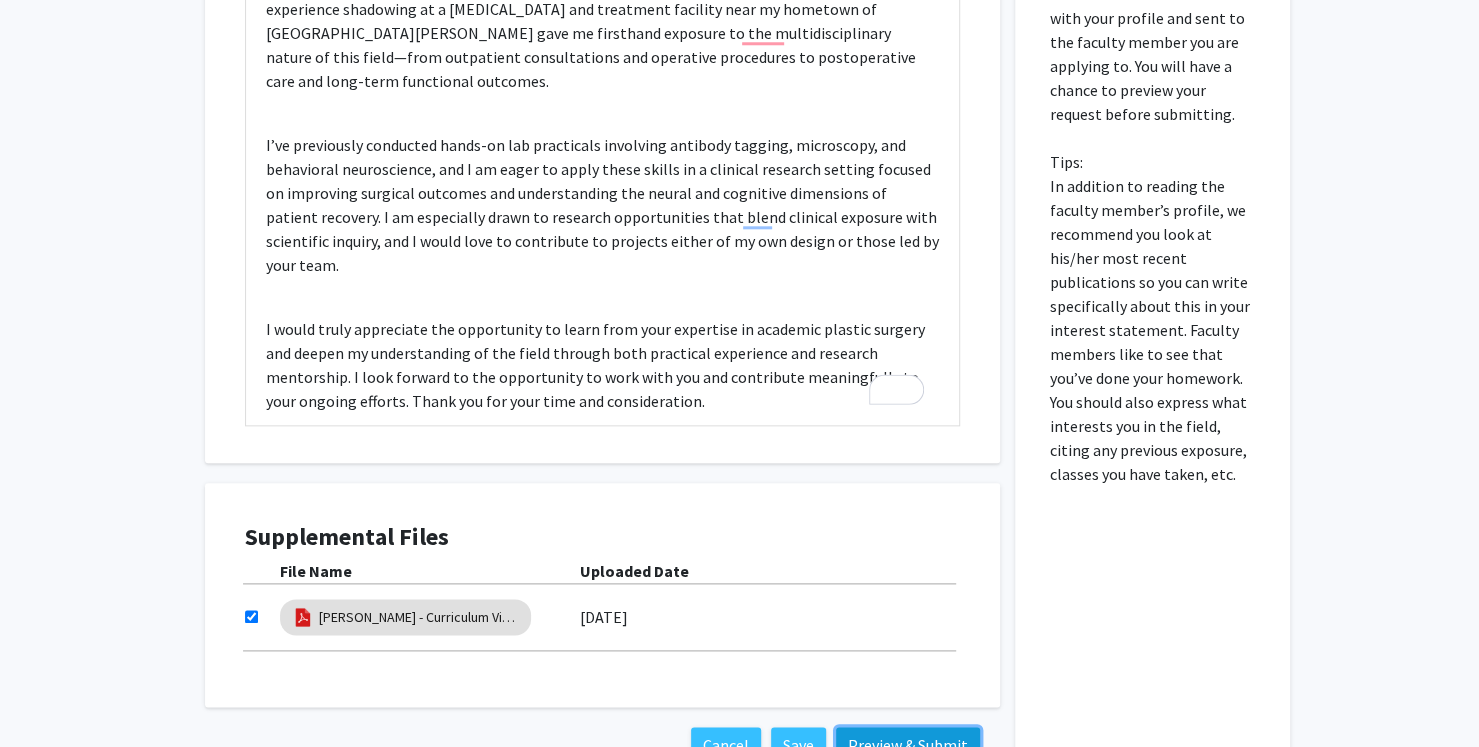 click on "Preview & Submit" at bounding box center [908, 745] 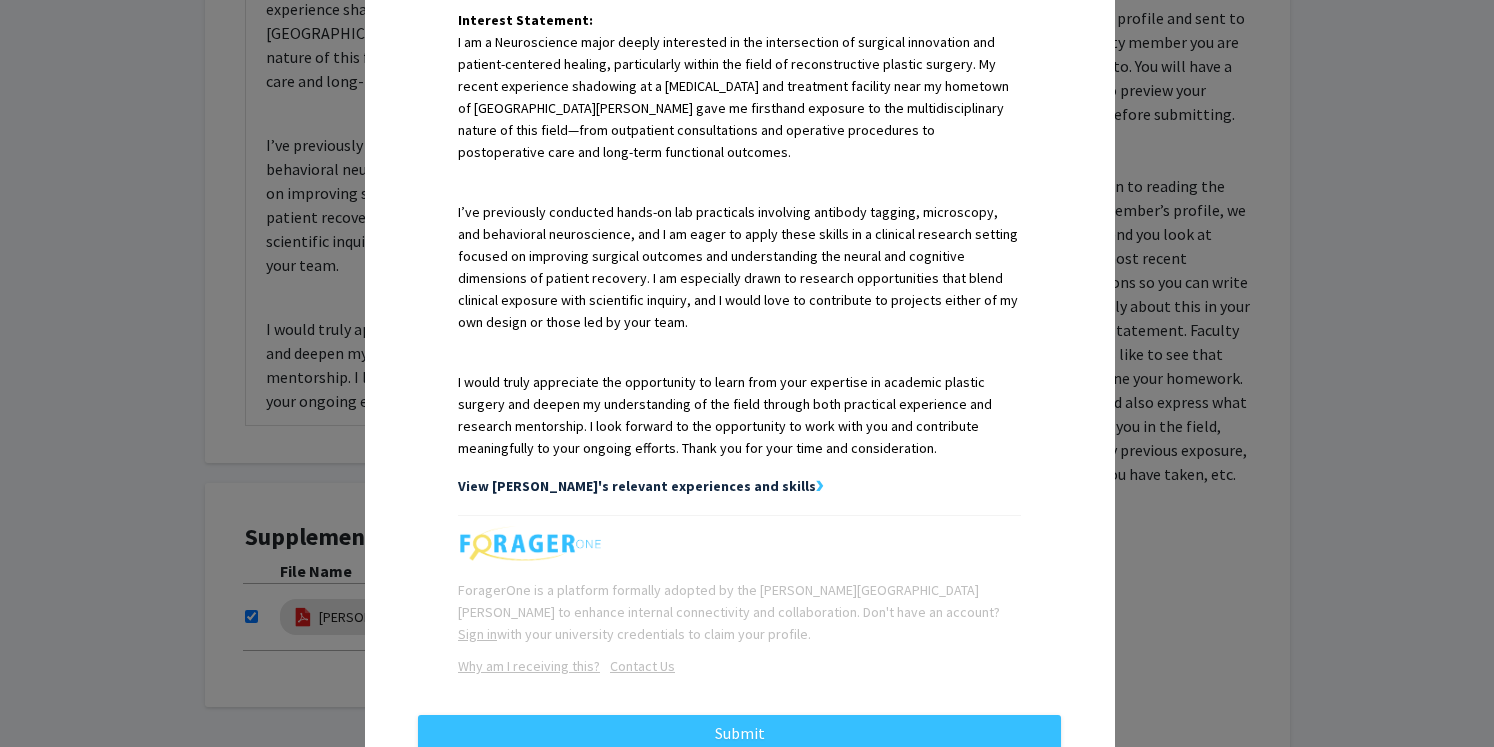 scroll, scrollTop: 587, scrollLeft: 0, axis: vertical 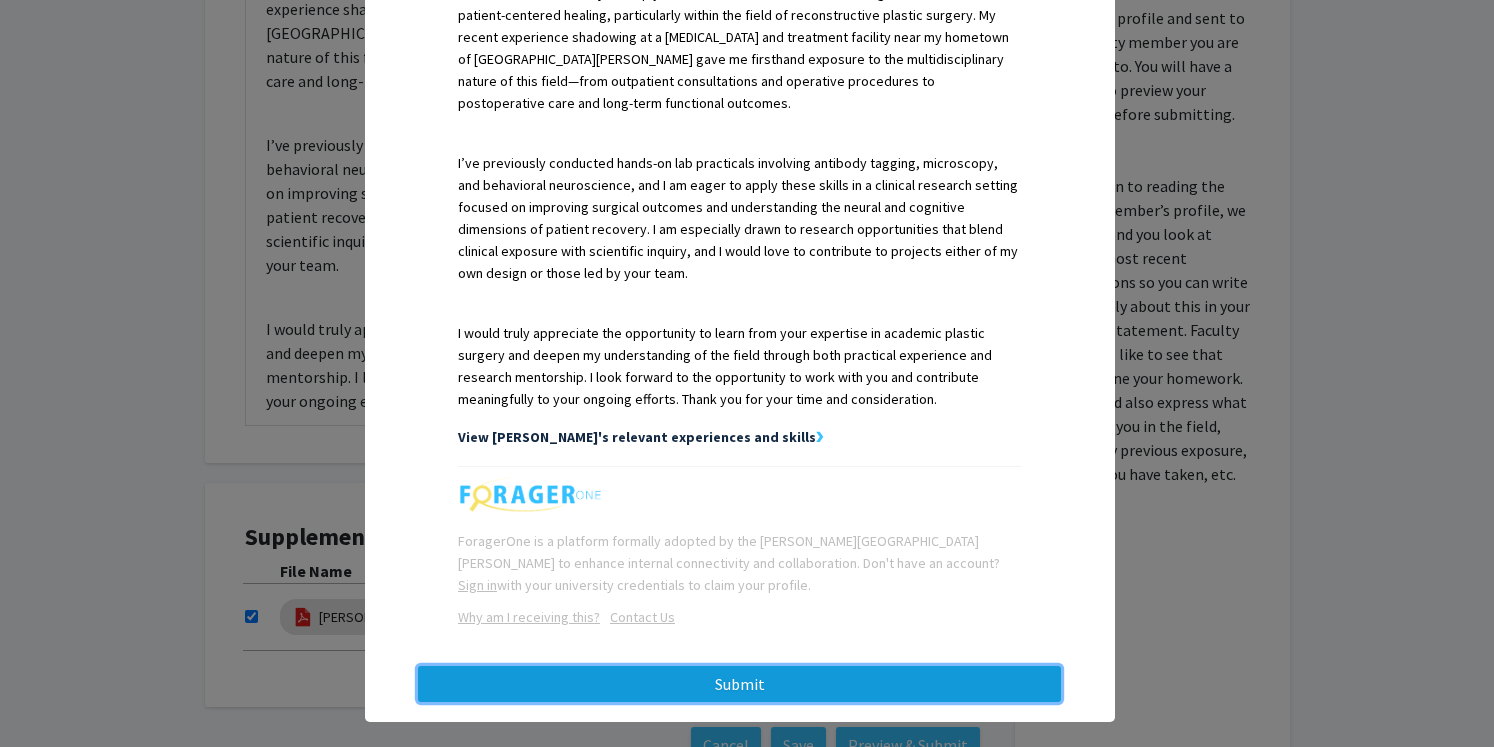 click on "Submit" at bounding box center (739, 684) 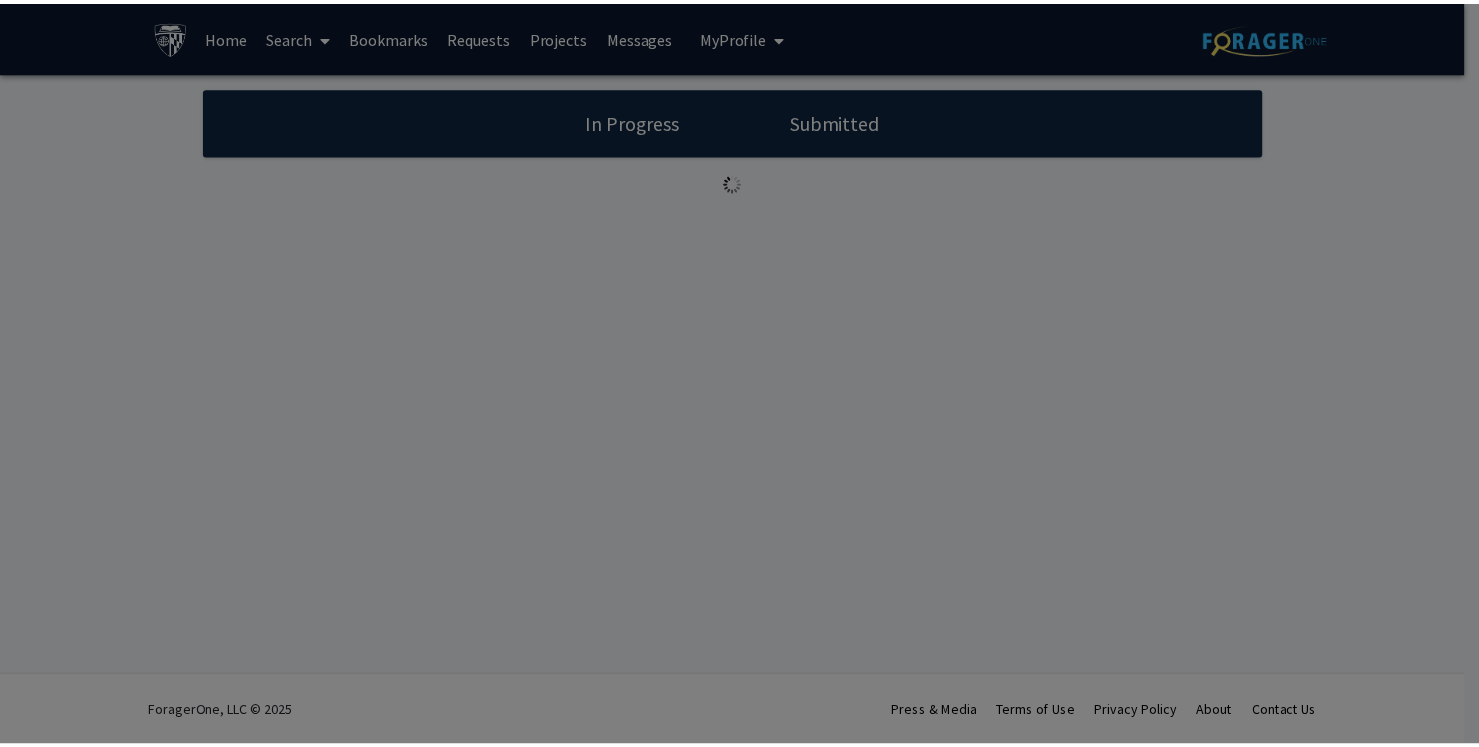 scroll, scrollTop: 0, scrollLeft: 0, axis: both 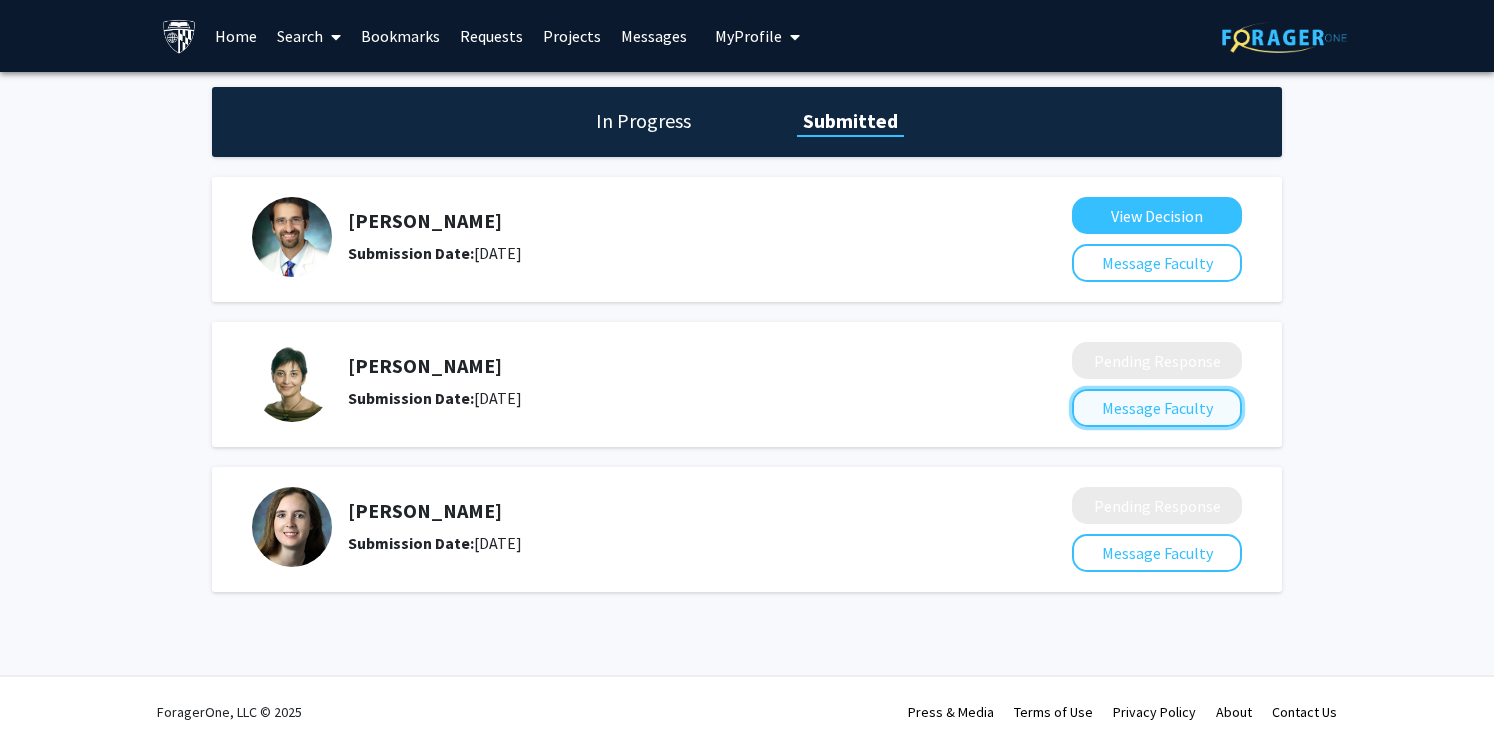 click on "Message Faculty" 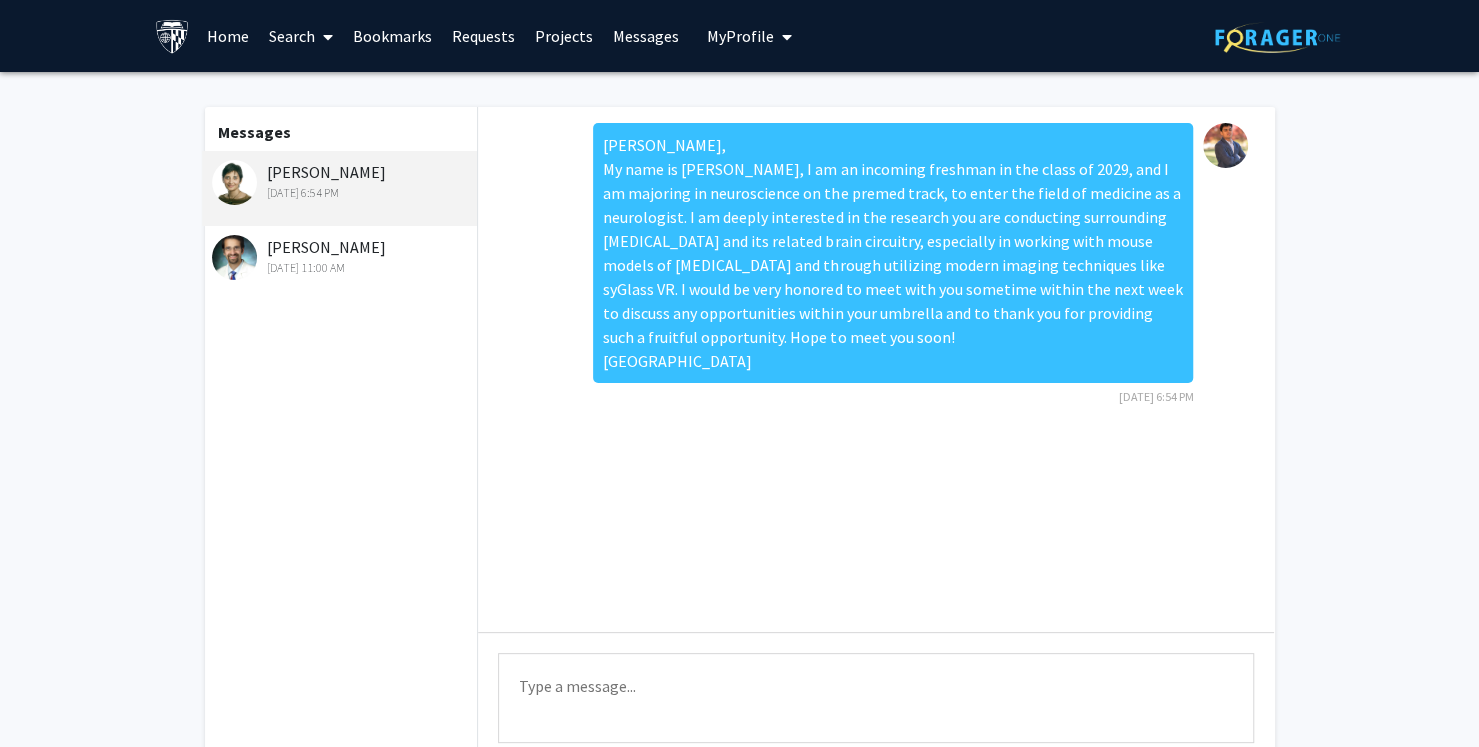 click at bounding box center [324, 37] 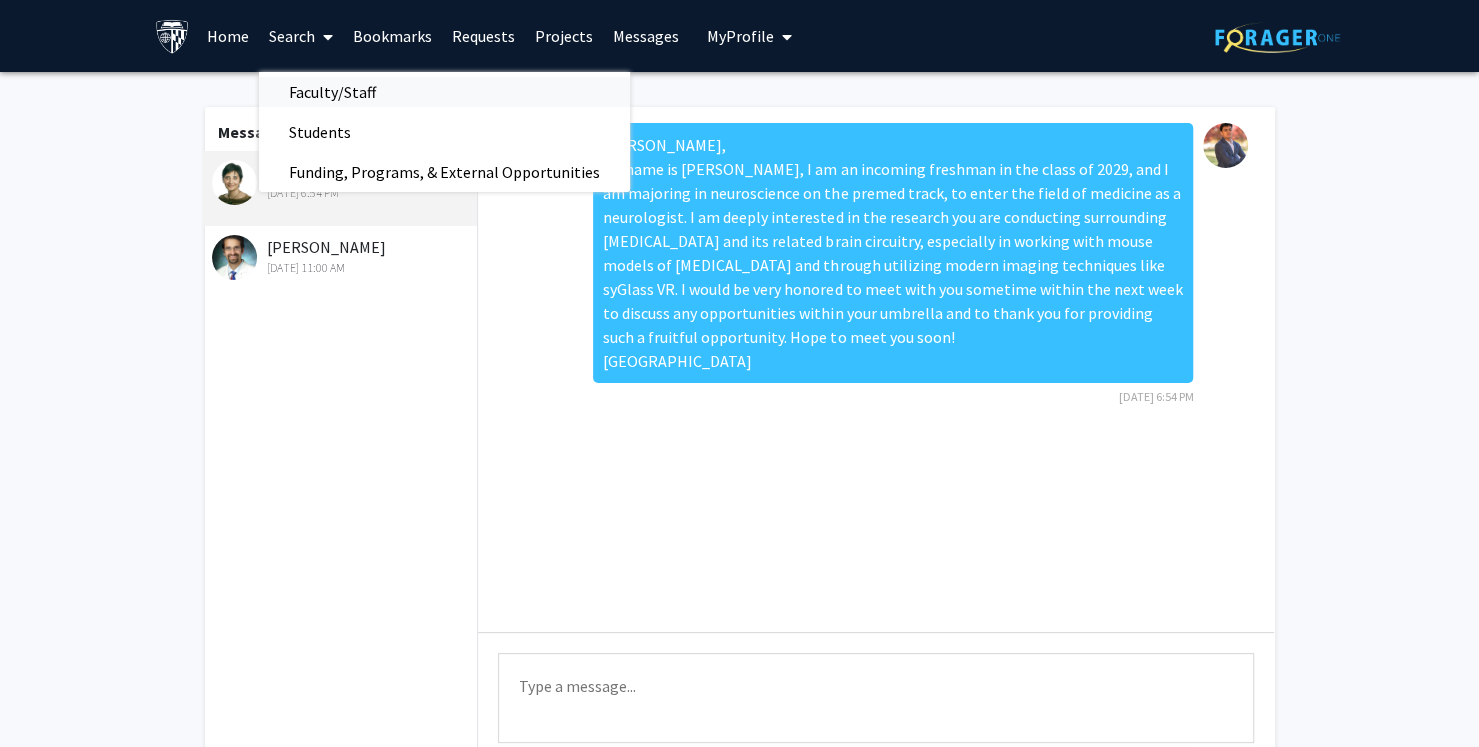 click on "Faculty/Staff" at bounding box center (332, 92) 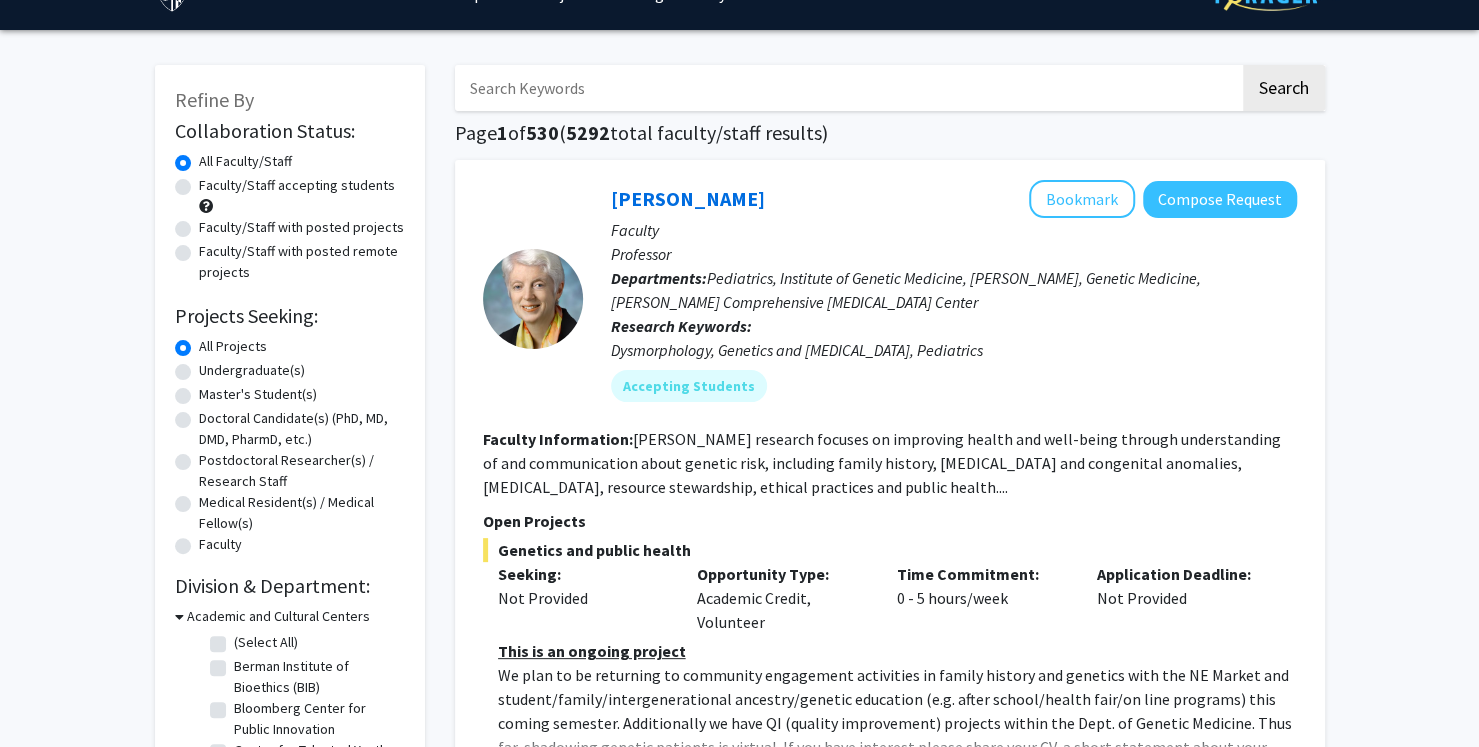 scroll, scrollTop: 0, scrollLeft: 0, axis: both 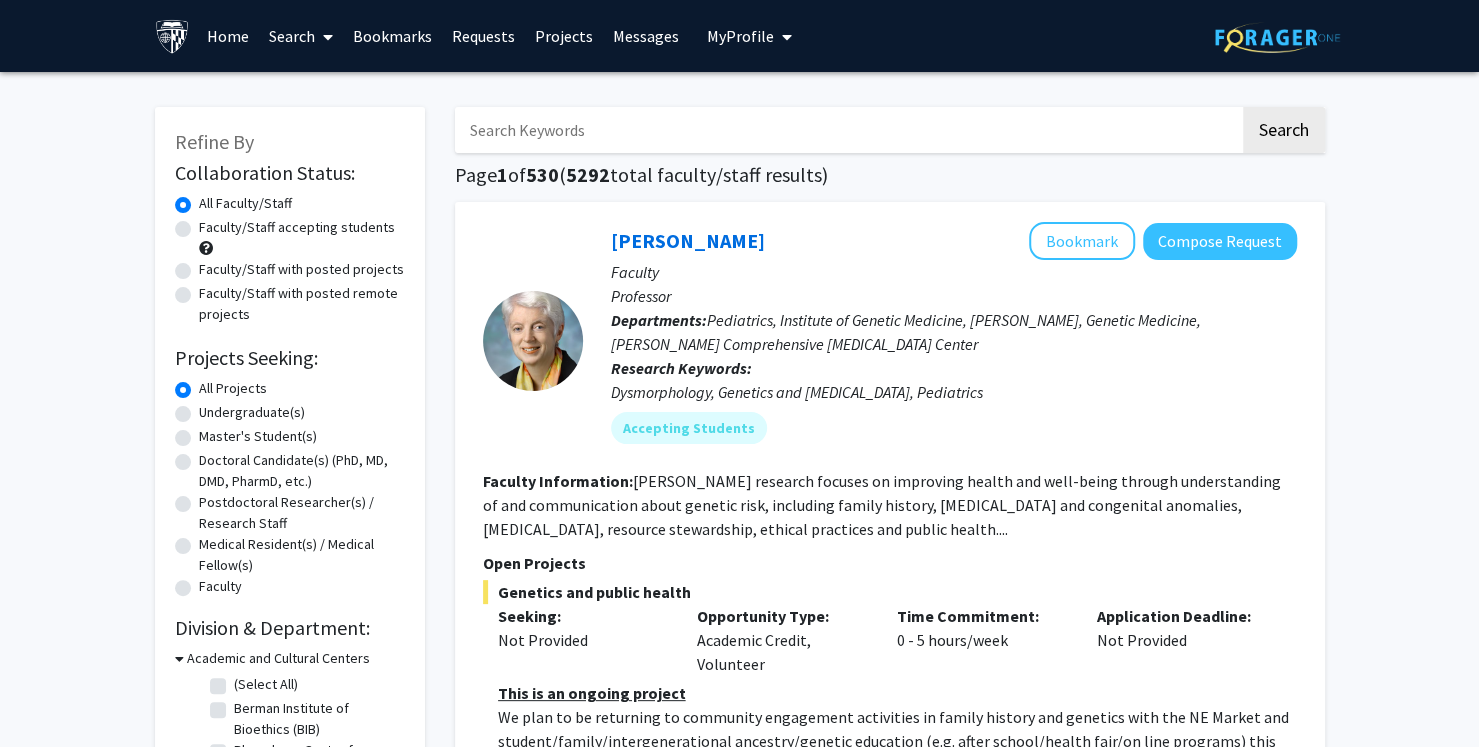 click at bounding box center [847, 130] 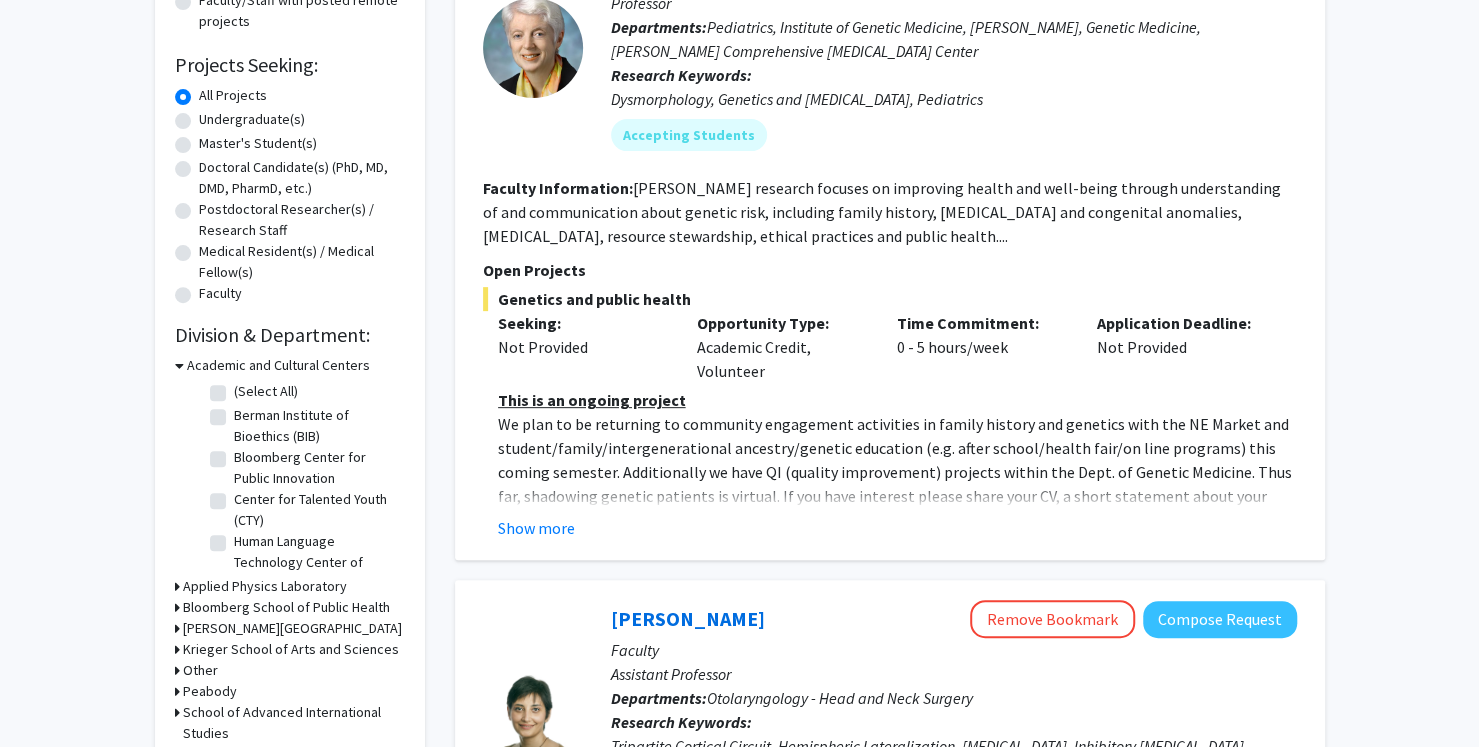scroll, scrollTop: 0, scrollLeft: 0, axis: both 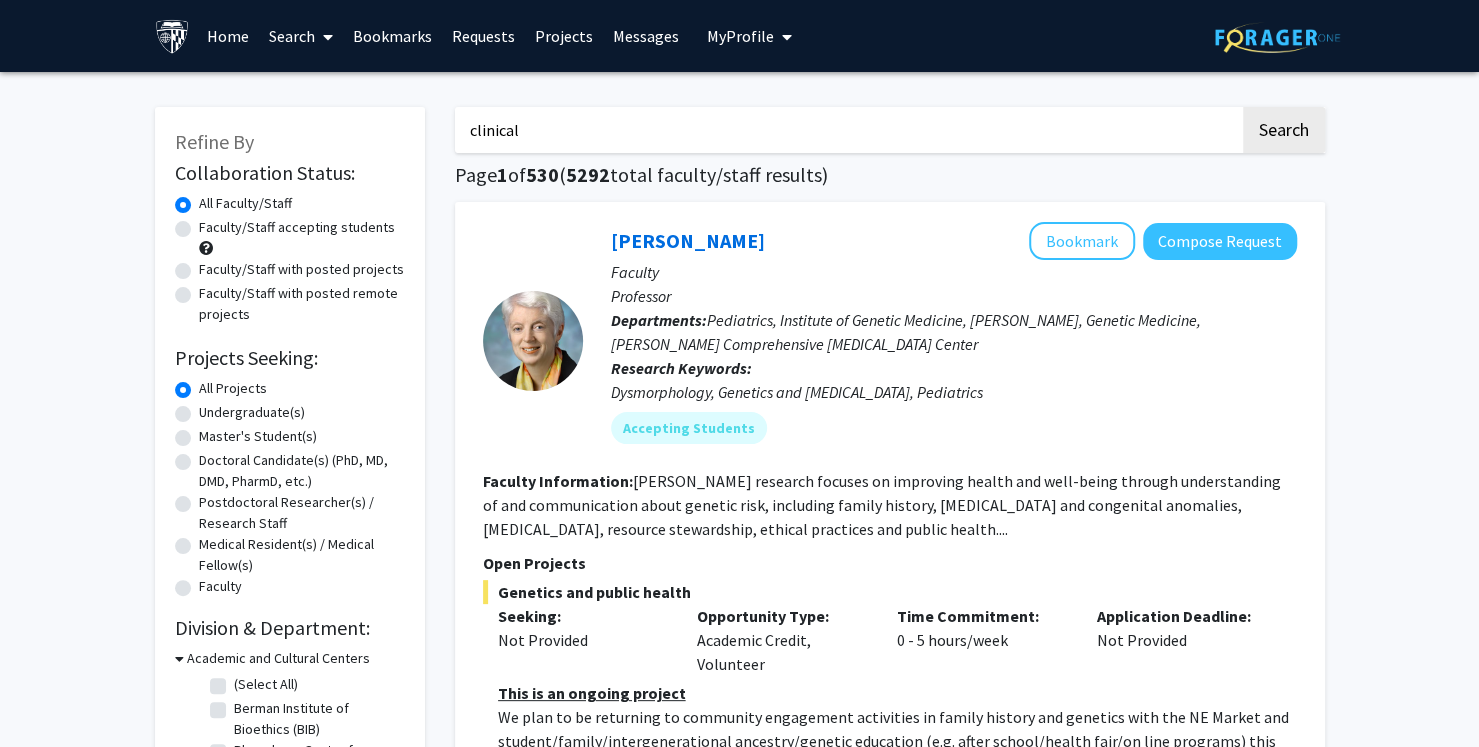 type on "clinical" 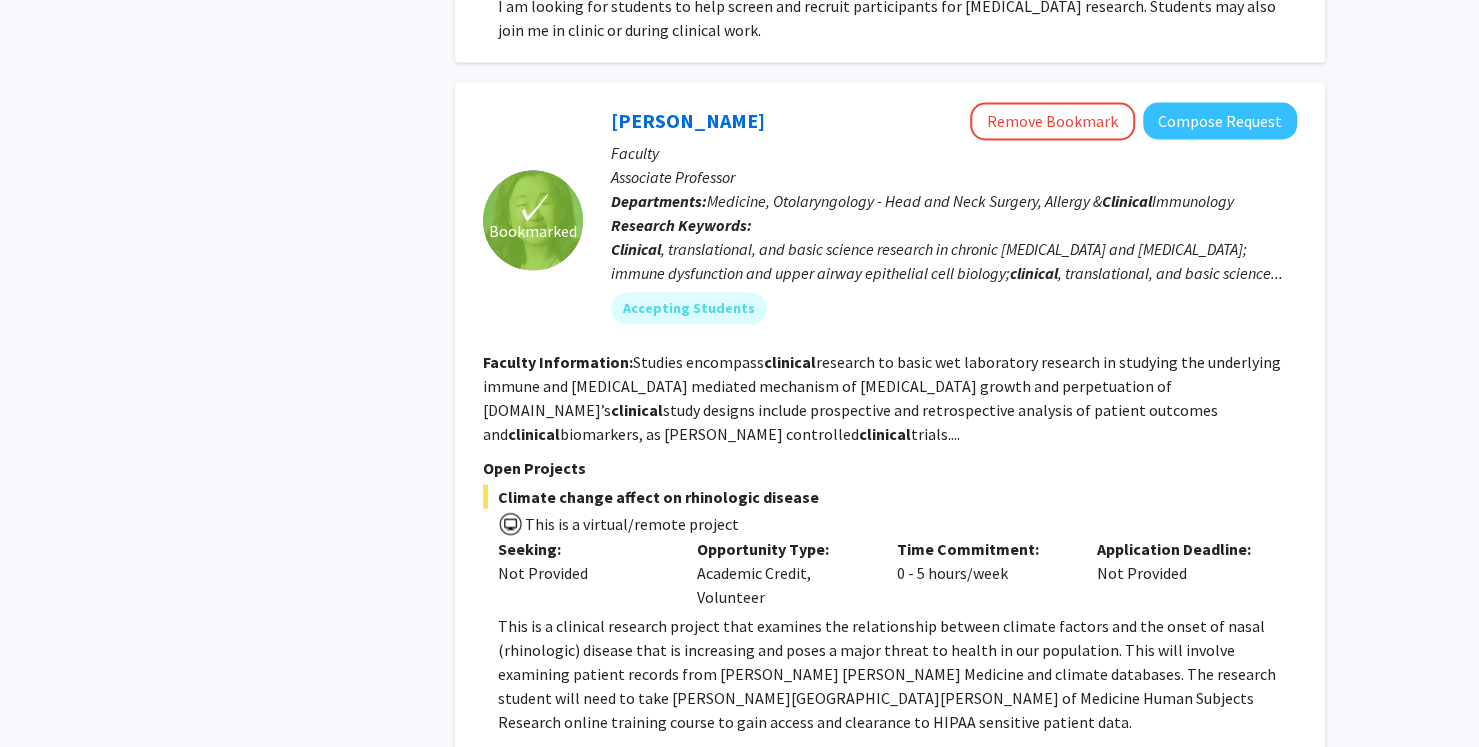 scroll, scrollTop: 2081, scrollLeft: 0, axis: vertical 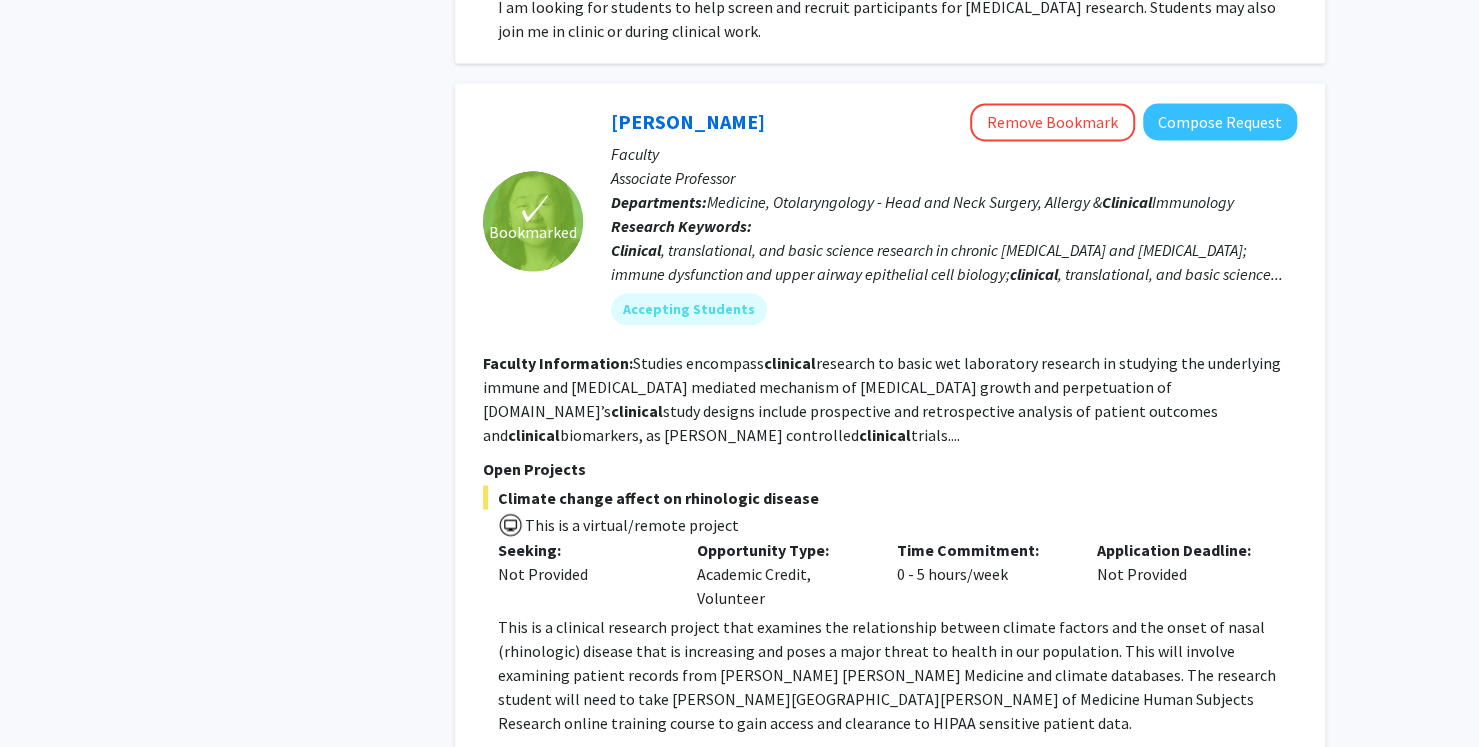 click on "Faculty Information:  Studies encompass  clinical  research to basic wet laboratory research in studying the underlying immune and [MEDICAL_DATA] mediated mechanism of [MEDICAL_DATA] growth and perpetuation of [DOMAIN_NAME]’s  clinical  study designs include prospective and retrospective analysis of patient outcomes and  clinical  biomarkers, as [PERSON_NAME] controlled  clinical  trials...." 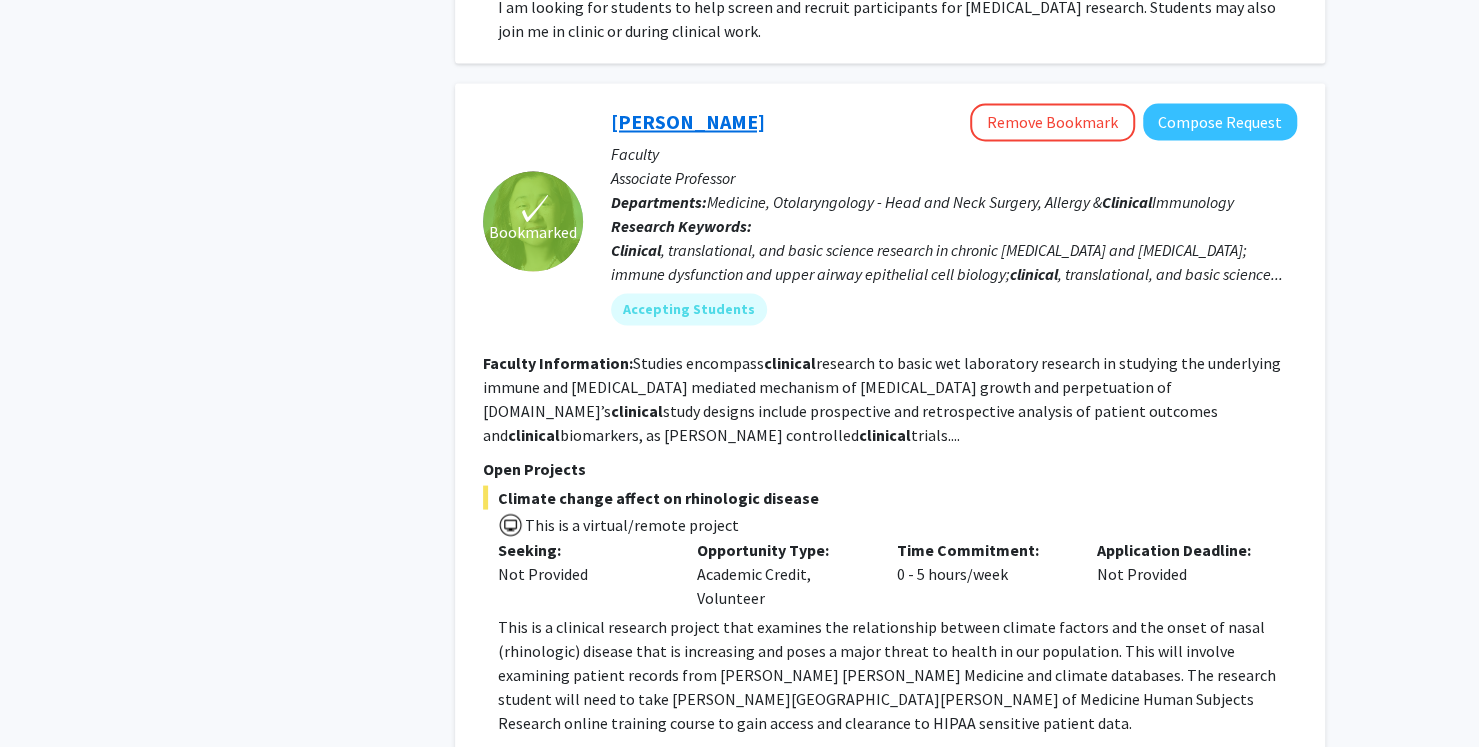 click on "[PERSON_NAME]" 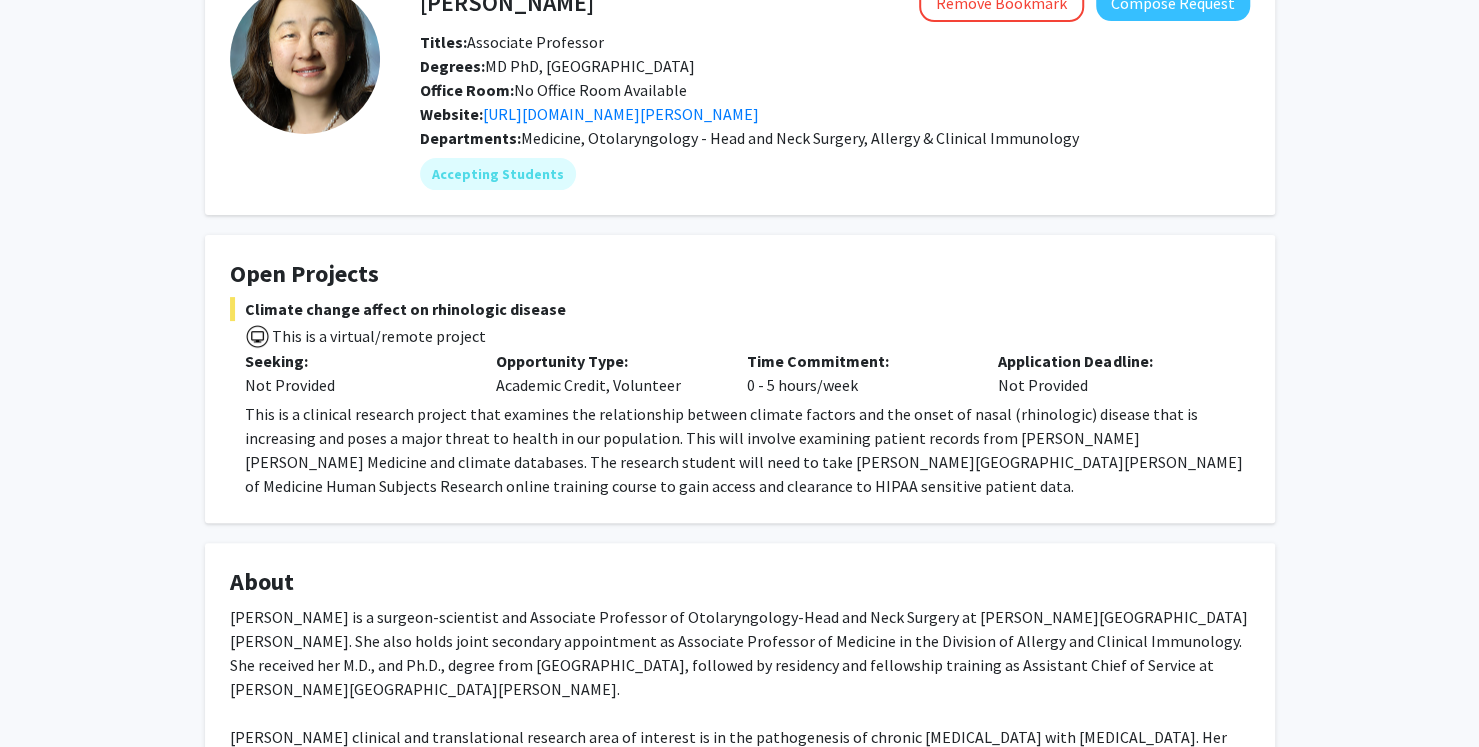 scroll, scrollTop: 139, scrollLeft: 0, axis: vertical 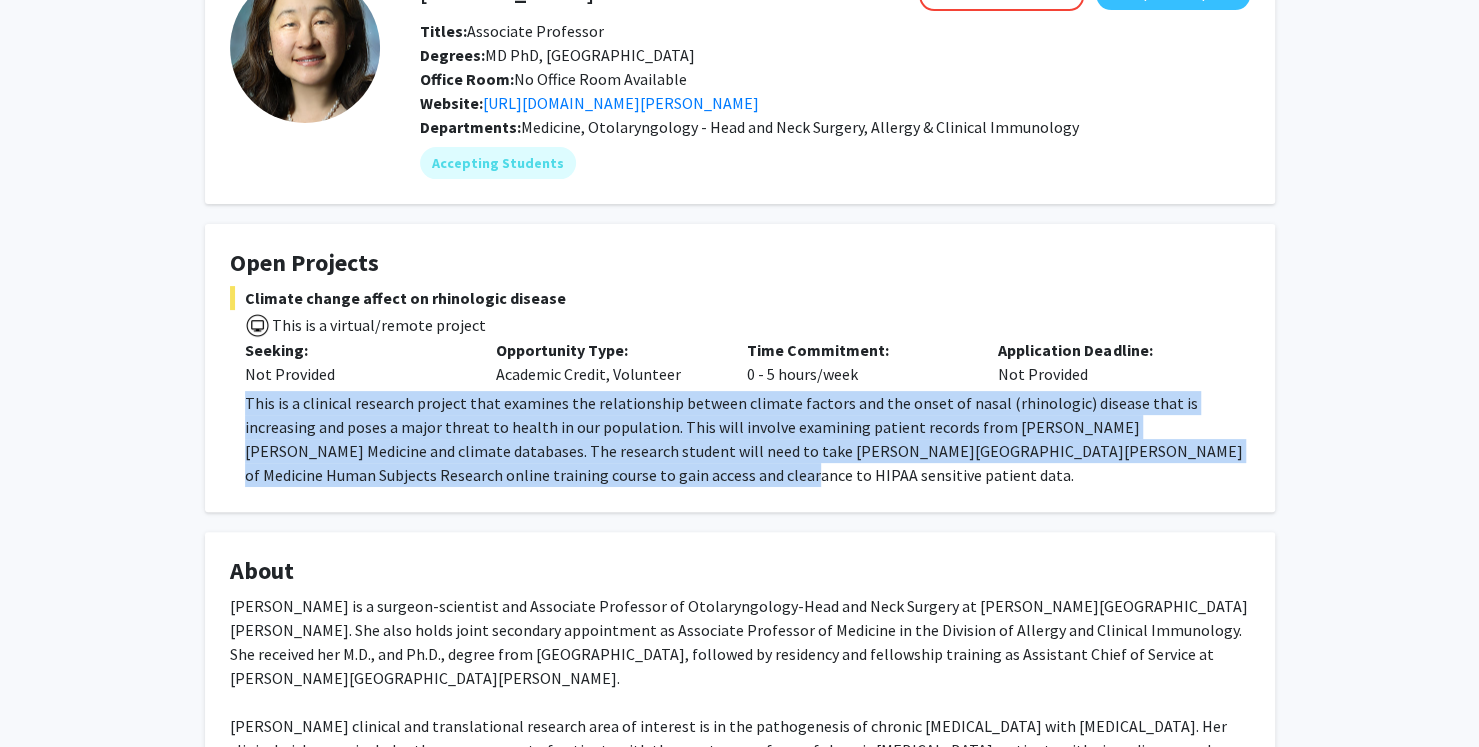 drag, startPoint x: 526, startPoint y: 468, endPoint x: 221, endPoint y: 413, distance: 309.91934 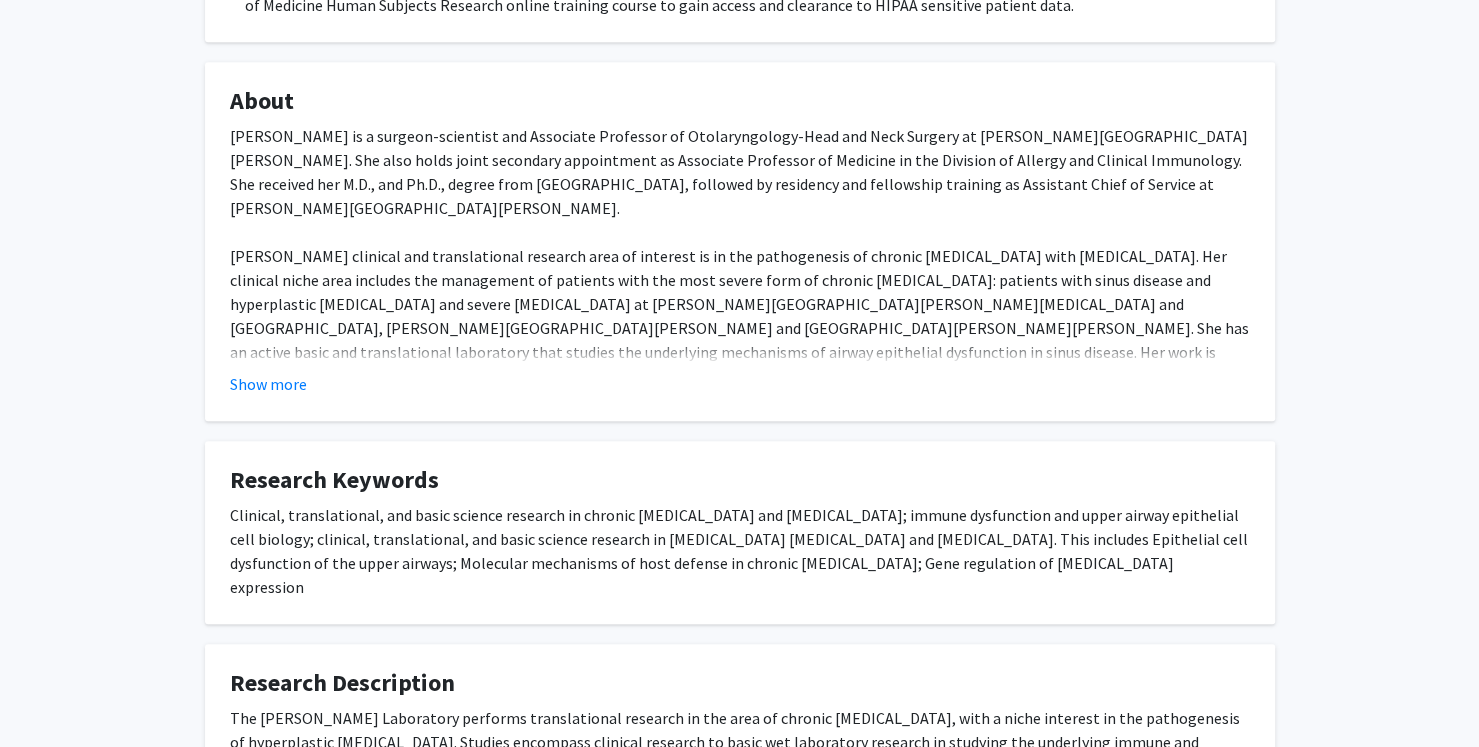 scroll, scrollTop: 837, scrollLeft: 0, axis: vertical 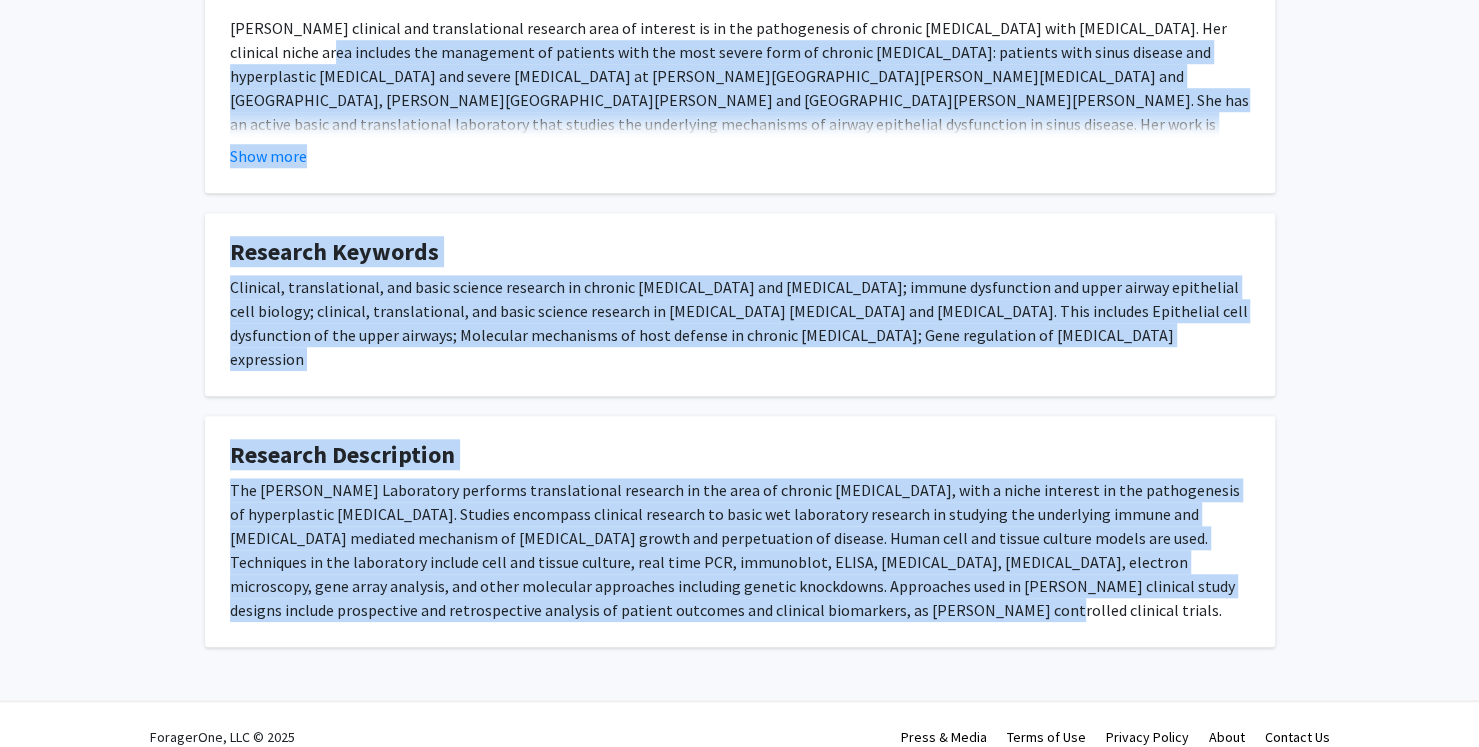 drag, startPoint x: 698, startPoint y: 598, endPoint x: 178, endPoint y: 45, distance: 759.0843 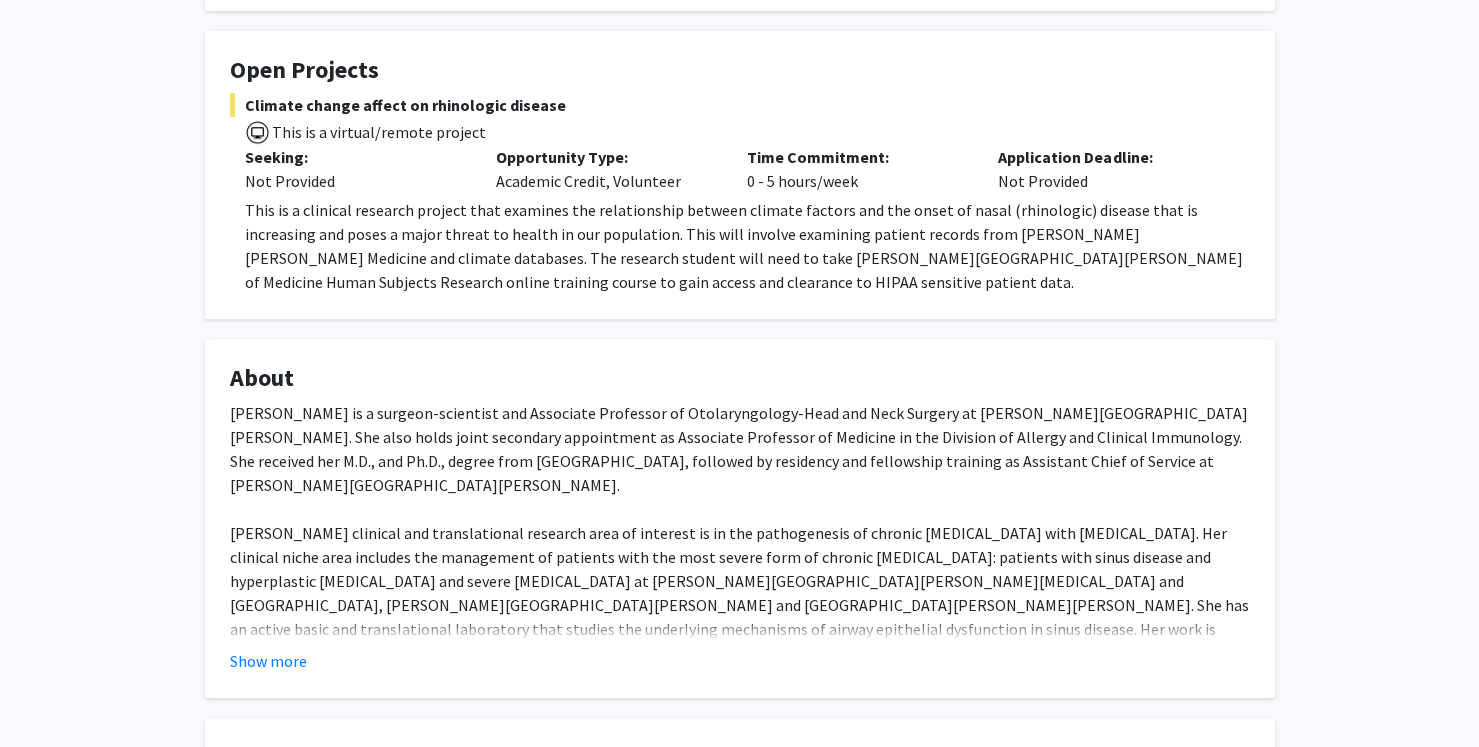 scroll, scrollTop: 325, scrollLeft: 0, axis: vertical 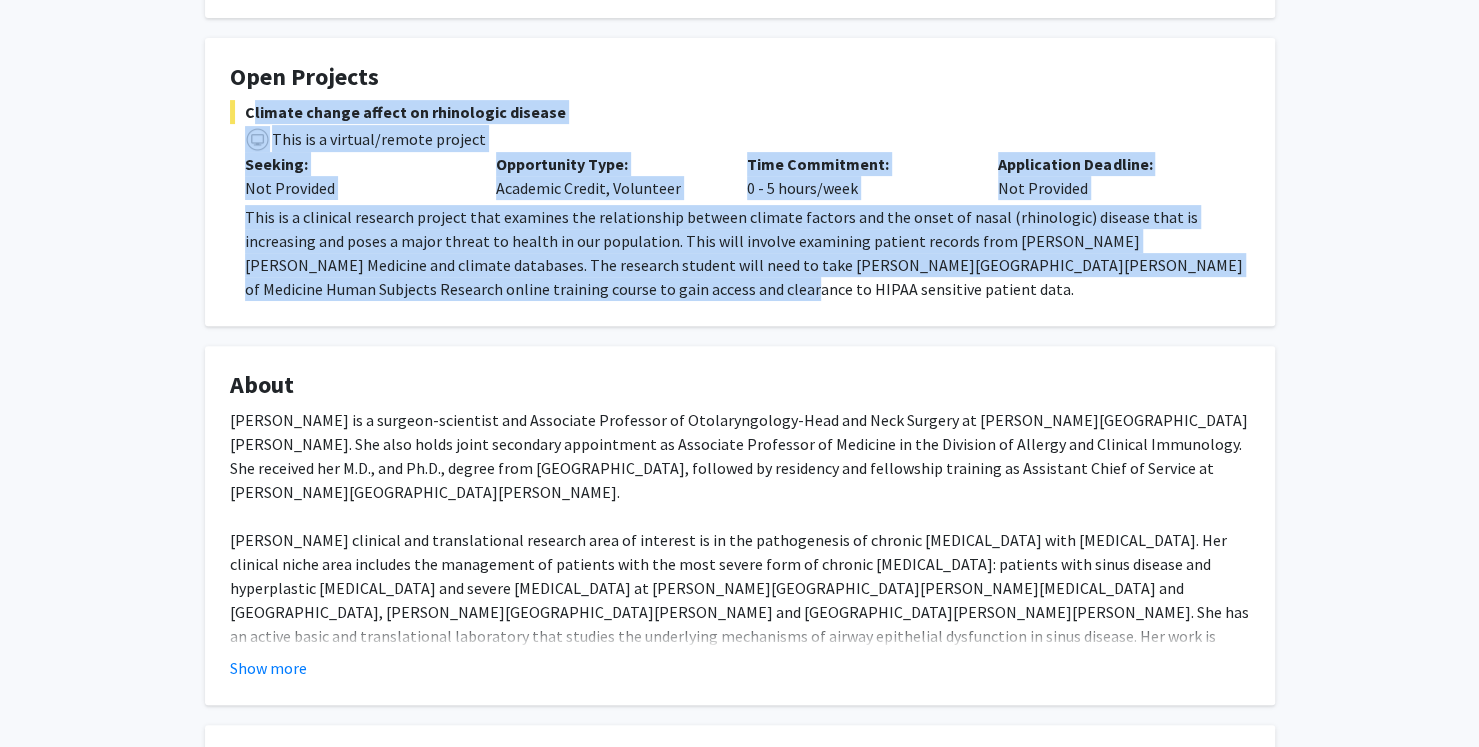 drag, startPoint x: 470, startPoint y: 286, endPoint x: 246, endPoint y: 107, distance: 286.73508 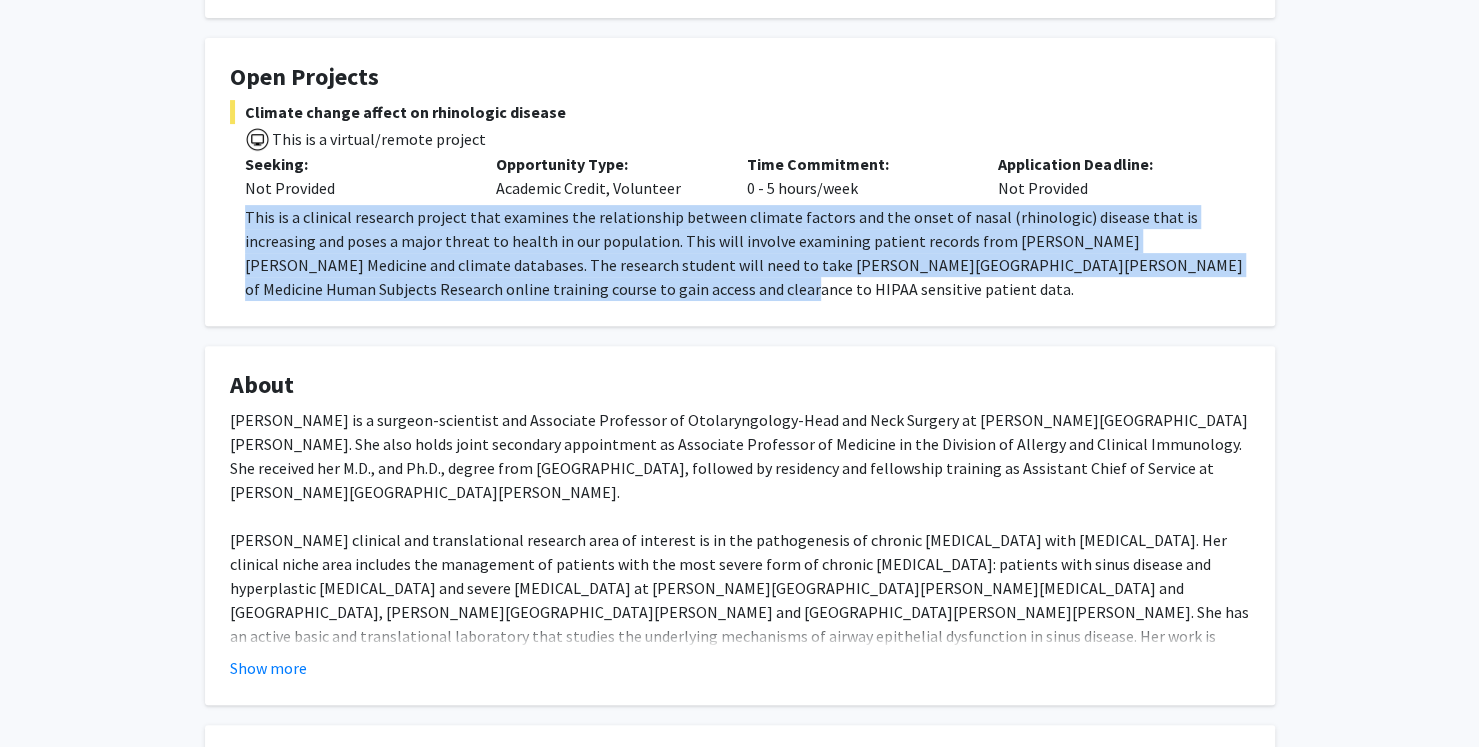 drag, startPoint x: 474, startPoint y: 283, endPoint x: 230, endPoint y: 229, distance: 249.90398 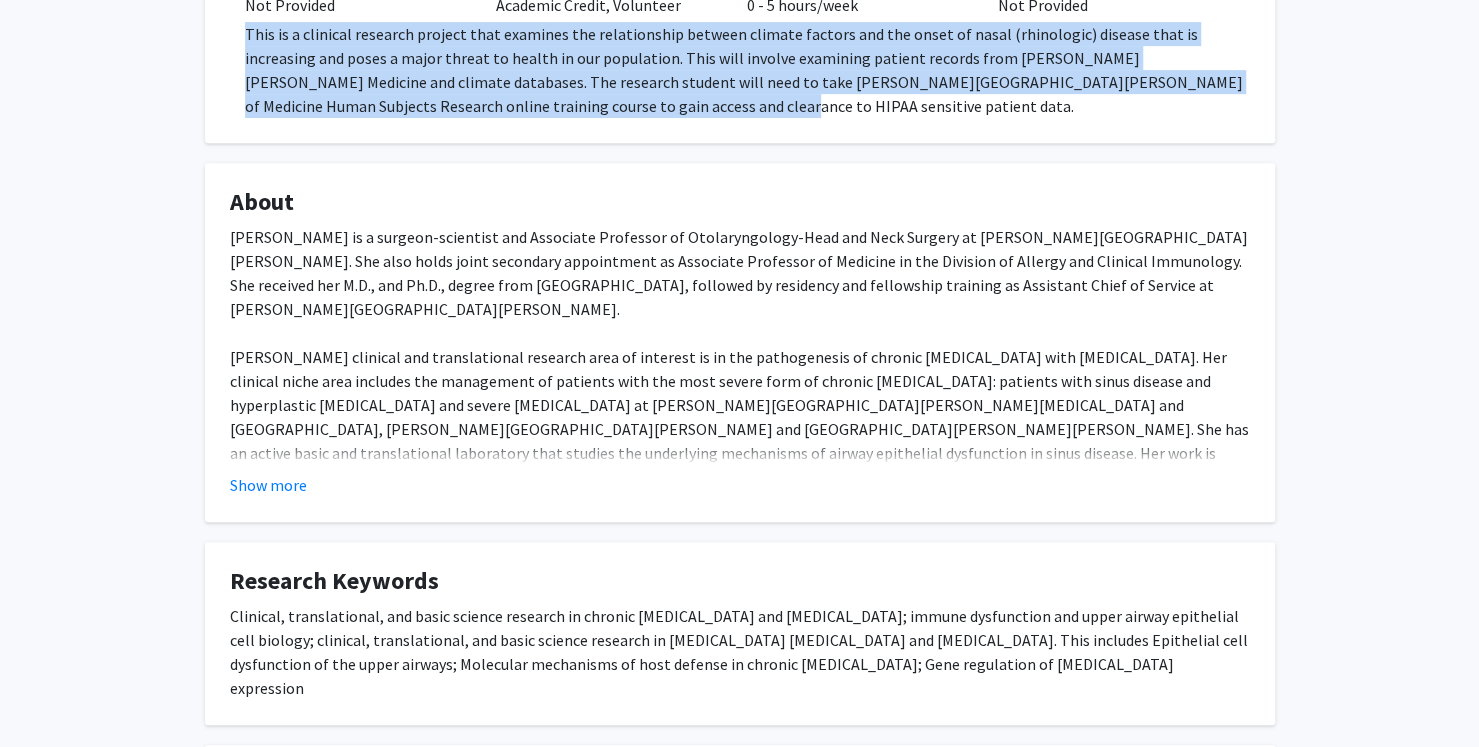 scroll, scrollTop: 510, scrollLeft: 0, axis: vertical 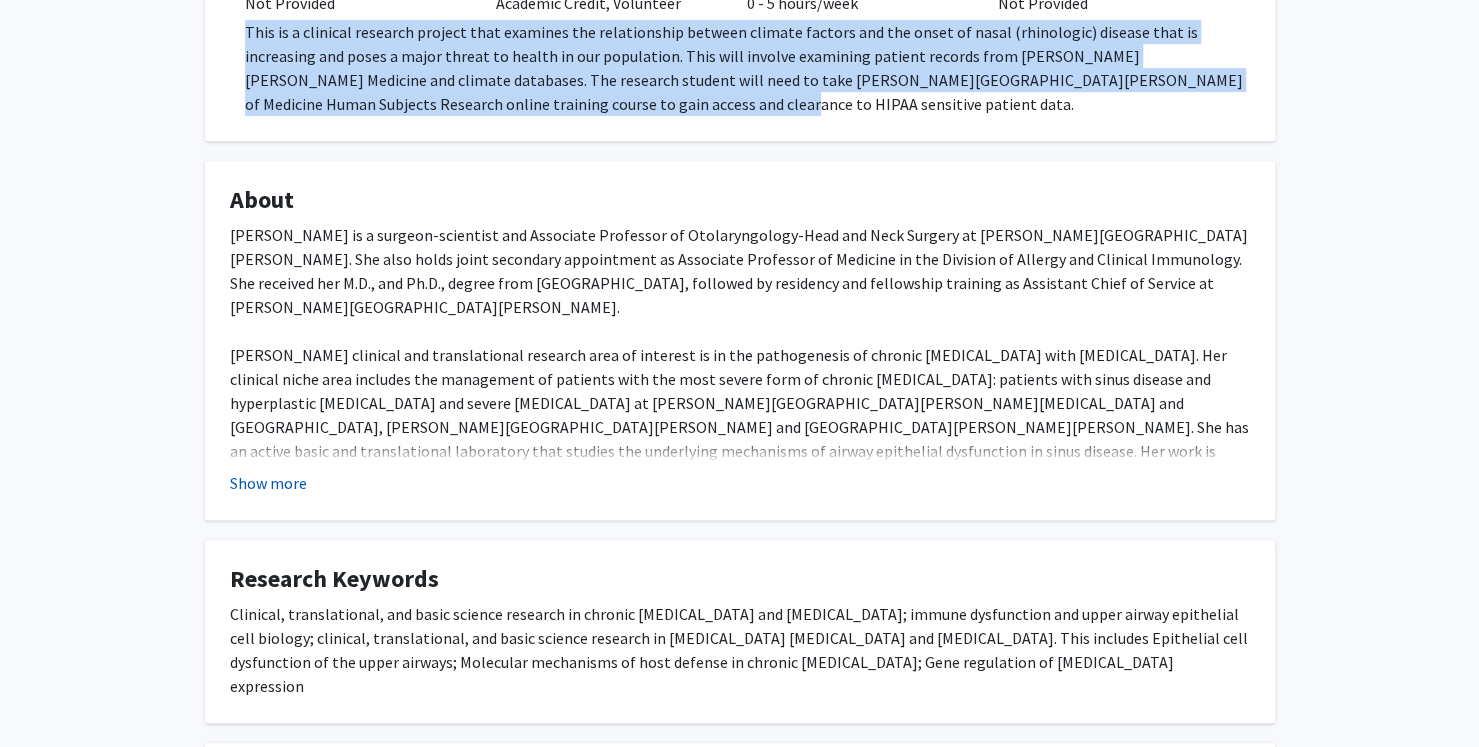 click on "Show more" 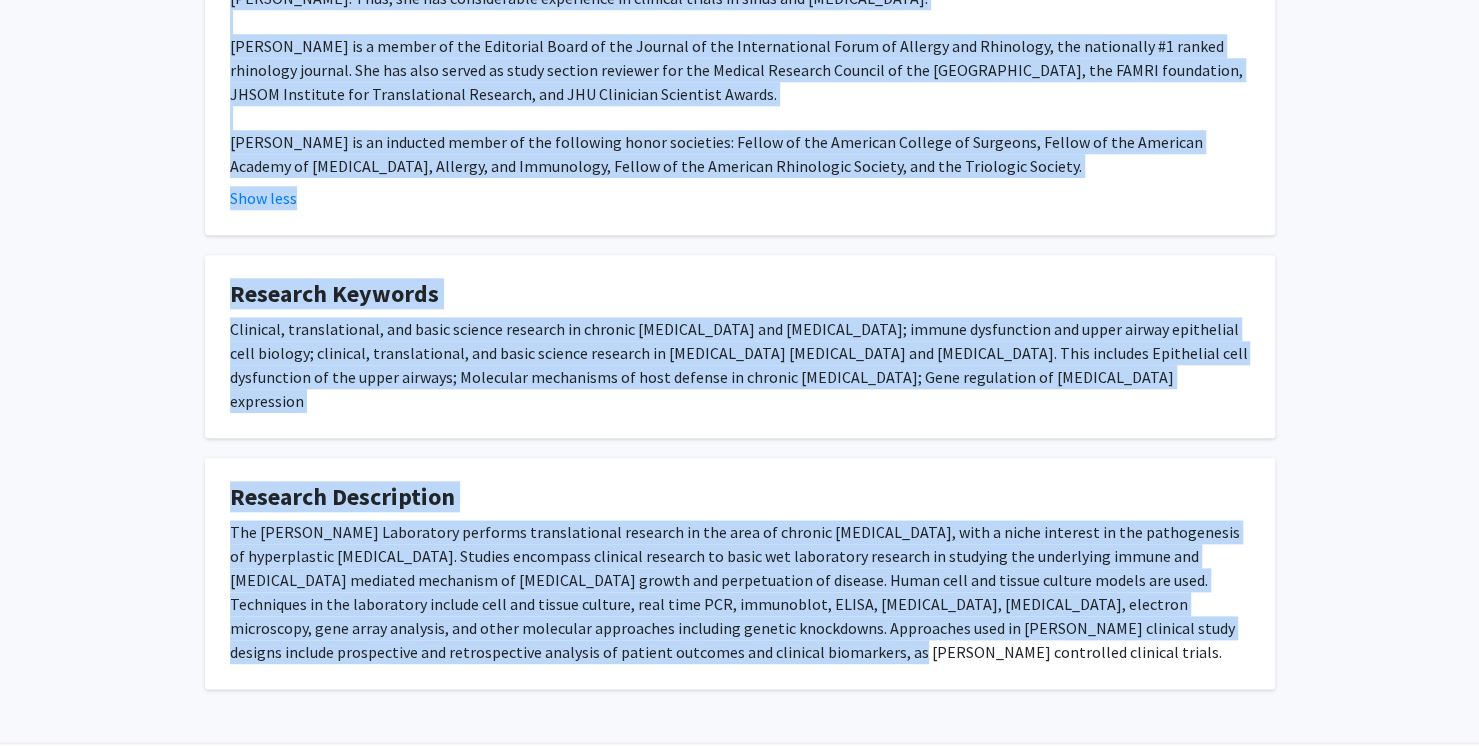 scroll, scrollTop: 1125, scrollLeft: 0, axis: vertical 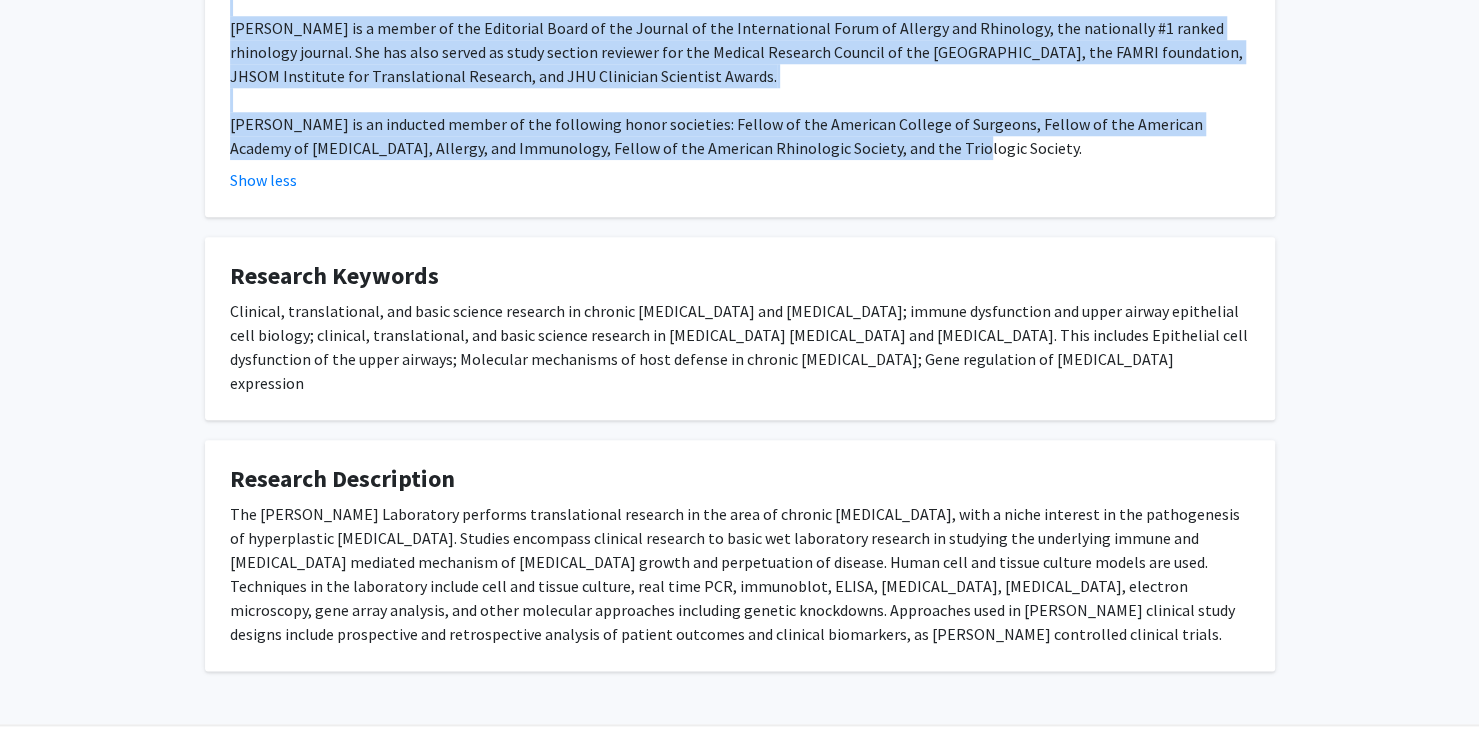 drag, startPoint x: 233, startPoint y: 237, endPoint x: 913, endPoint y: 117, distance: 690.5071 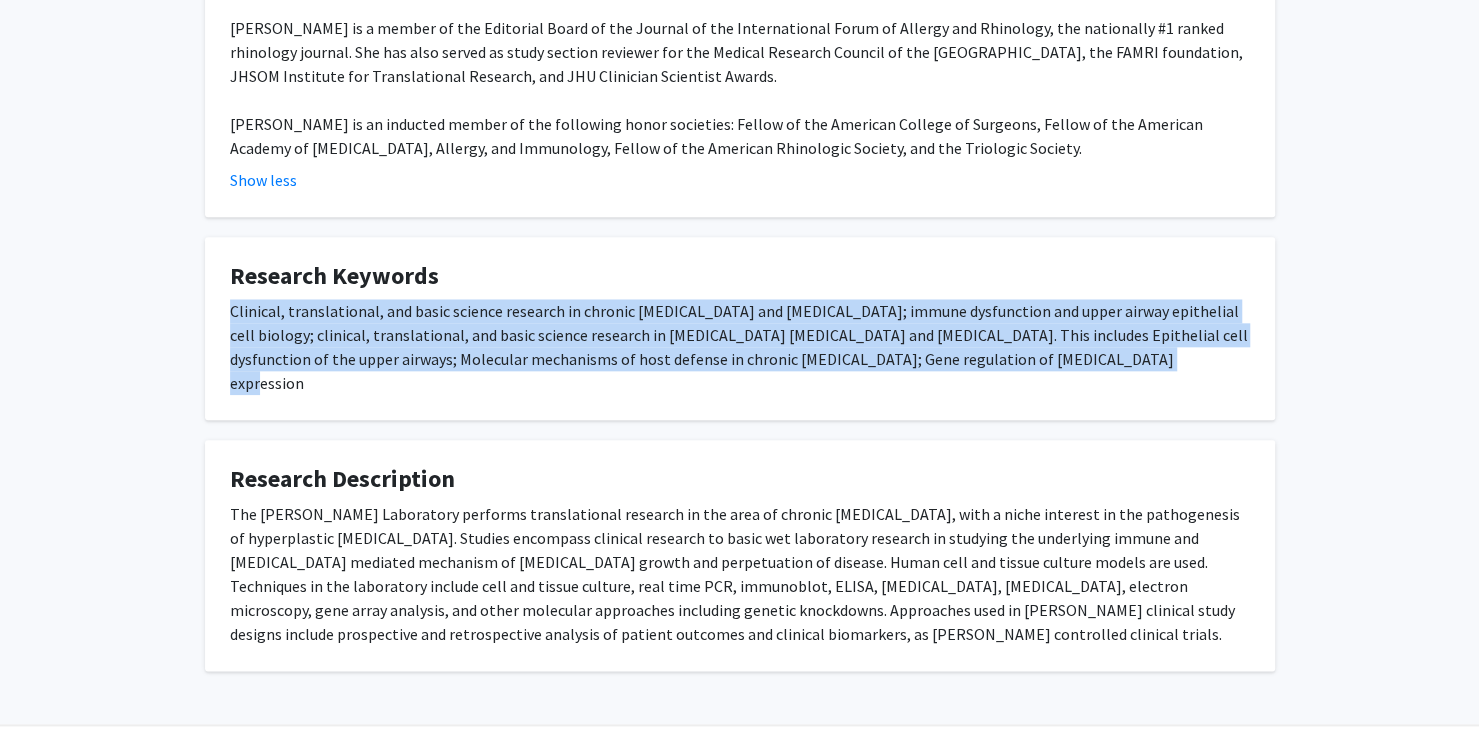 drag, startPoint x: 1088, startPoint y: 339, endPoint x: 204, endPoint y: 296, distance: 885.0452 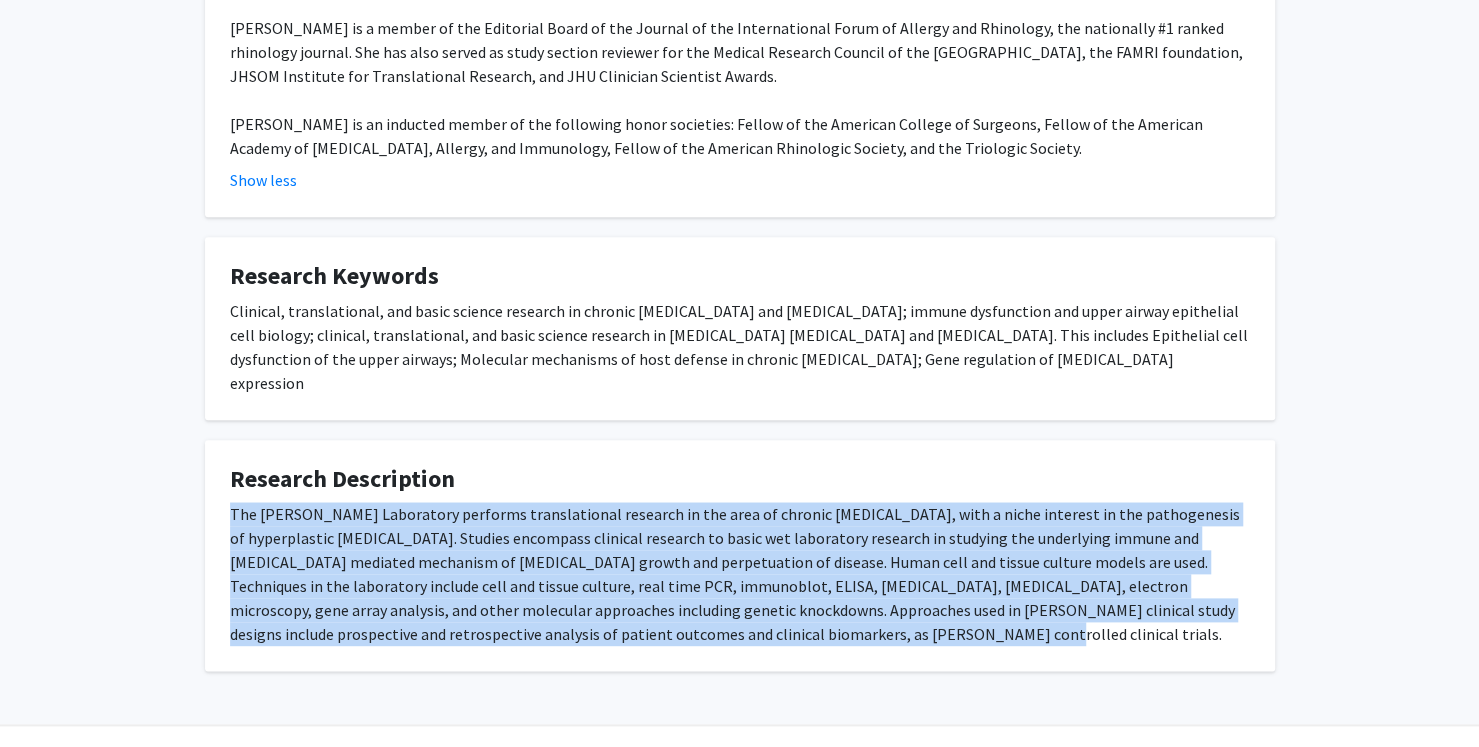 drag, startPoint x: 726, startPoint y: 593, endPoint x: 194, endPoint y: 461, distance: 548.13135 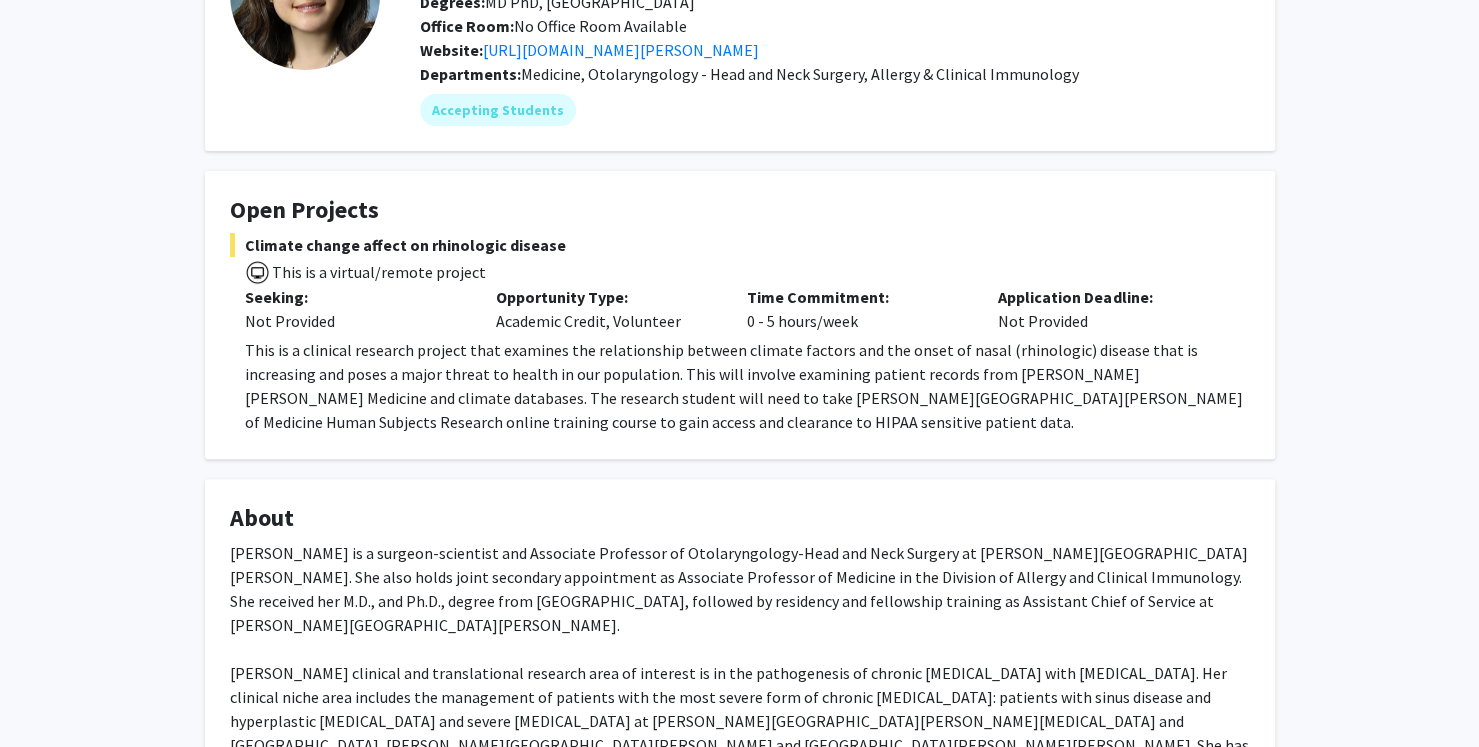 scroll, scrollTop: 0, scrollLeft: 0, axis: both 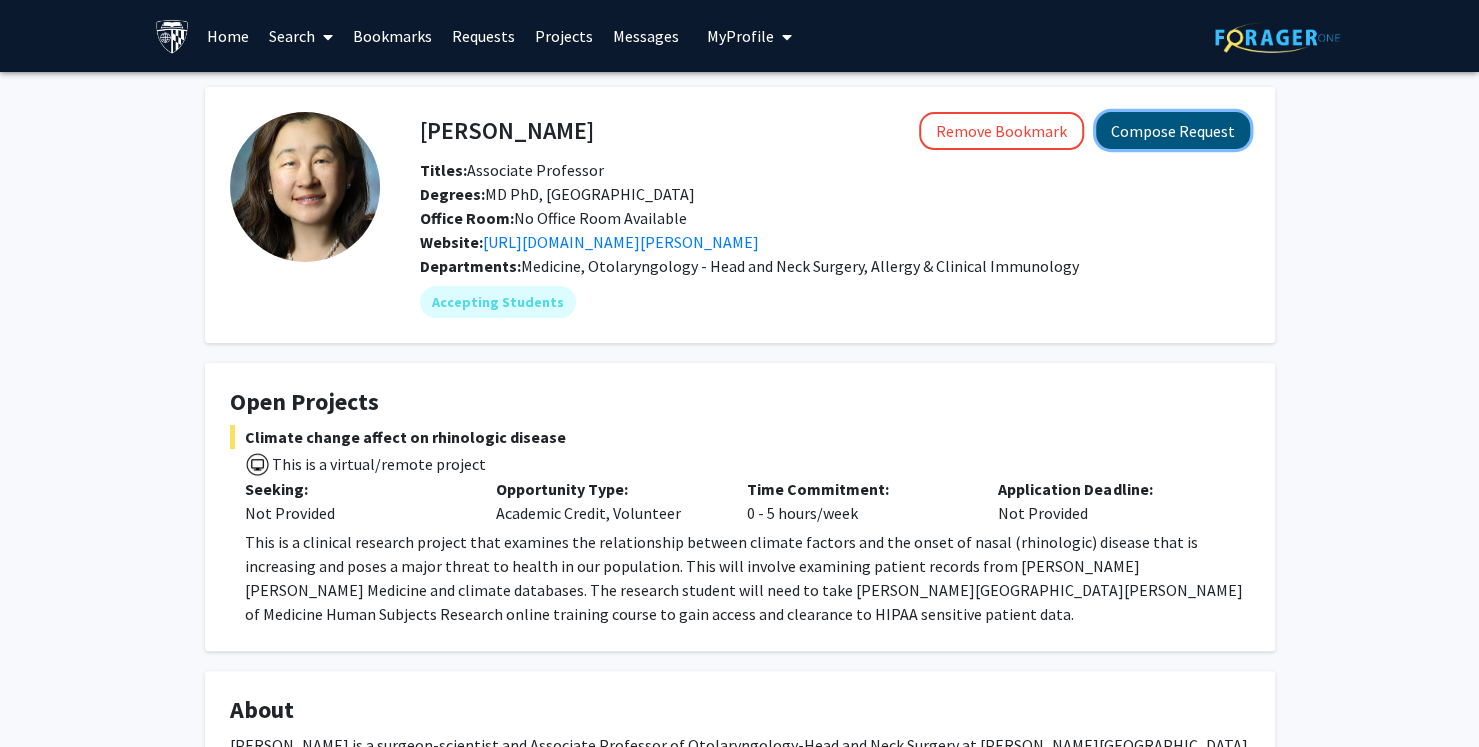 click on "Compose Request" 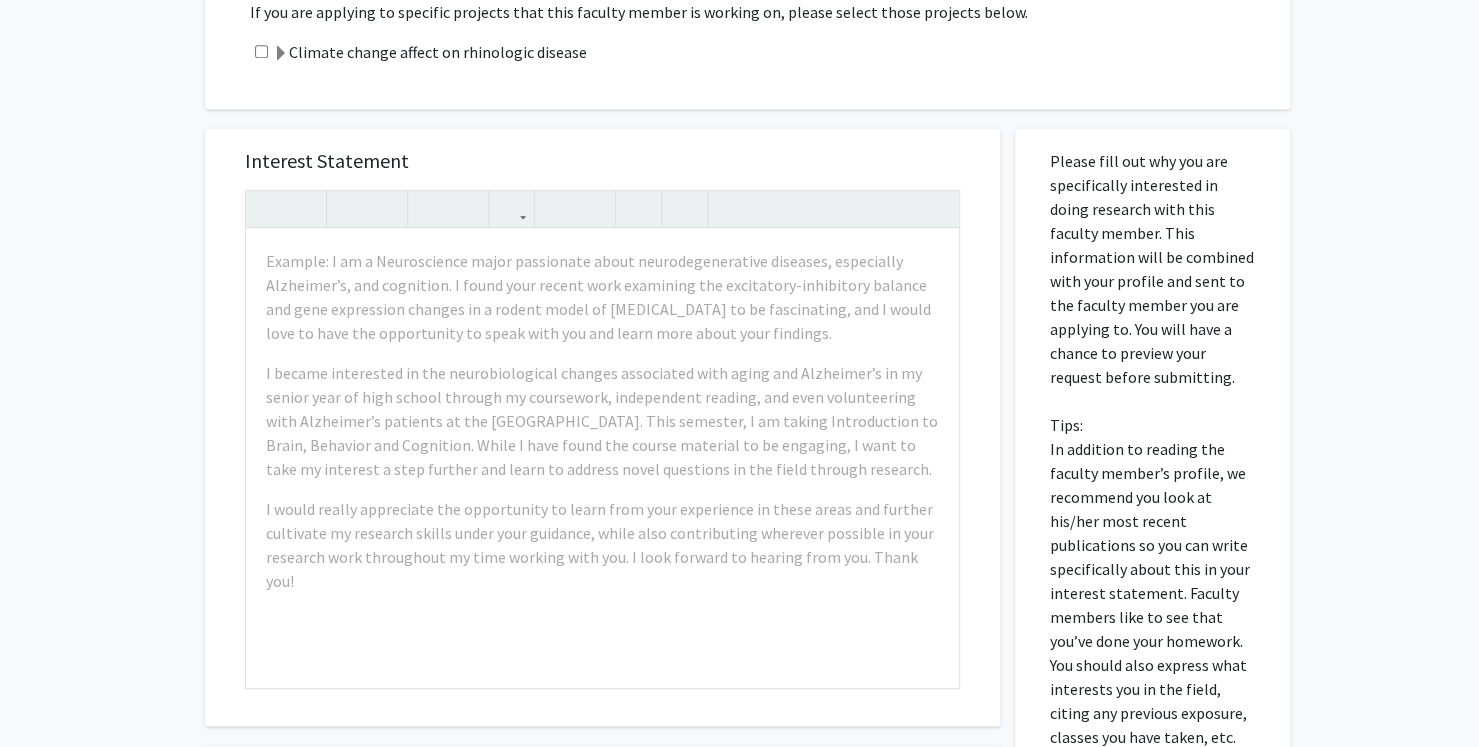 scroll, scrollTop: 763, scrollLeft: 0, axis: vertical 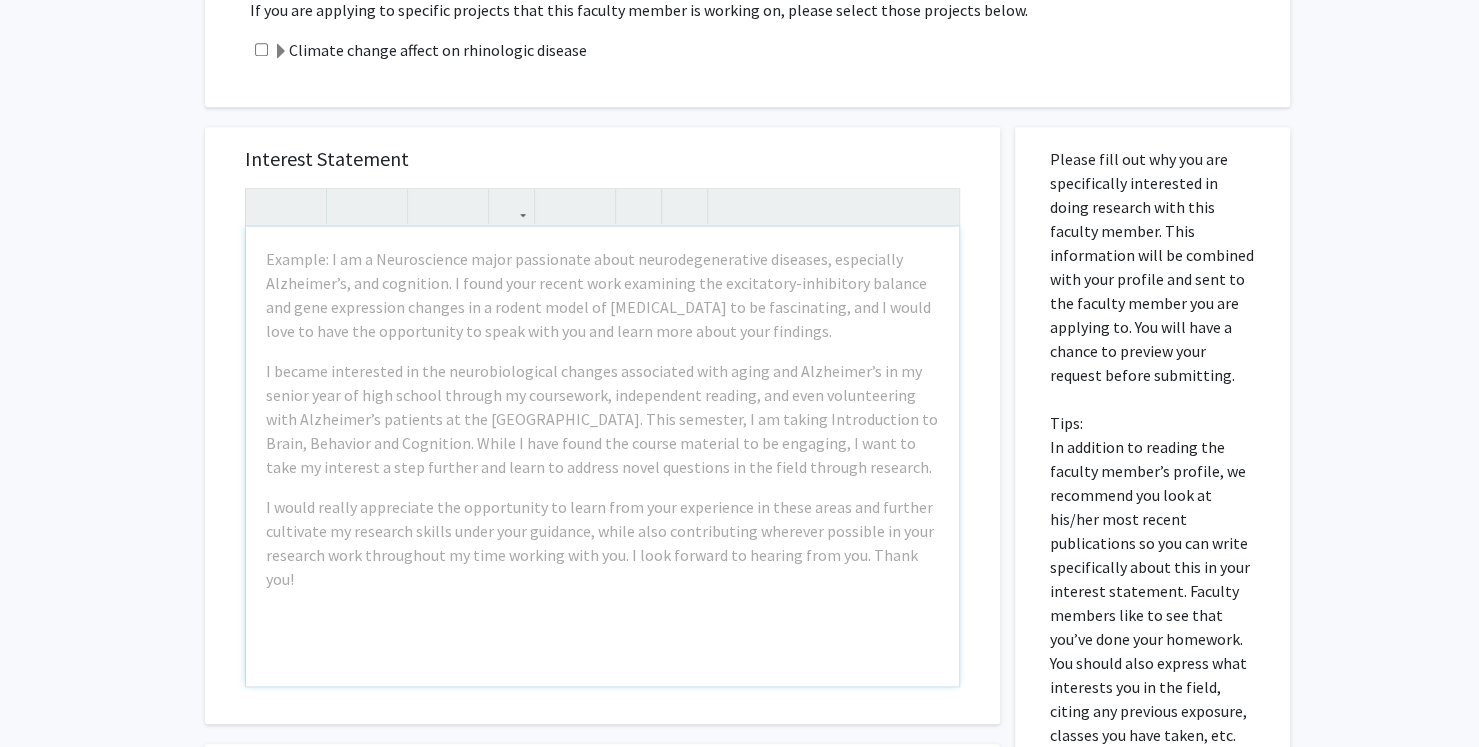 click on "Example: I am a Neuroscience major passionate about neurodegenerative diseases, especially Alzheimer’s, and cognition. I found your recent work examining the excitatory-inhibitory balance and gene expression changes in a rodent model of [MEDICAL_DATA] to be fascinating, and I would love to have the opportunity to speak with you and learn more about your findings.   I became interested in the neurobiological changes associated with aging and Alzheimer’s in my senior year of high school through my coursework, independent reading, and even volunteering with Alzheimer’s patients at the [GEOGRAPHIC_DATA]. This semester, I am taking Introduction to Brain, Behavior and Cognition. While I have found the course material to be engaging, I want to take my interest a step further and learn to address novel questions in the field through research." at bounding box center (602, 456) 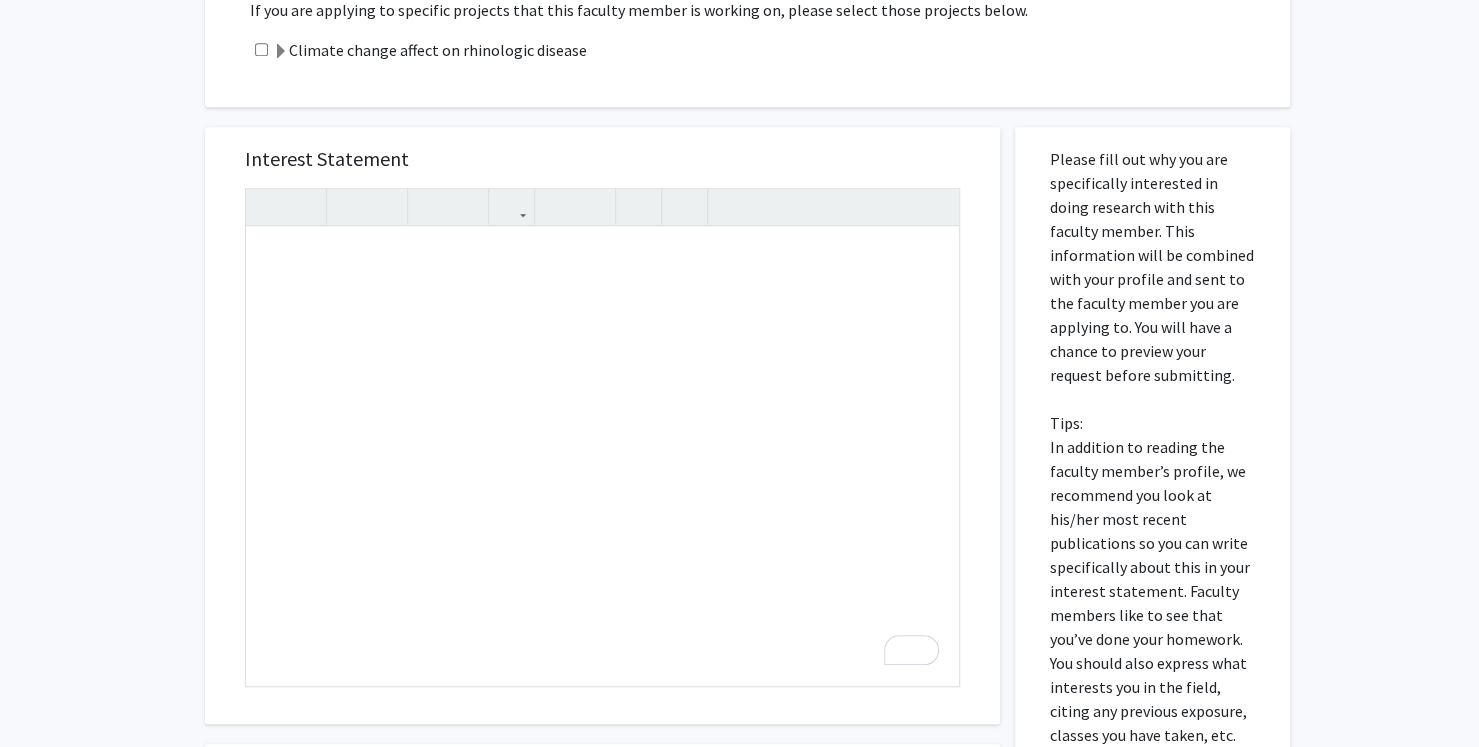 click 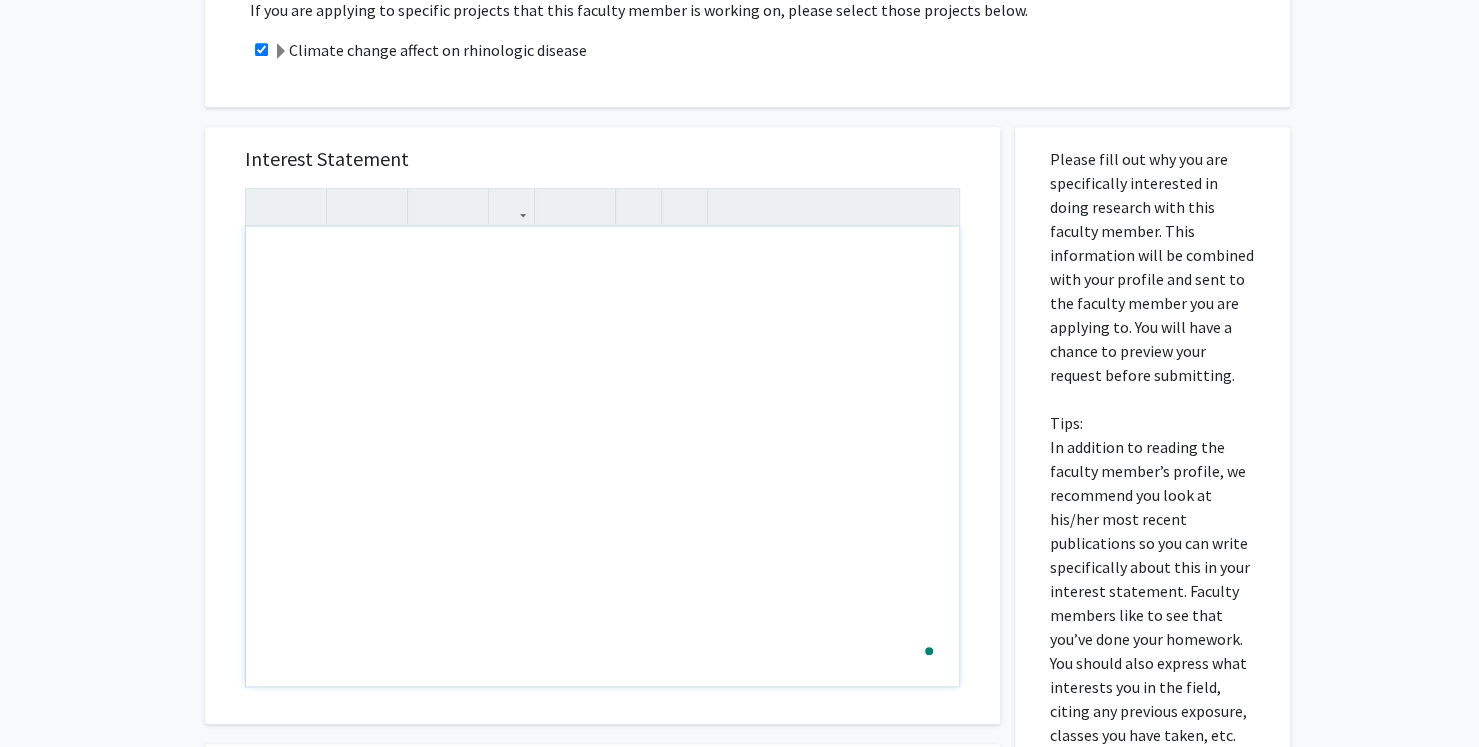 paste 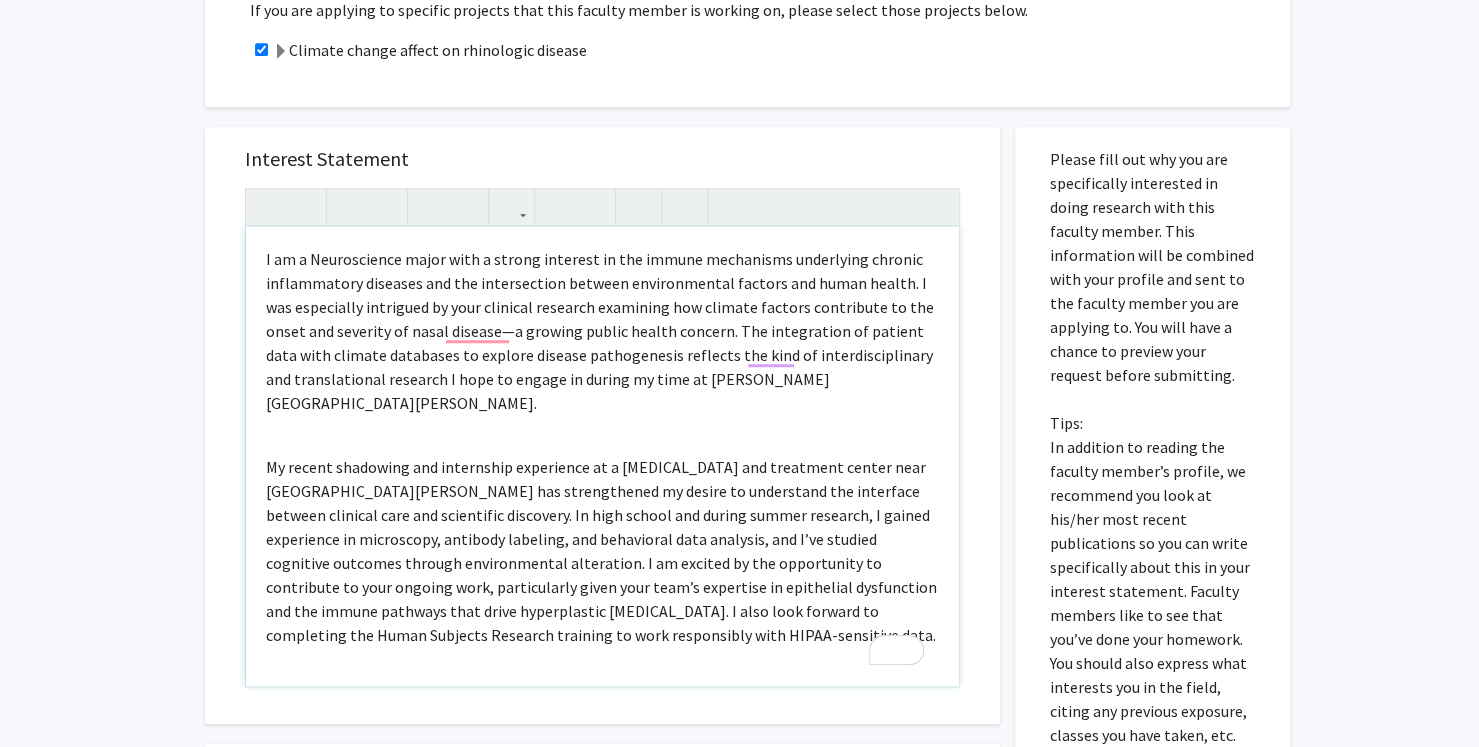 click on "I am a Neuroscience major with a strong interest in the immune mechanisms underlying chronic inflammatory diseases and the intersection between environmental factors and human health. I was especially intrigued by your clinical research examining how climate factors contribute to the onset and severity of nasal disease—a growing public health concern. The integration of patient data with climate databases to explore disease pathogenesis reflects the kind of interdisciplinary and translational research I hope to engage in during my time at [PERSON_NAME][GEOGRAPHIC_DATA][PERSON_NAME]." at bounding box center [602, 331] 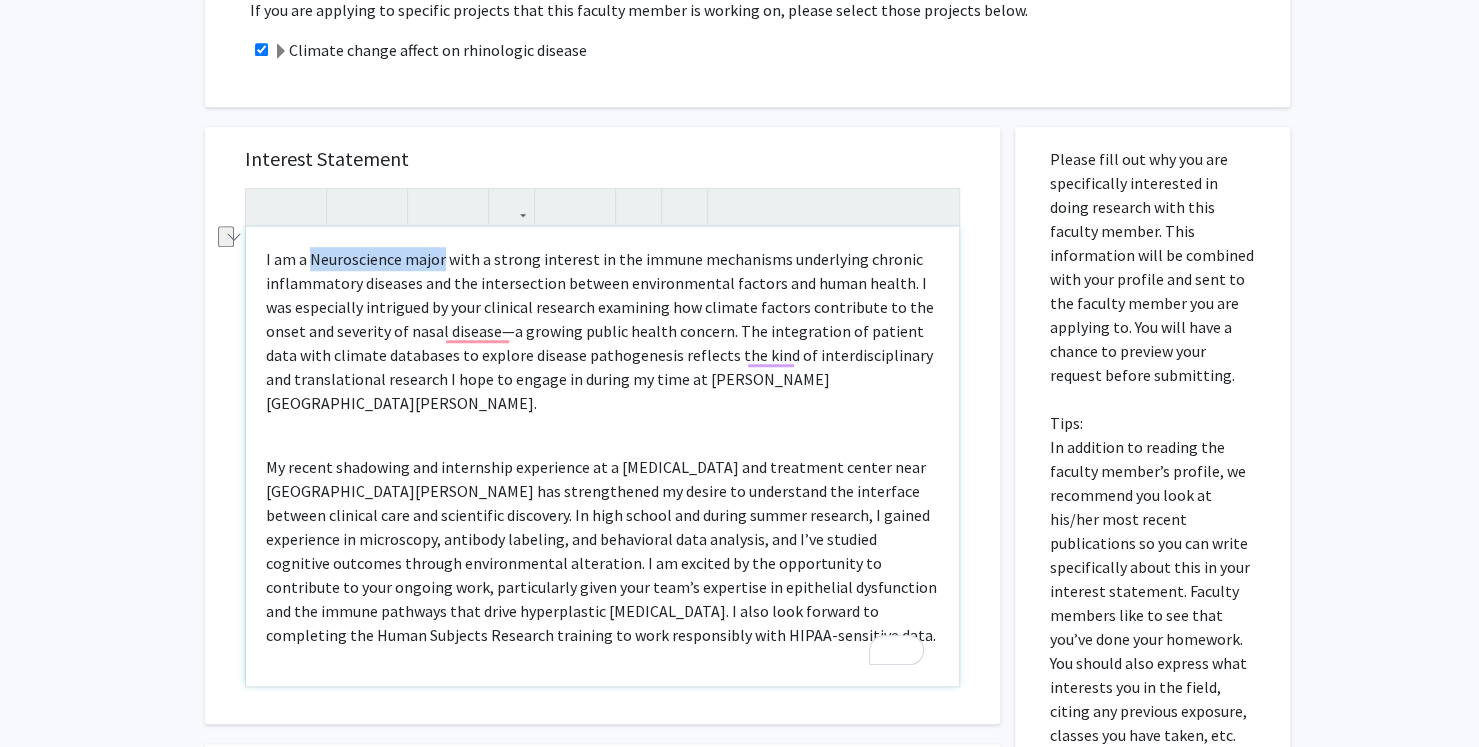 drag, startPoint x: 442, startPoint y: 237, endPoint x: 310, endPoint y: 235, distance: 132.01515 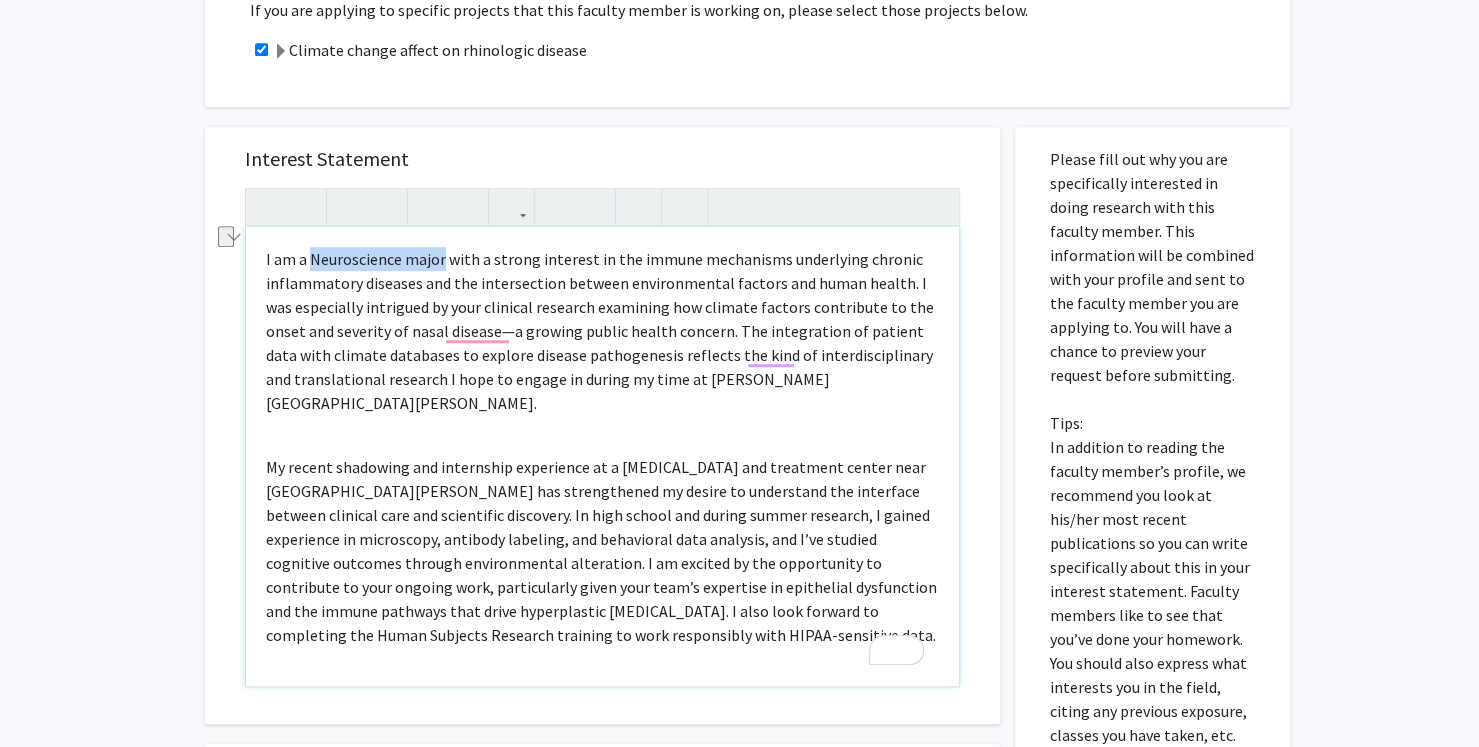 click on "I am a Neuroscience major with a strong interest in the immune mechanisms underlying chronic inflammatory diseases and the intersection between environmental factors and human health. I was especially intrigued by your clinical research examining how climate factors contribute to the onset and severity of nasal disease—a growing public health concern. The integration of patient data with climate databases to explore disease pathogenesis reflects the kind of interdisciplinary and translational research I hope to engage in during my time at [PERSON_NAME][GEOGRAPHIC_DATA][PERSON_NAME]." at bounding box center [602, 331] 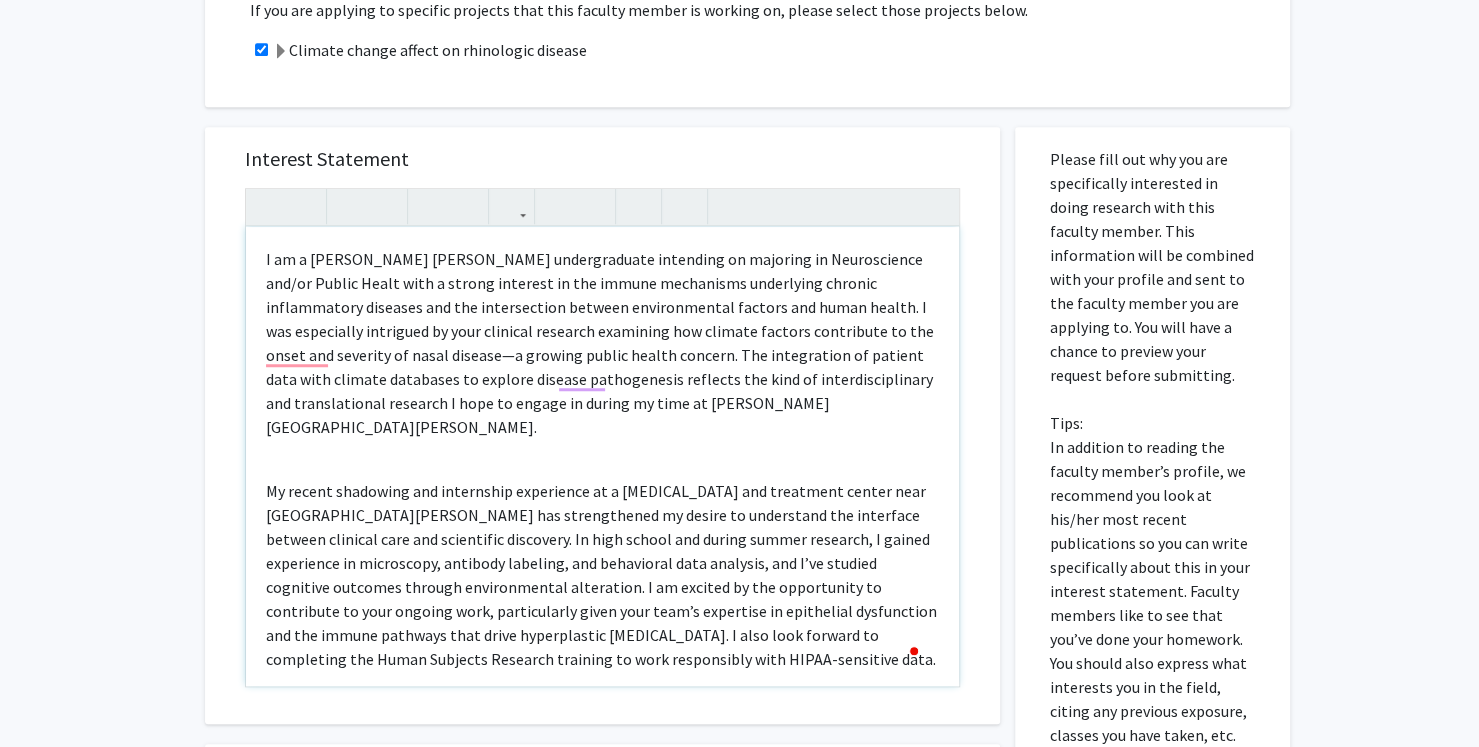 type on "<l>I do s Ametc Adipisc elitseddoeius temporinc ut laboreet do Magnaaliquae adm/ve Quisno Exerci ulla l nisial exeacomm co dui auteir inreprehen voluptatev essecil fugiatnullap excepteu sin occ cupidatatnon proiden suntculpaquio deserun mol animi estlab. P und omnisisten errorvolu ac dolo laudanti totamrem aperiamea ips quaeabi invento veritatisq ar bea vitae dic explicab ne enimi quiavol—a autodit fugitc magnid eosrati. Seq nesciuntneq po quisqua dolo adip numquam eiusmodit in magnamq etiammi solutanobise optiocum nih impe qu placeatfacereposs ass repellenduste autemqui O debi re necess sa evenie vo repu re Itaqu Earumhi.</t><sa><d>Re volupt maioresal per doloribusa repellatmi no e ullamcorporiss laborio ali commodico quidma moll Mo. Harum qui rerumfacilis ex distin na liberotemp cum solutanob eligend optiocum nihi imp minusquodm placeatfa. Po omni loremi dol sitame consec adipisci, E seddoe temporinci ut laboreetdo, magnaali enimadmi, ven quisnostru exer ullamcol, nis A’ex eacommo consequat duisaute irur..." 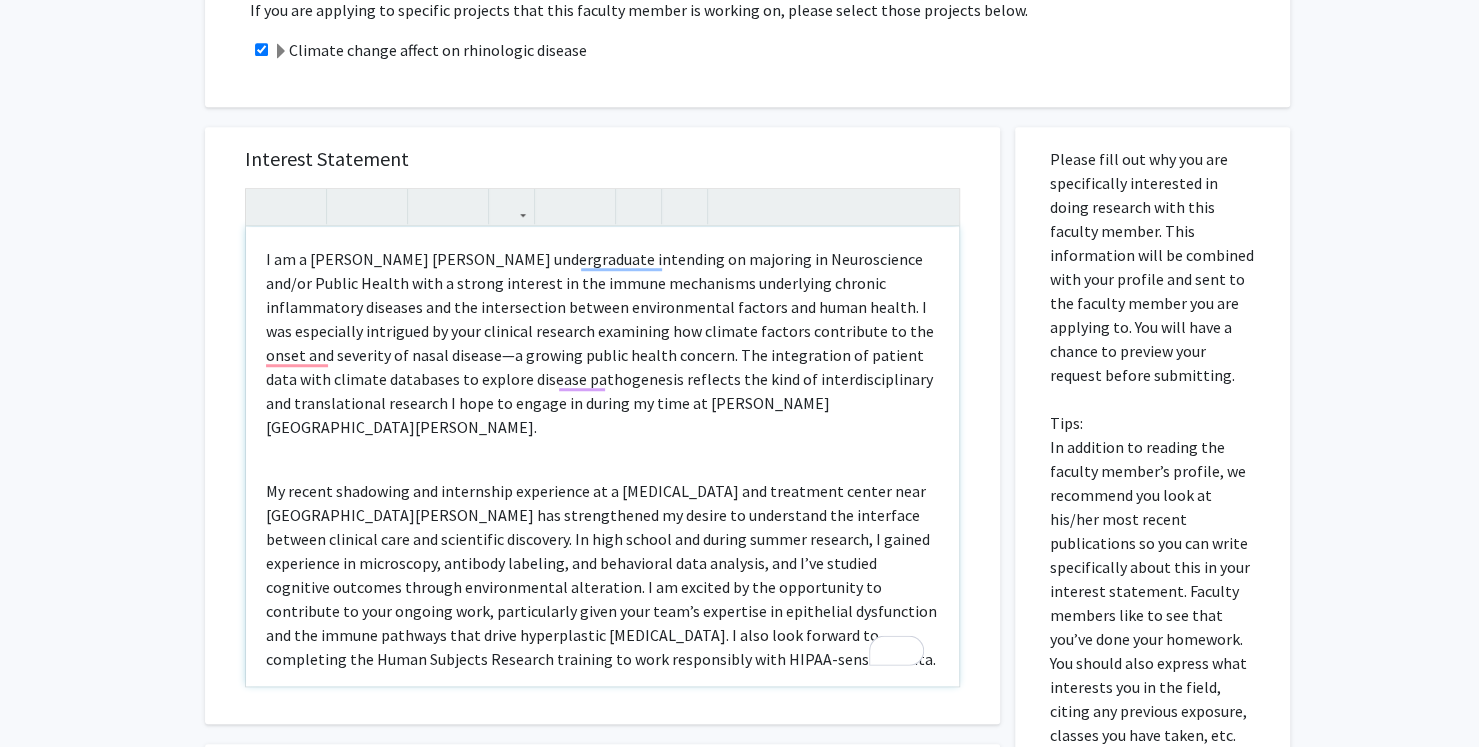 scroll, scrollTop: 109, scrollLeft: 0, axis: vertical 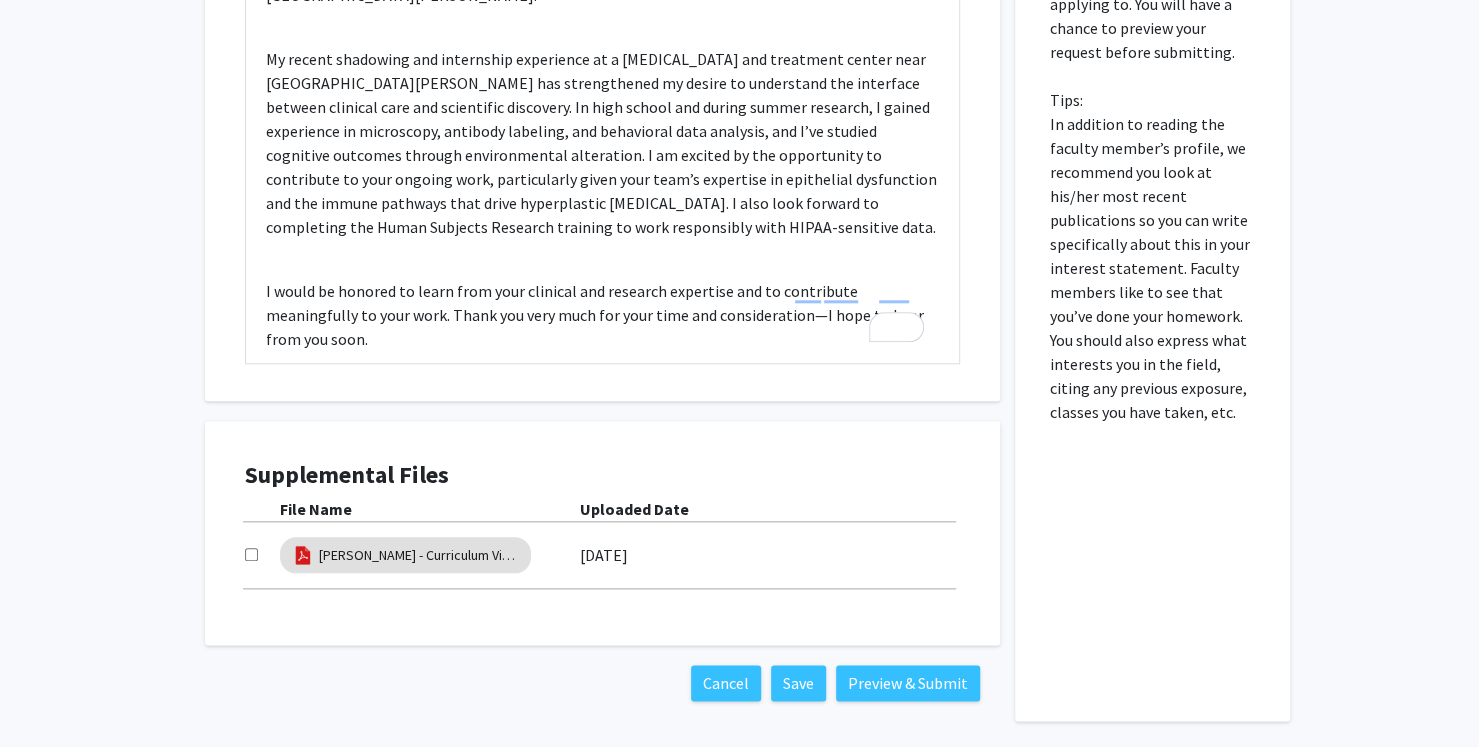click at bounding box center (251, 554) 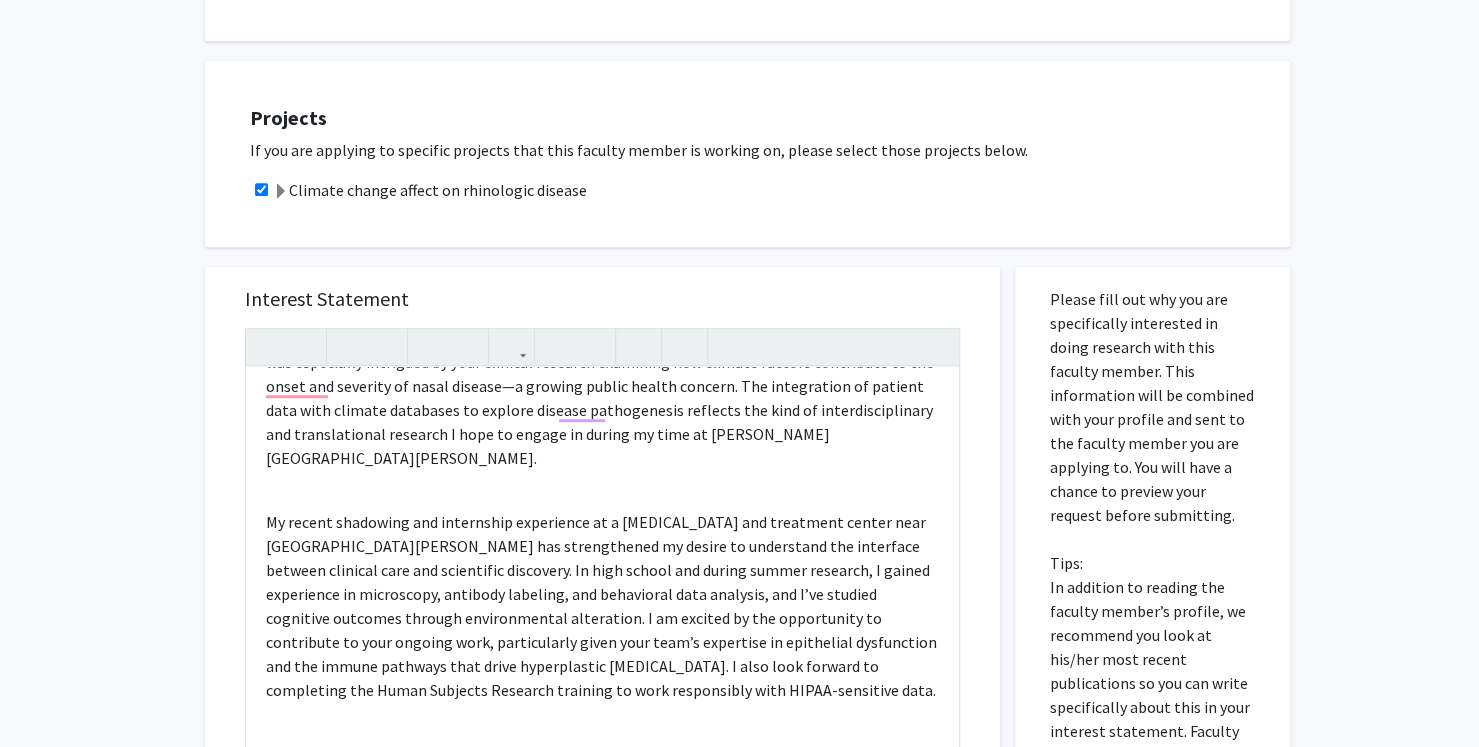 scroll, scrollTop: 615, scrollLeft: 0, axis: vertical 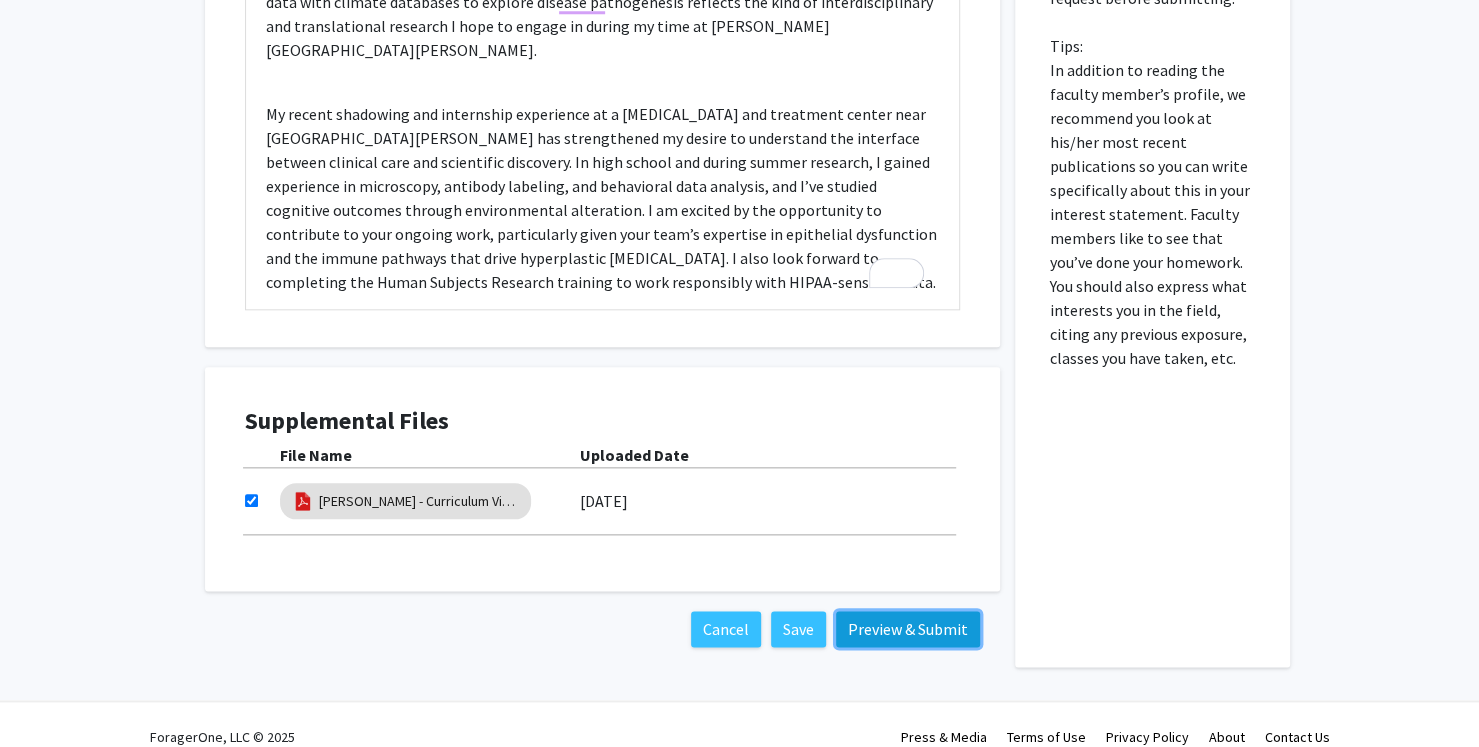 click on "Preview & Submit" at bounding box center [908, 629] 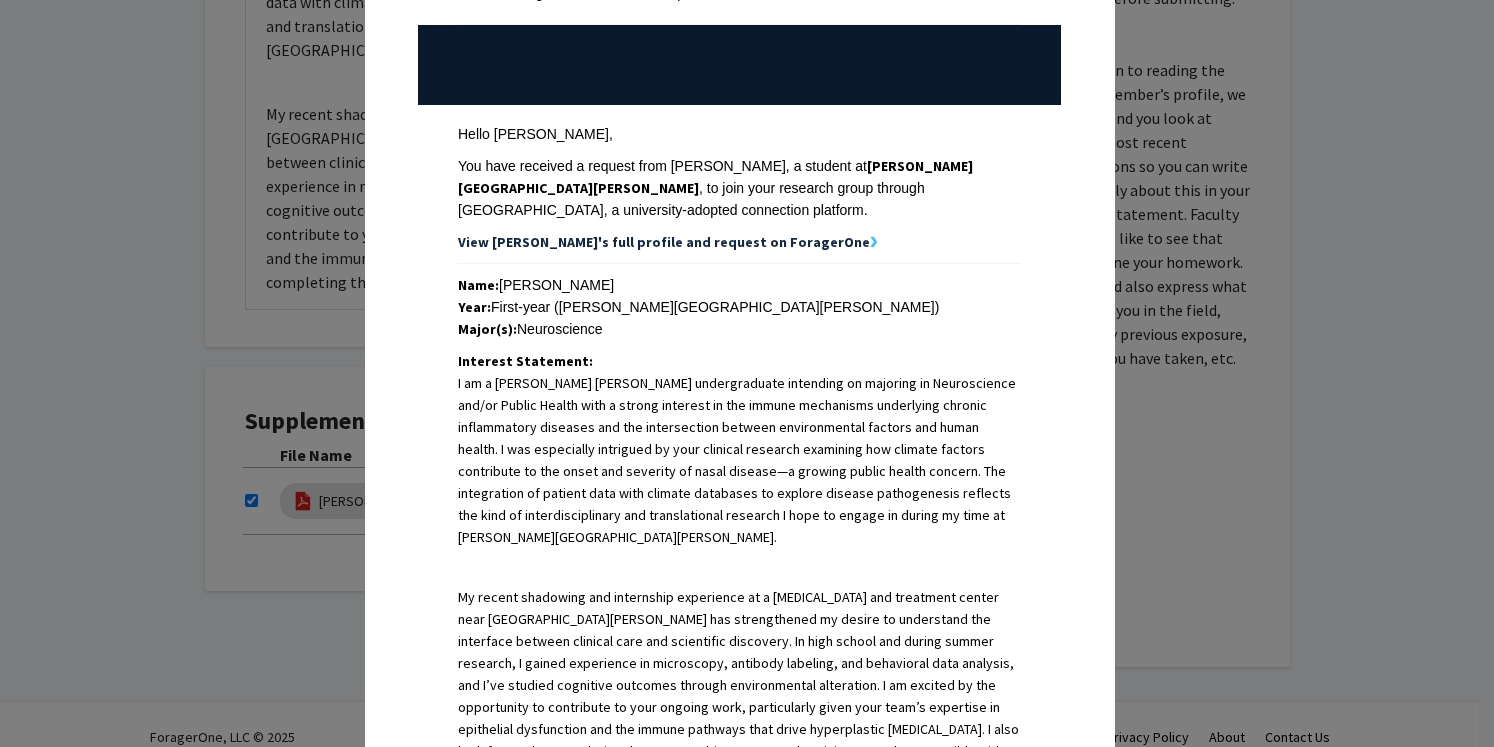 scroll, scrollTop: 631, scrollLeft: 0, axis: vertical 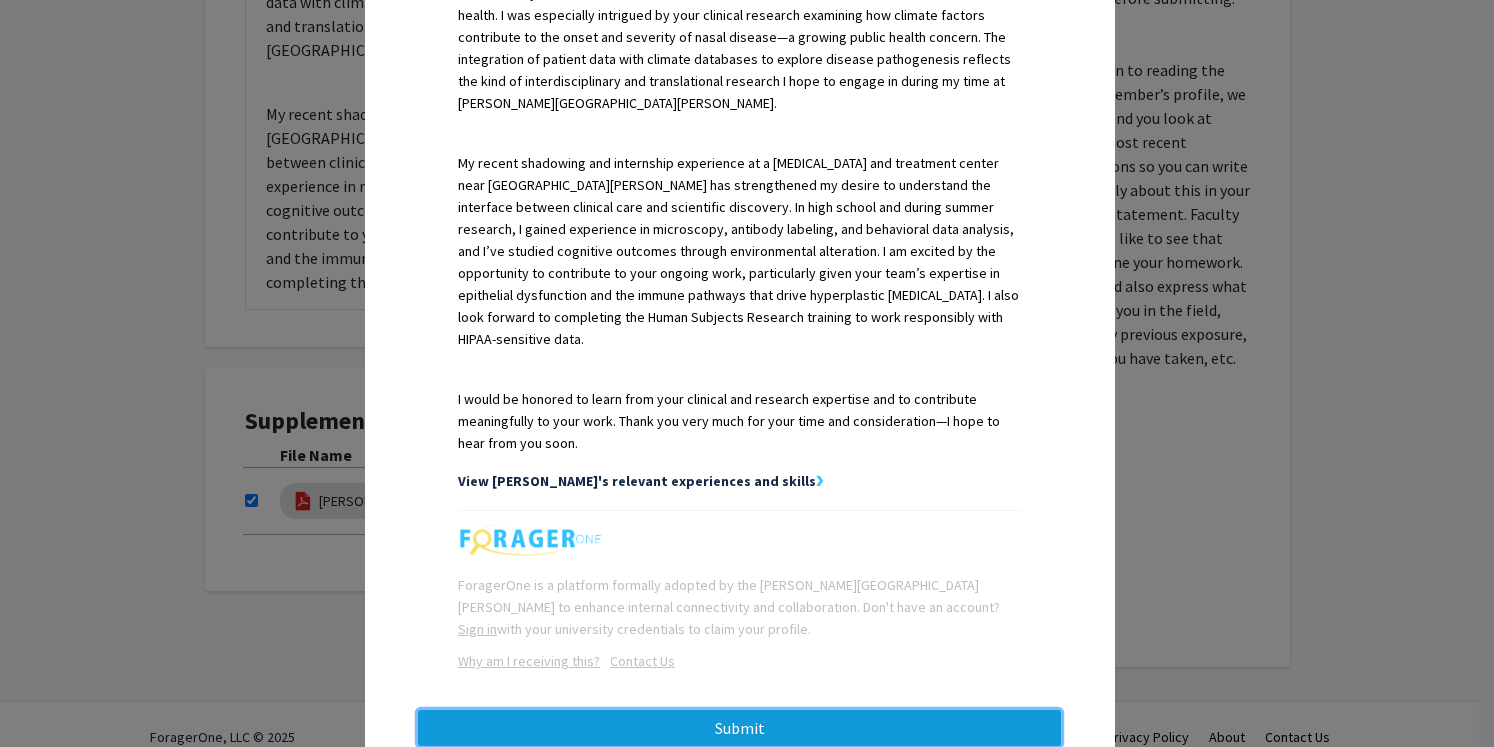 click on "Submit" at bounding box center [739, 728] 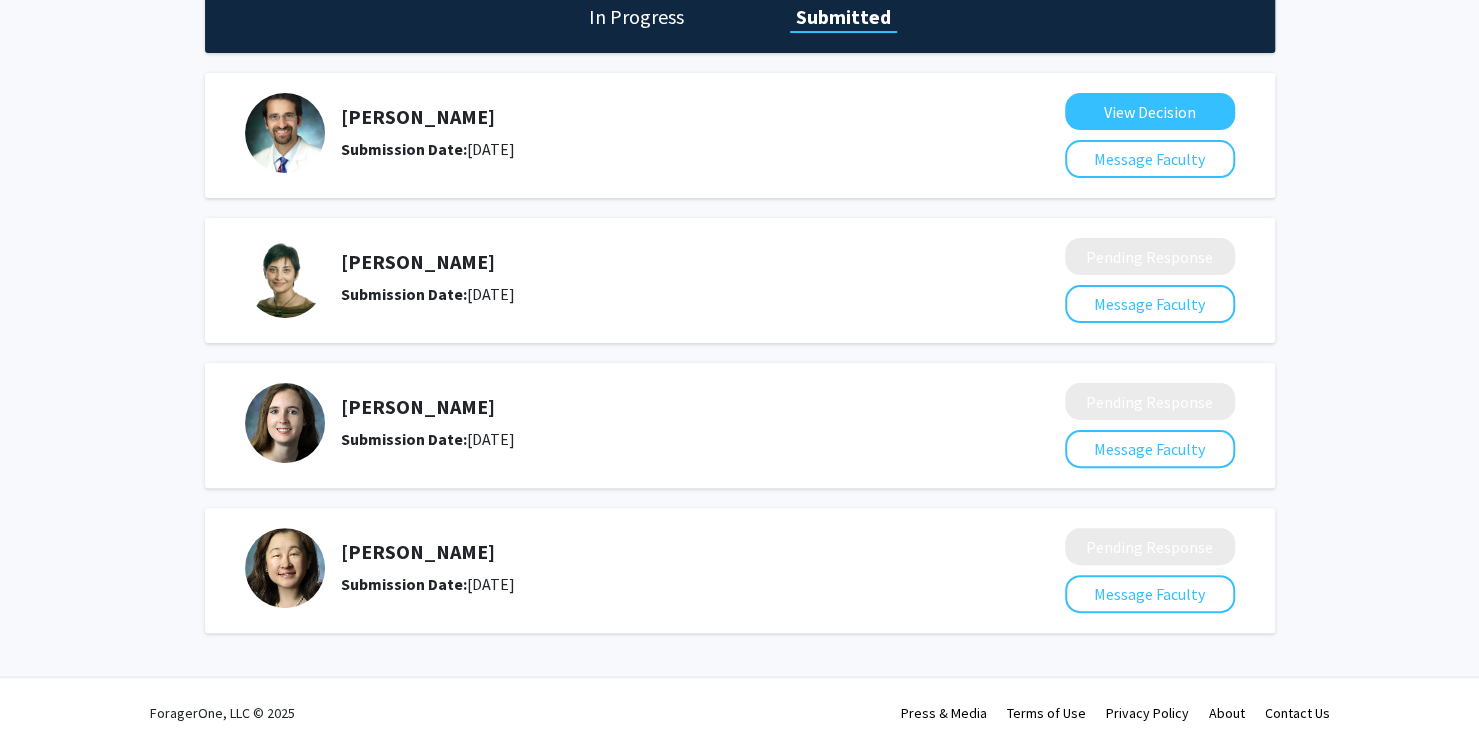 scroll, scrollTop: 0, scrollLeft: 0, axis: both 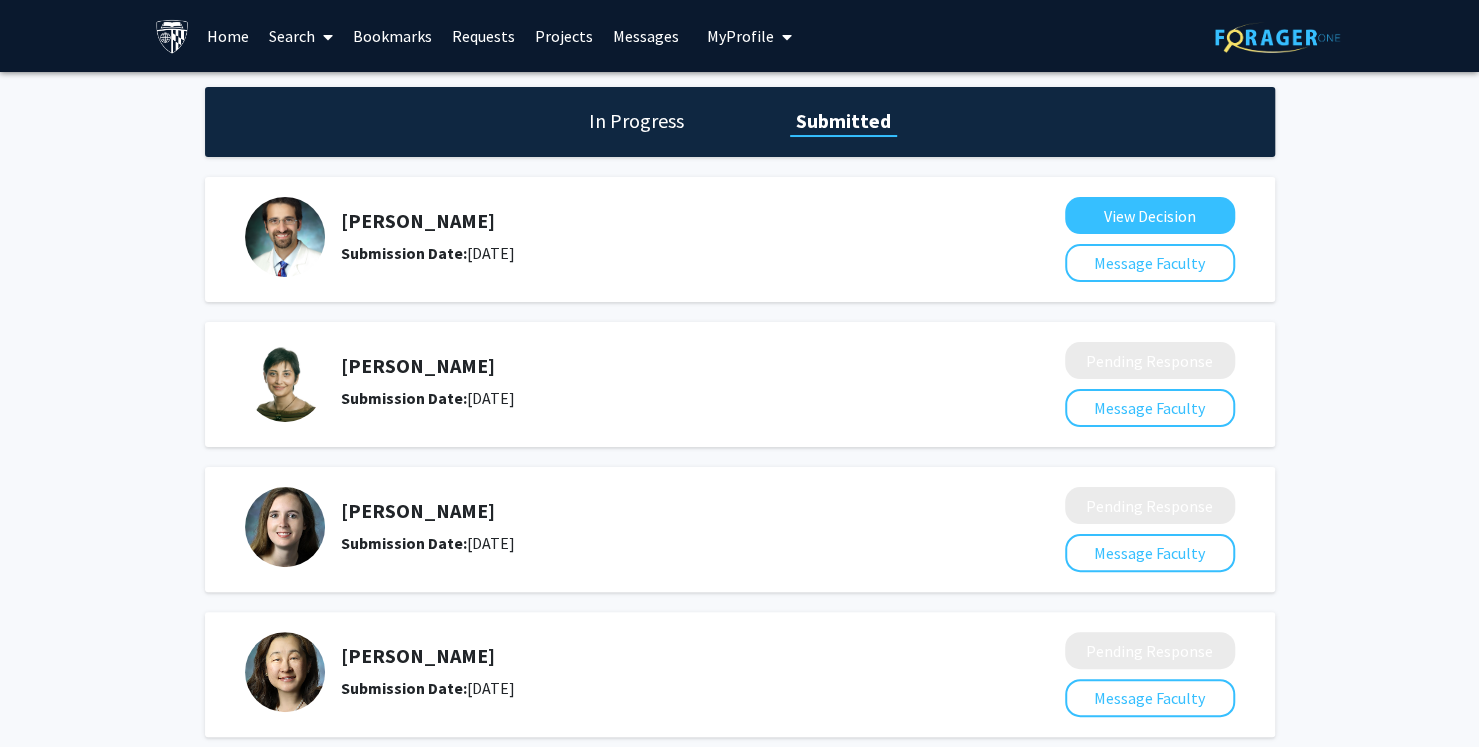click on "Search" at bounding box center (301, 36) 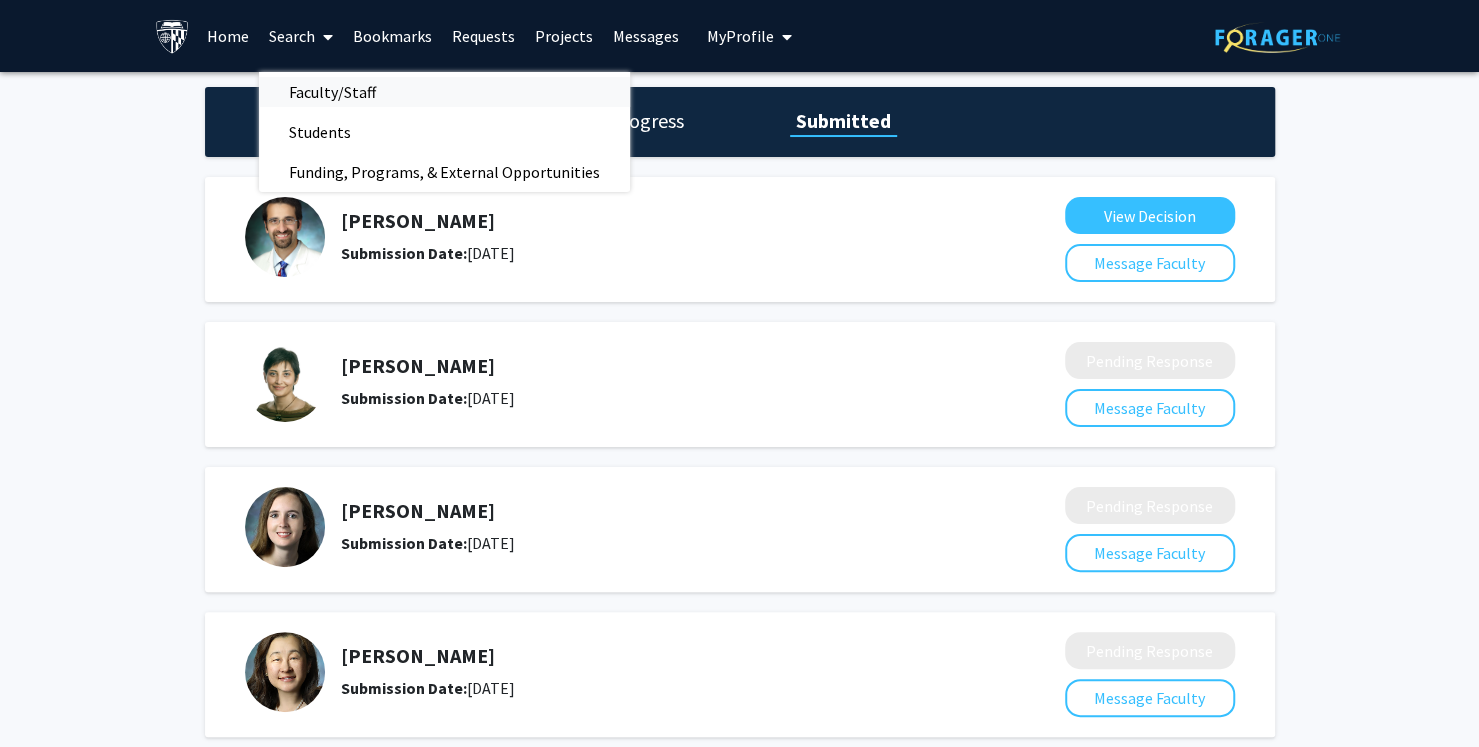 click on "Faculty/Staff" at bounding box center [332, 92] 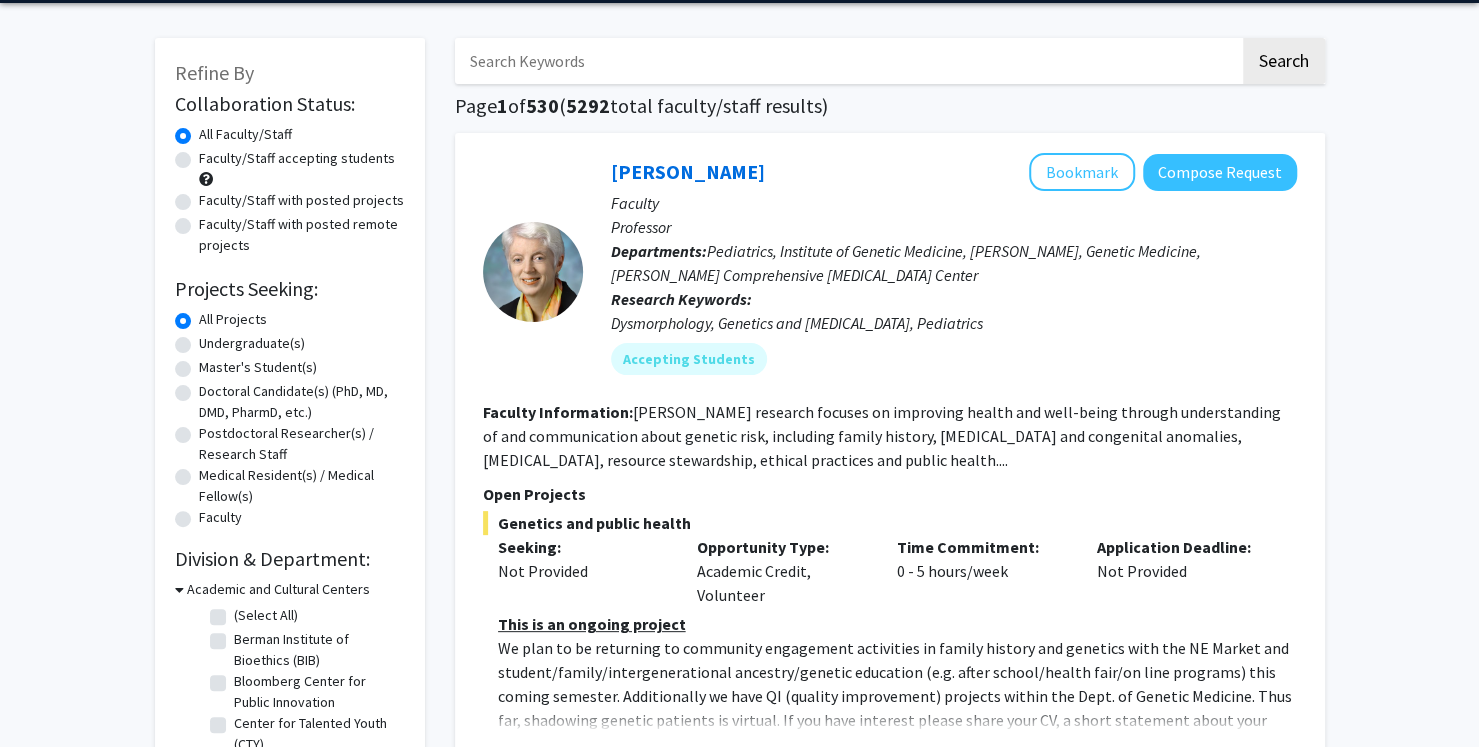 scroll, scrollTop: 68, scrollLeft: 0, axis: vertical 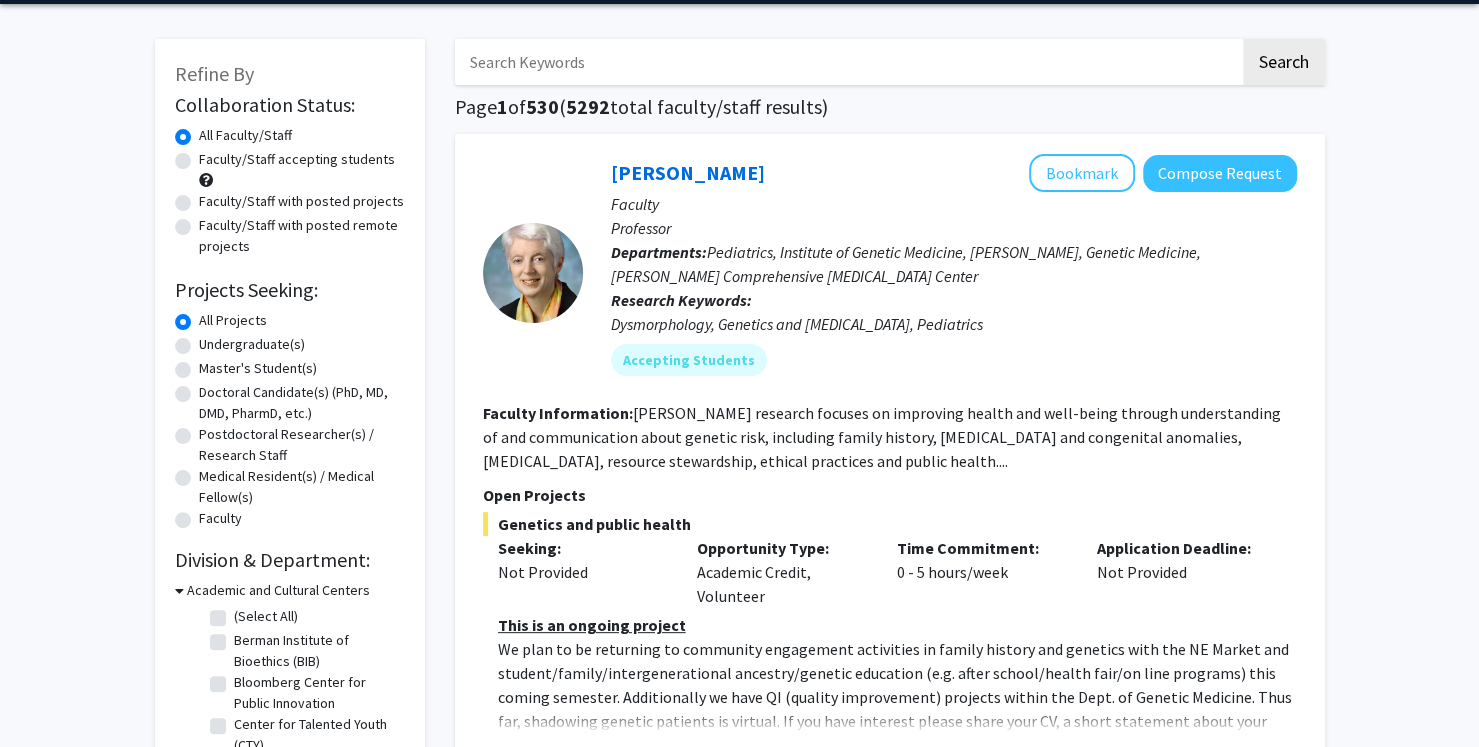 click at bounding box center (847, 62) 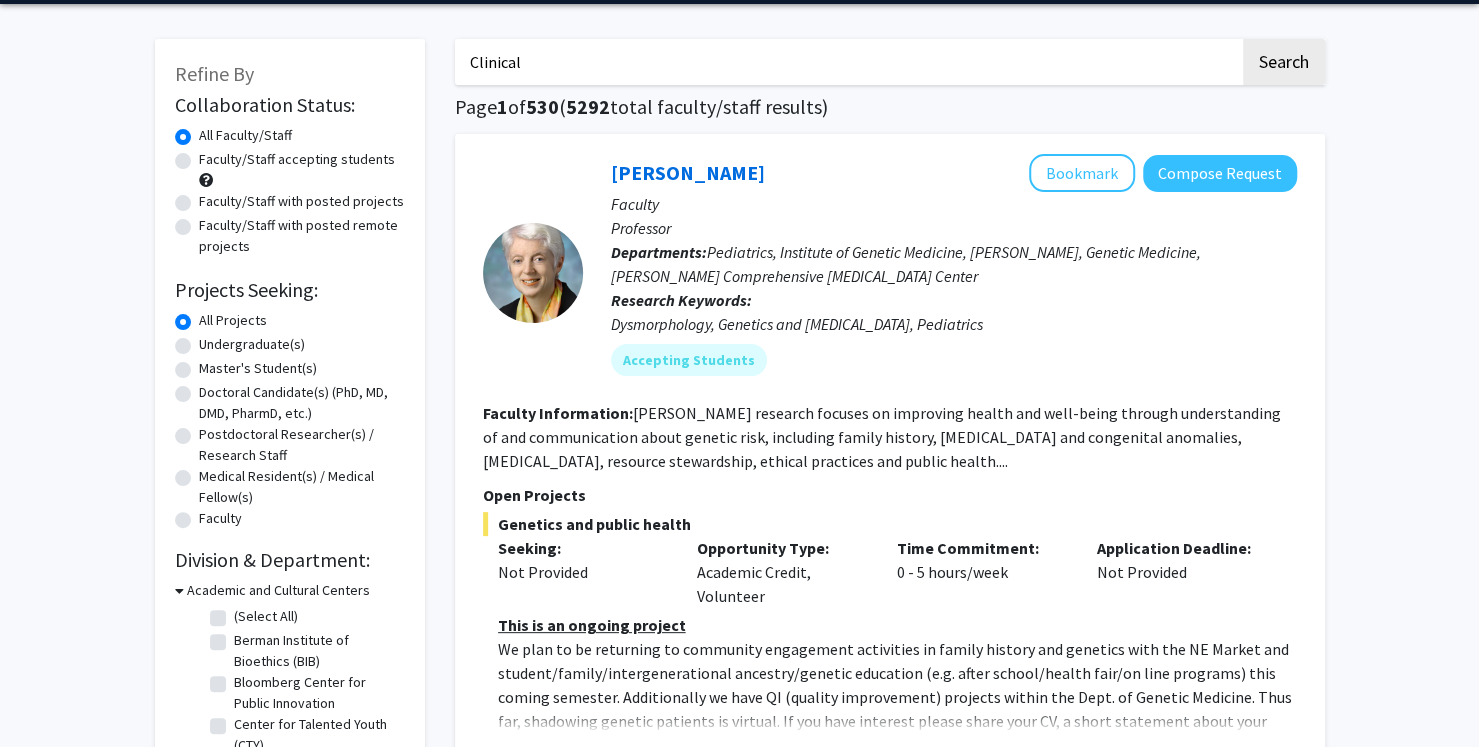 type on "Clinical" 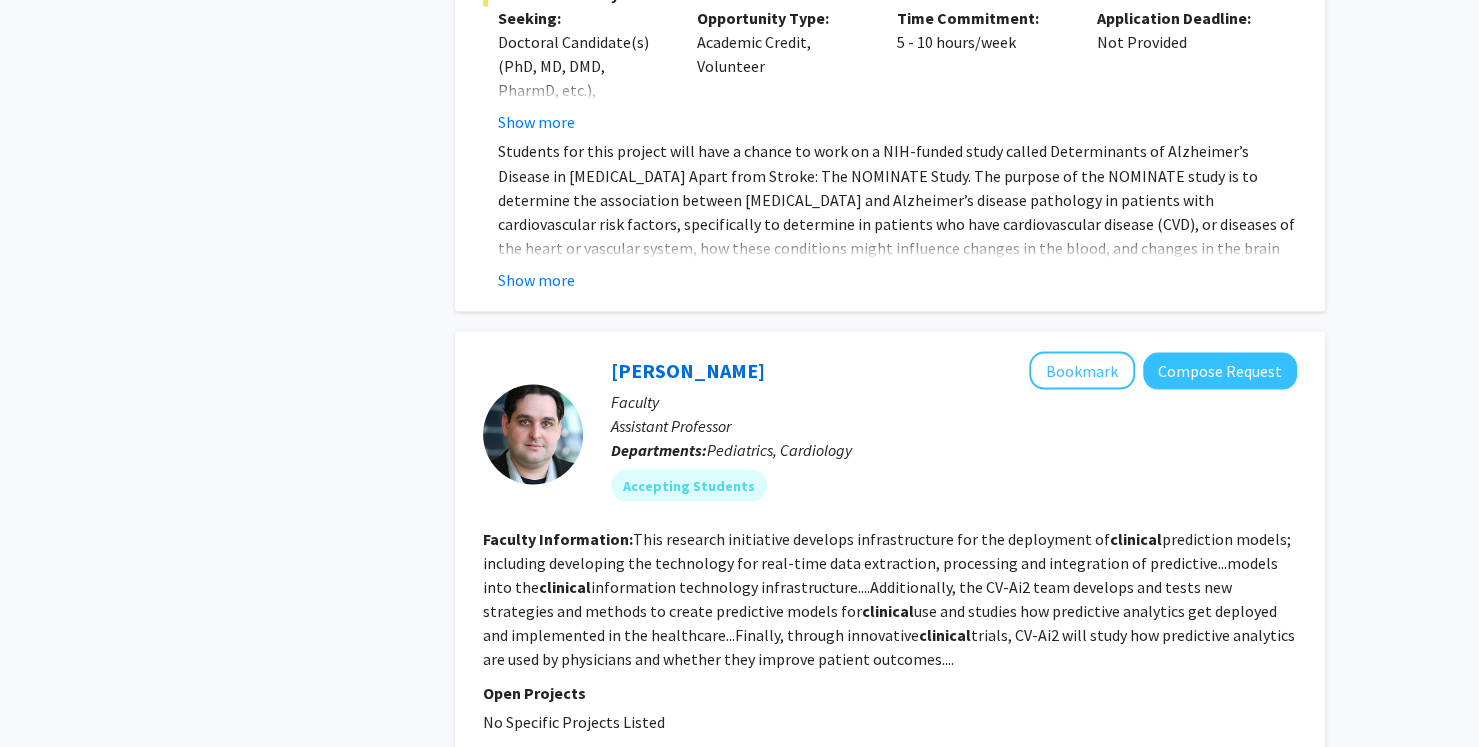 scroll, scrollTop: 6489, scrollLeft: 0, axis: vertical 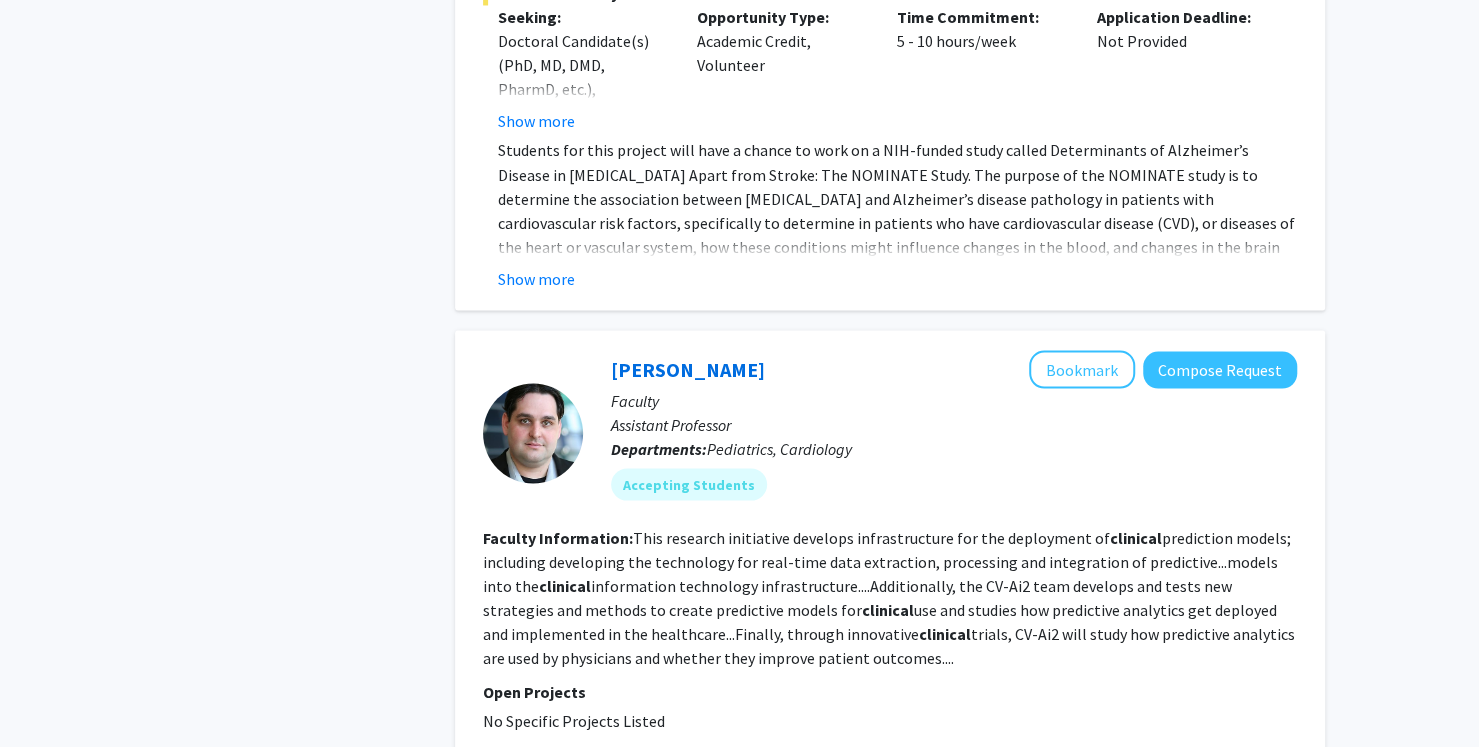 click on "2" 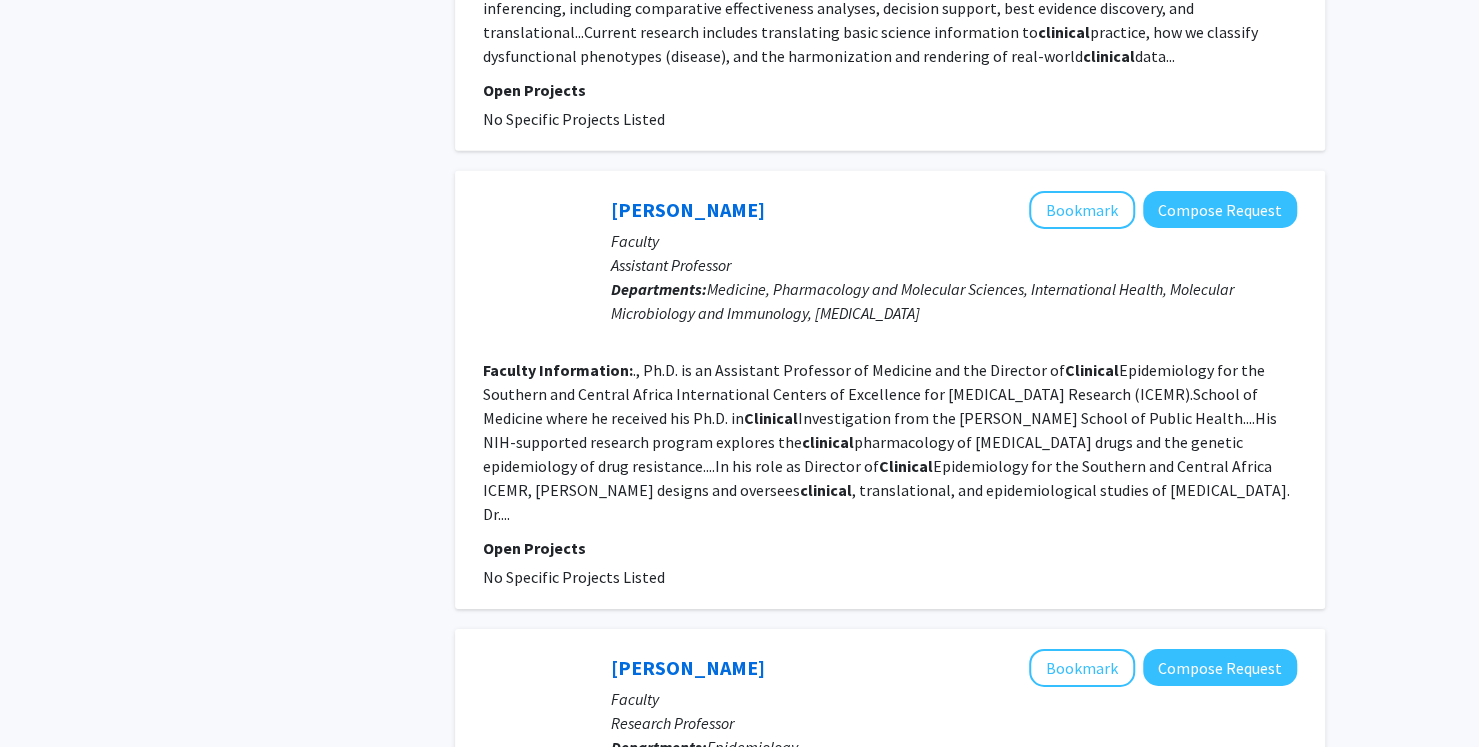 scroll, scrollTop: 4016, scrollLeft: 0, axis: vertical 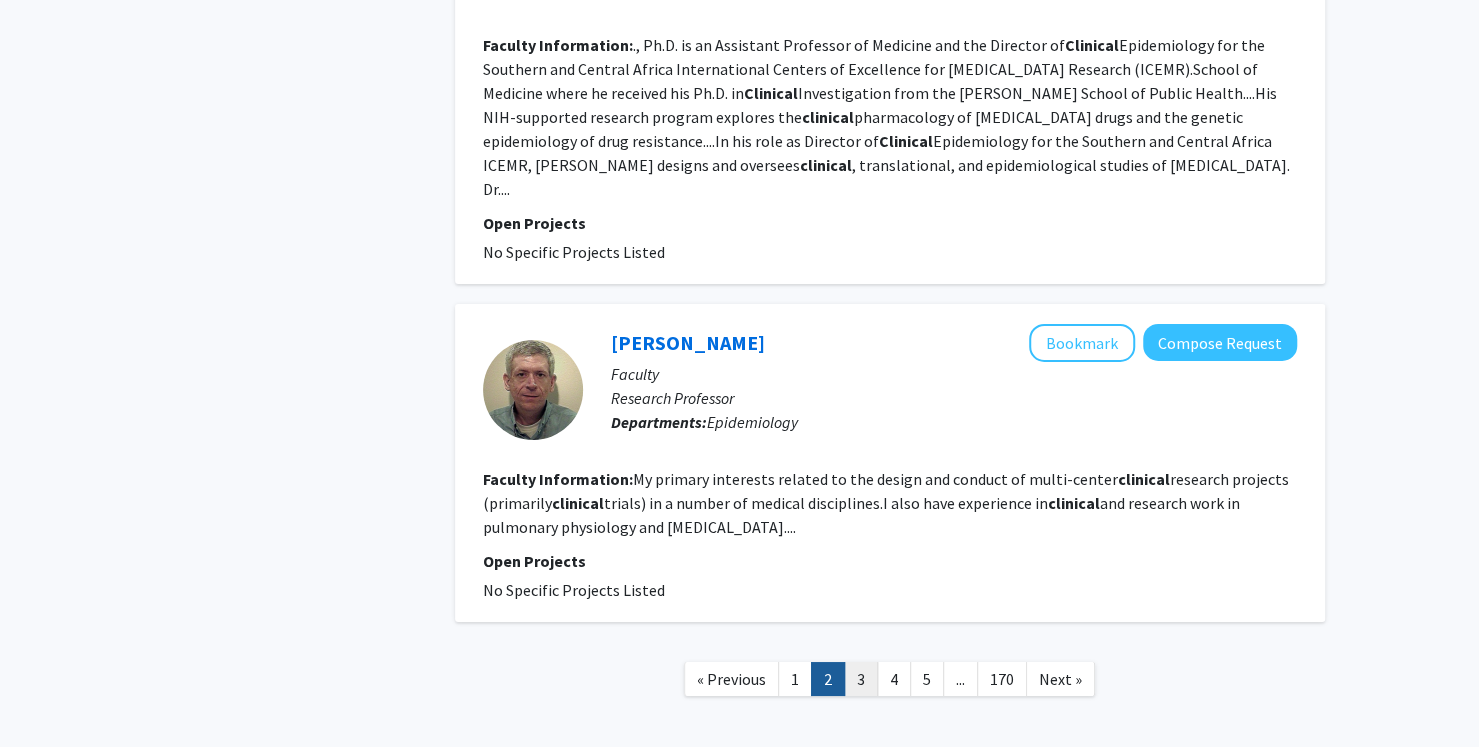 click on "3" 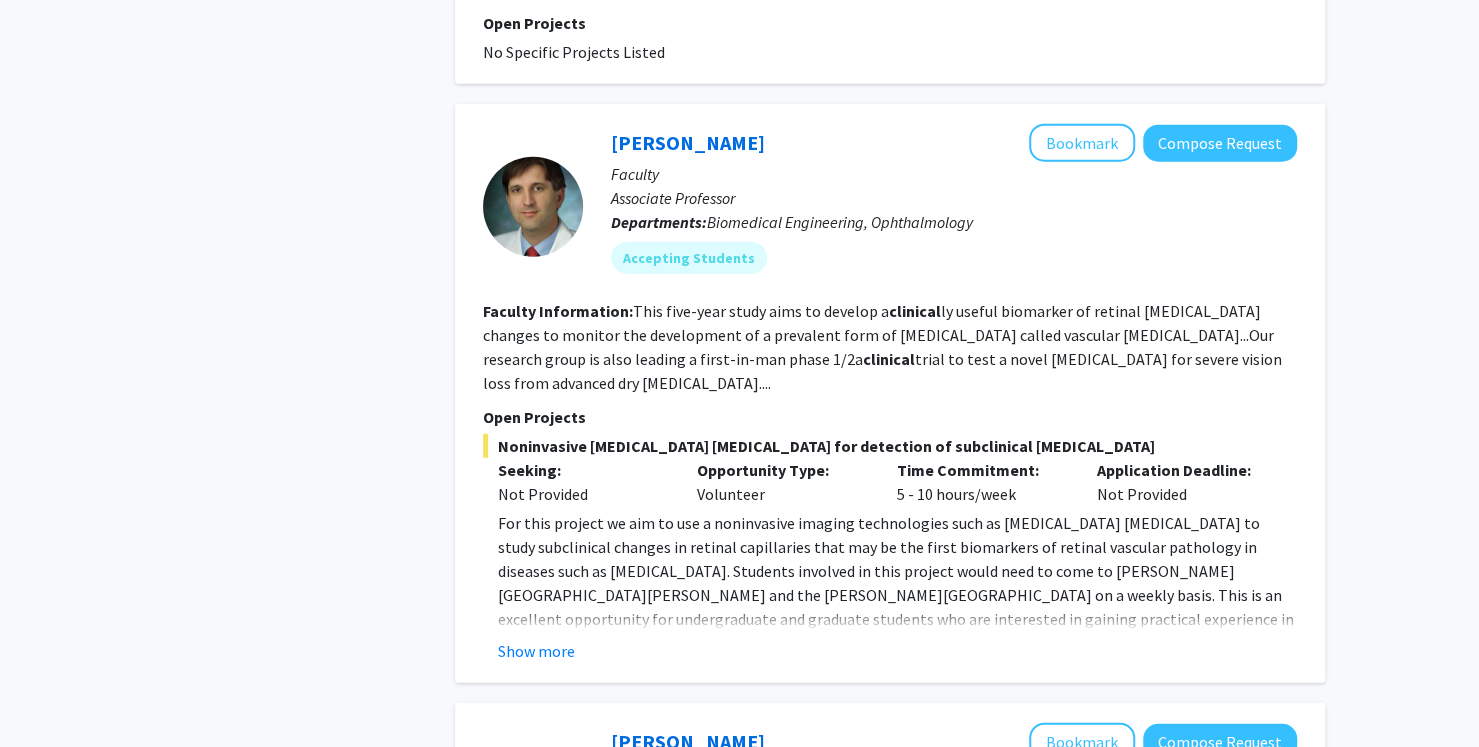 scroll, scrollTop: 2964, scrollLeft: 0, axis: vertical 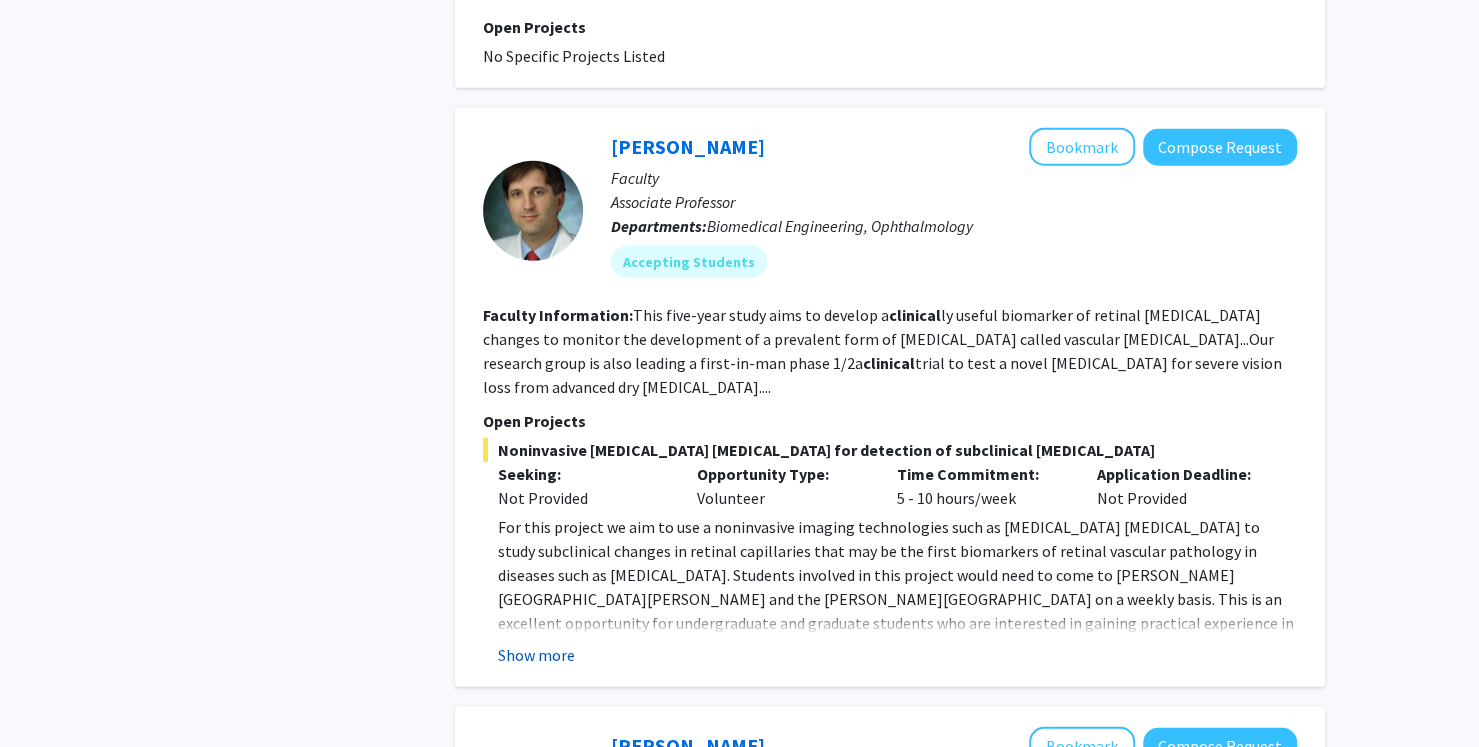 click on "Show more" 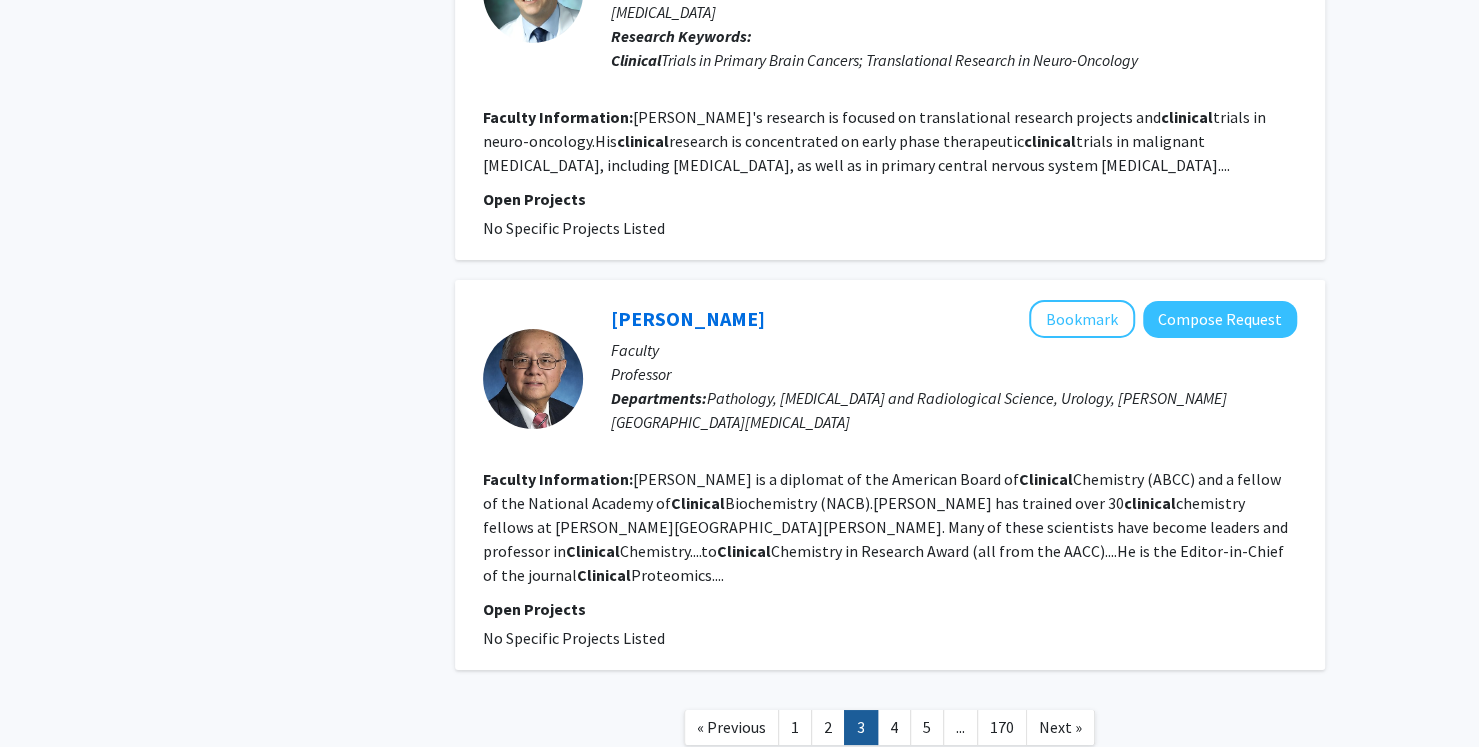 scroll, scrollTop: 3968, scrollLeft: 0, axis: vertical 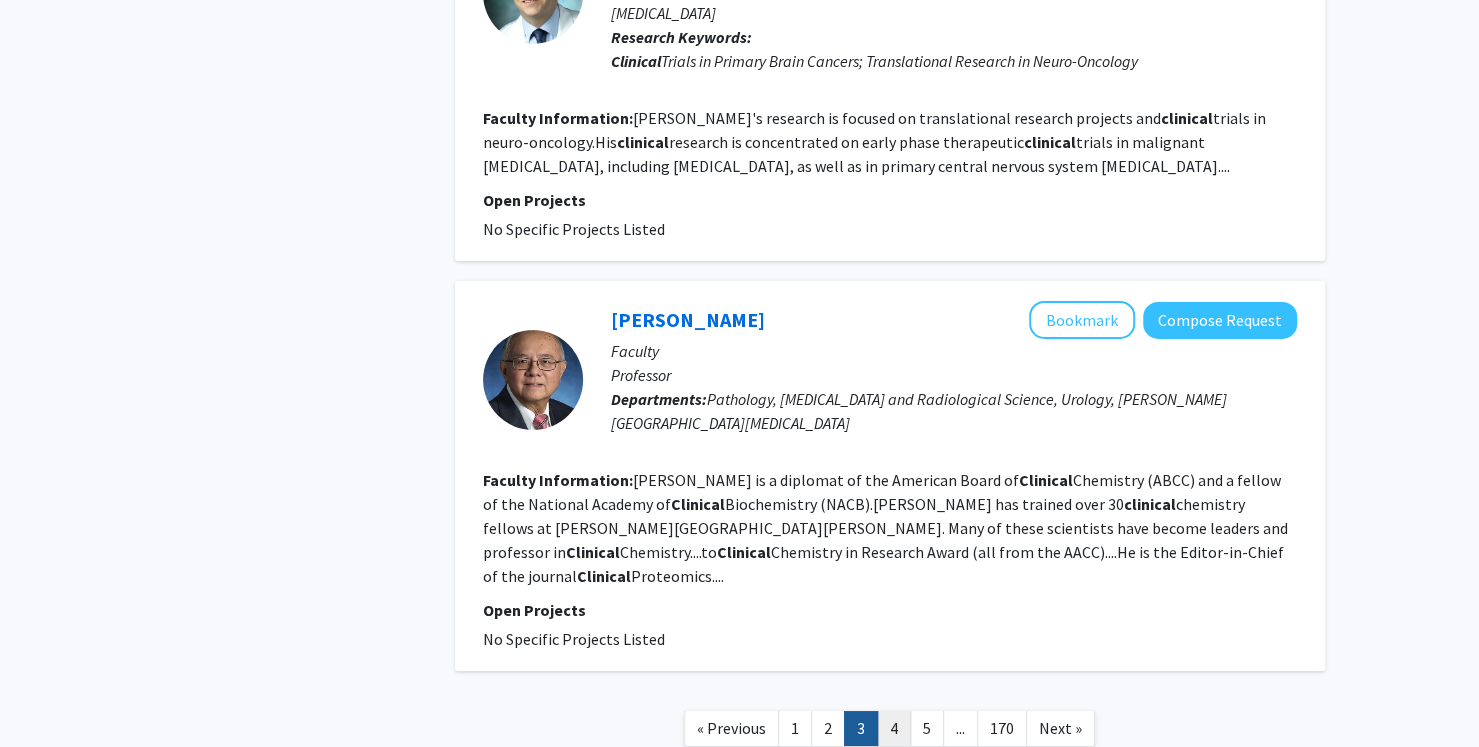 click on "4" 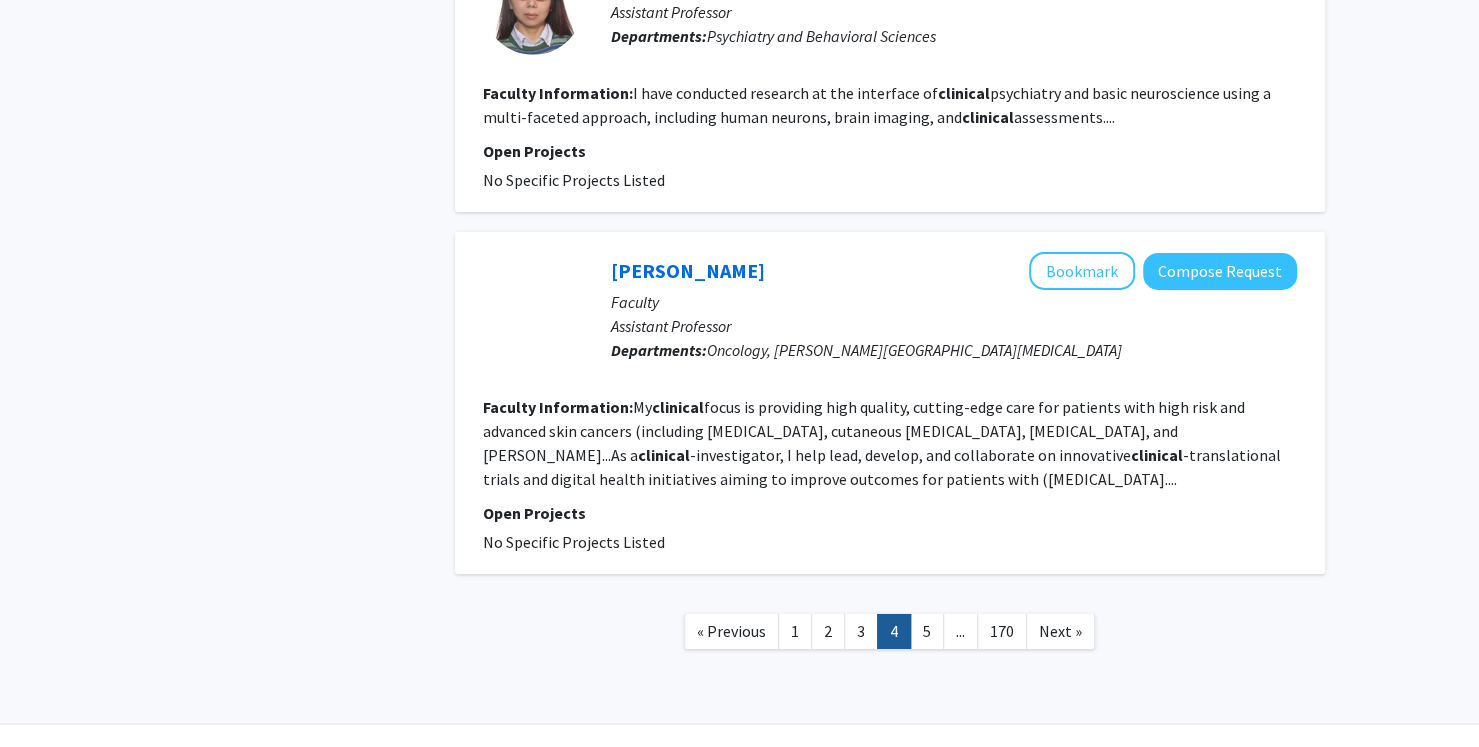 scroll, scrollTop: 3691, scrollLeft: 0, axis: vertical 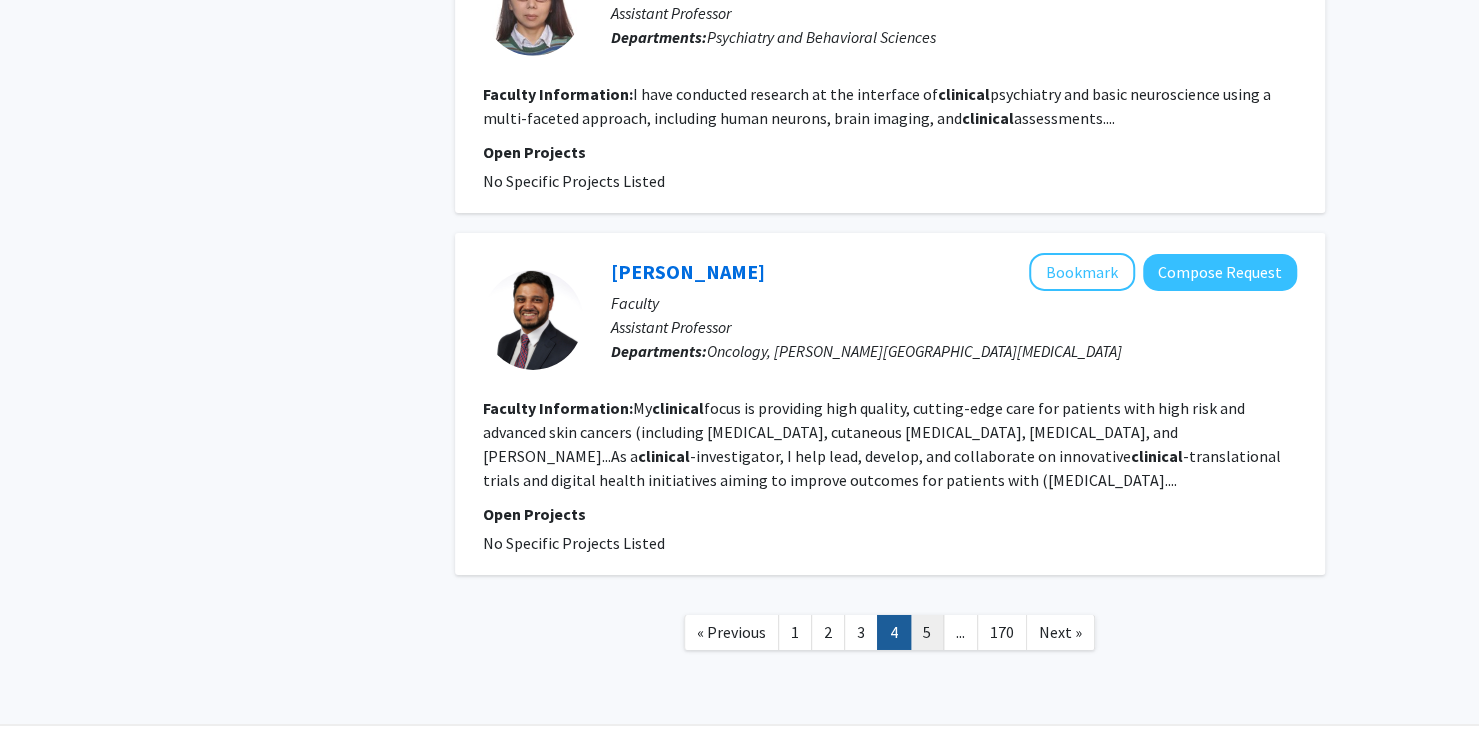 click on "5" 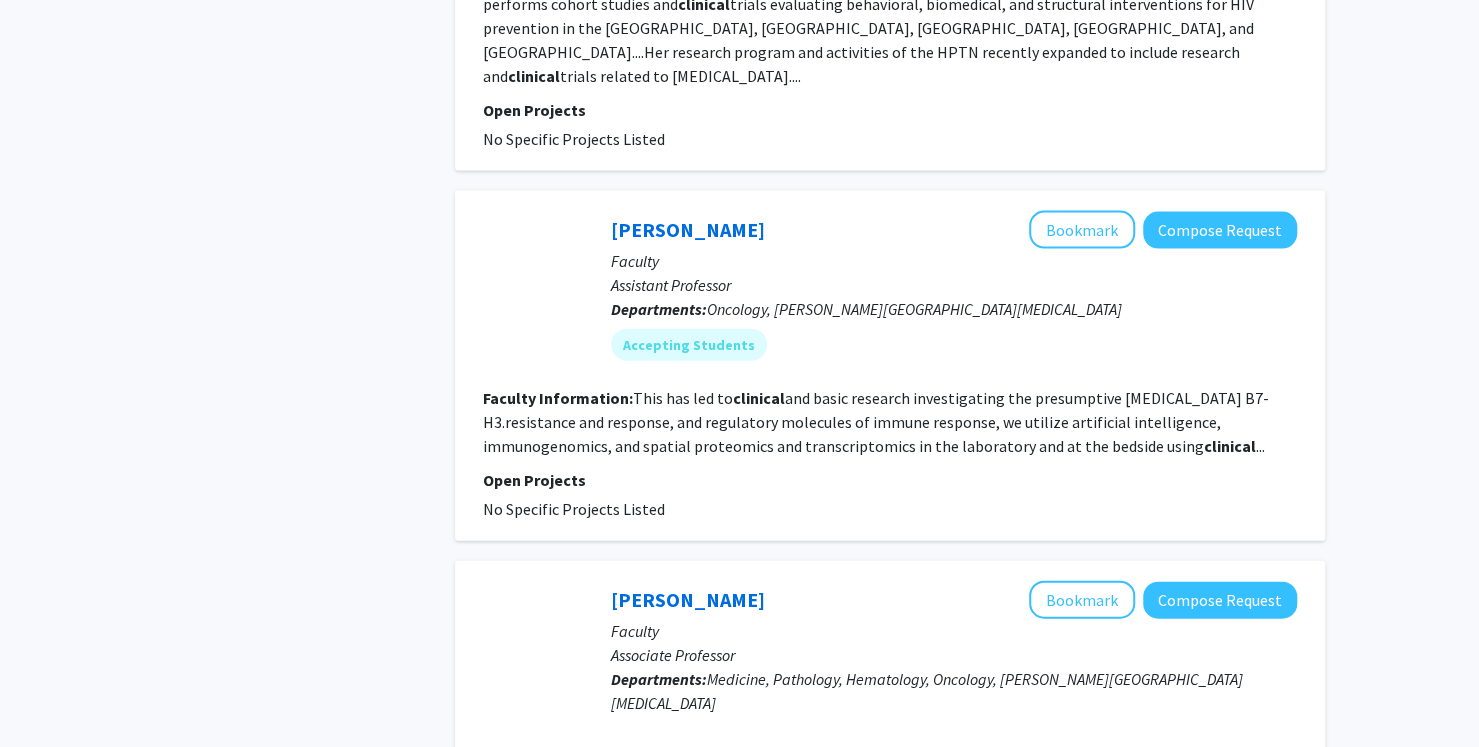 scroll, scrollTop: 2510, scrollLeft: 0, axis: vertical 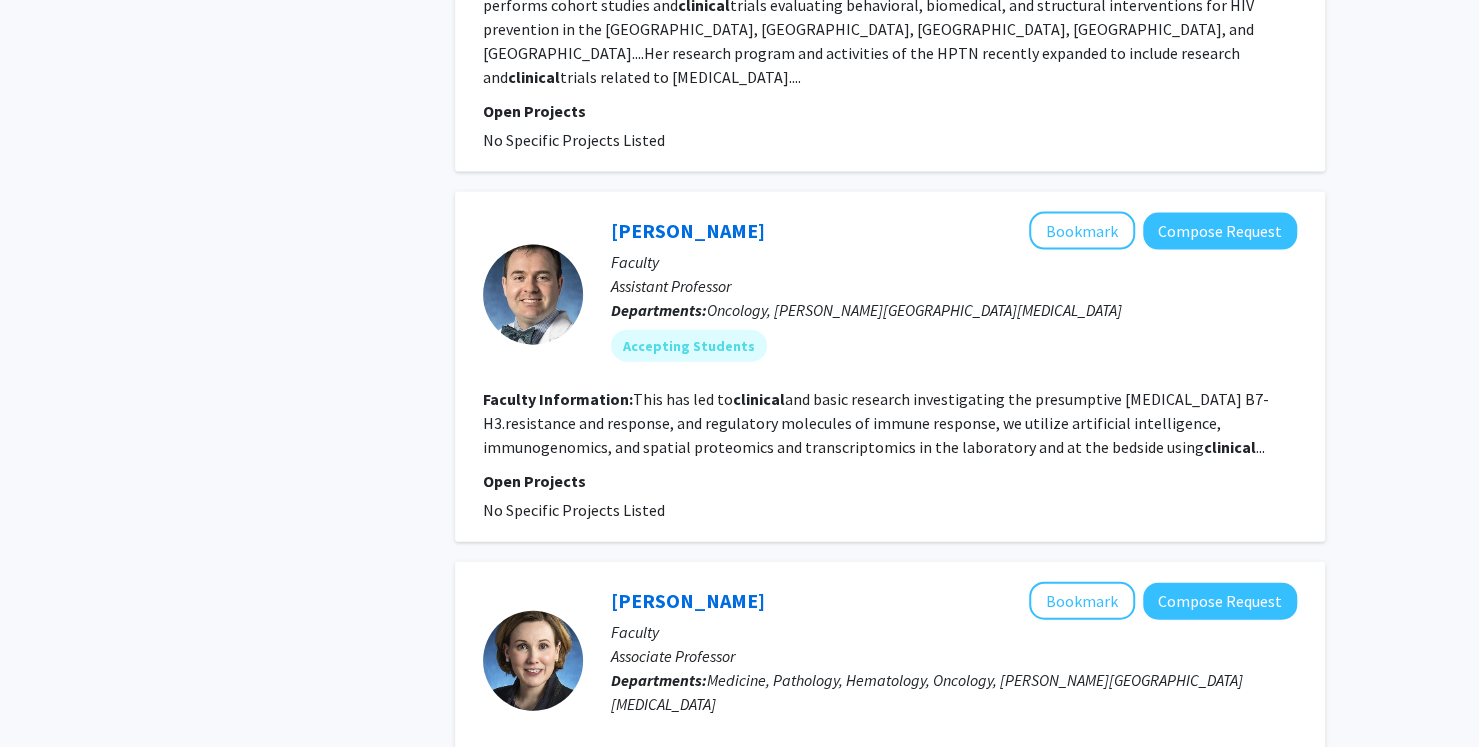 click on "Faculty Information:" 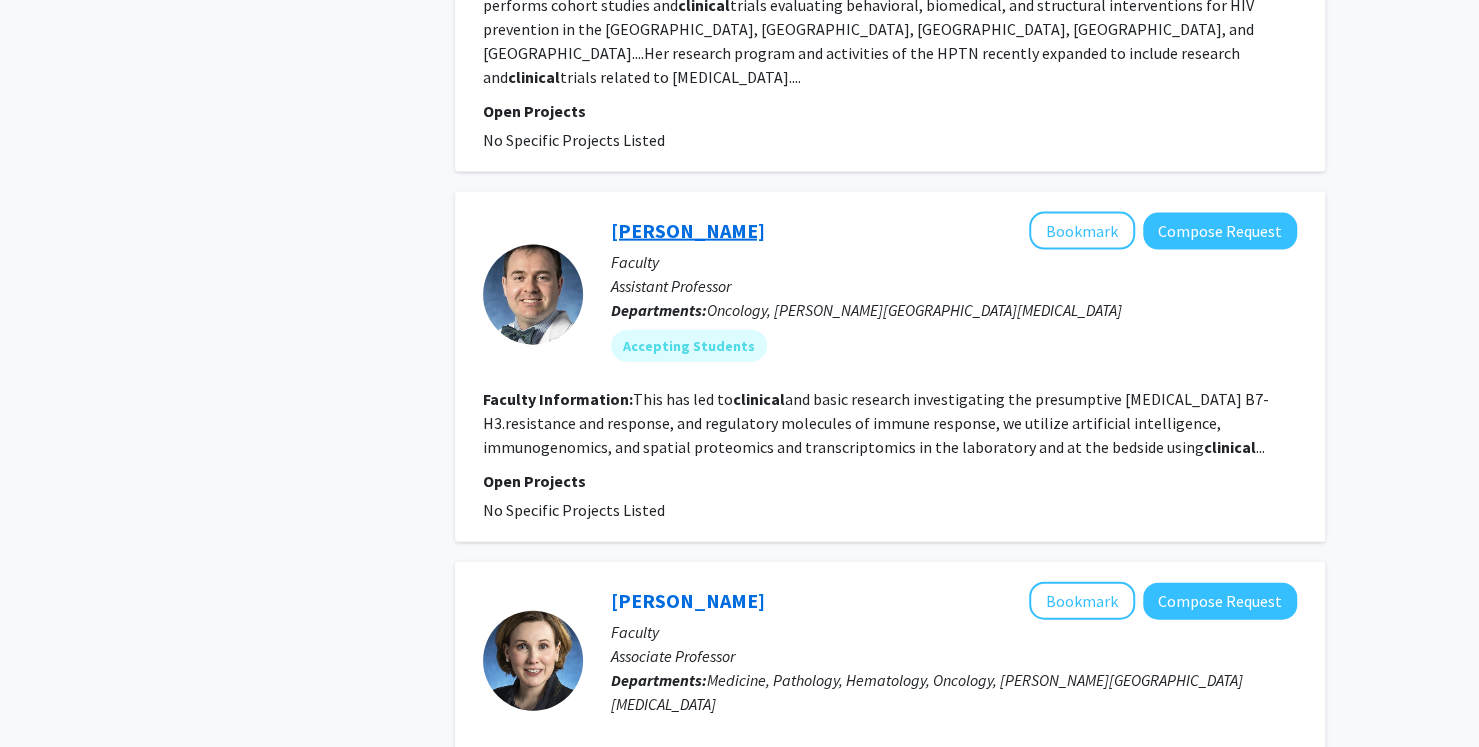 click on "[PERSON_NAME]" 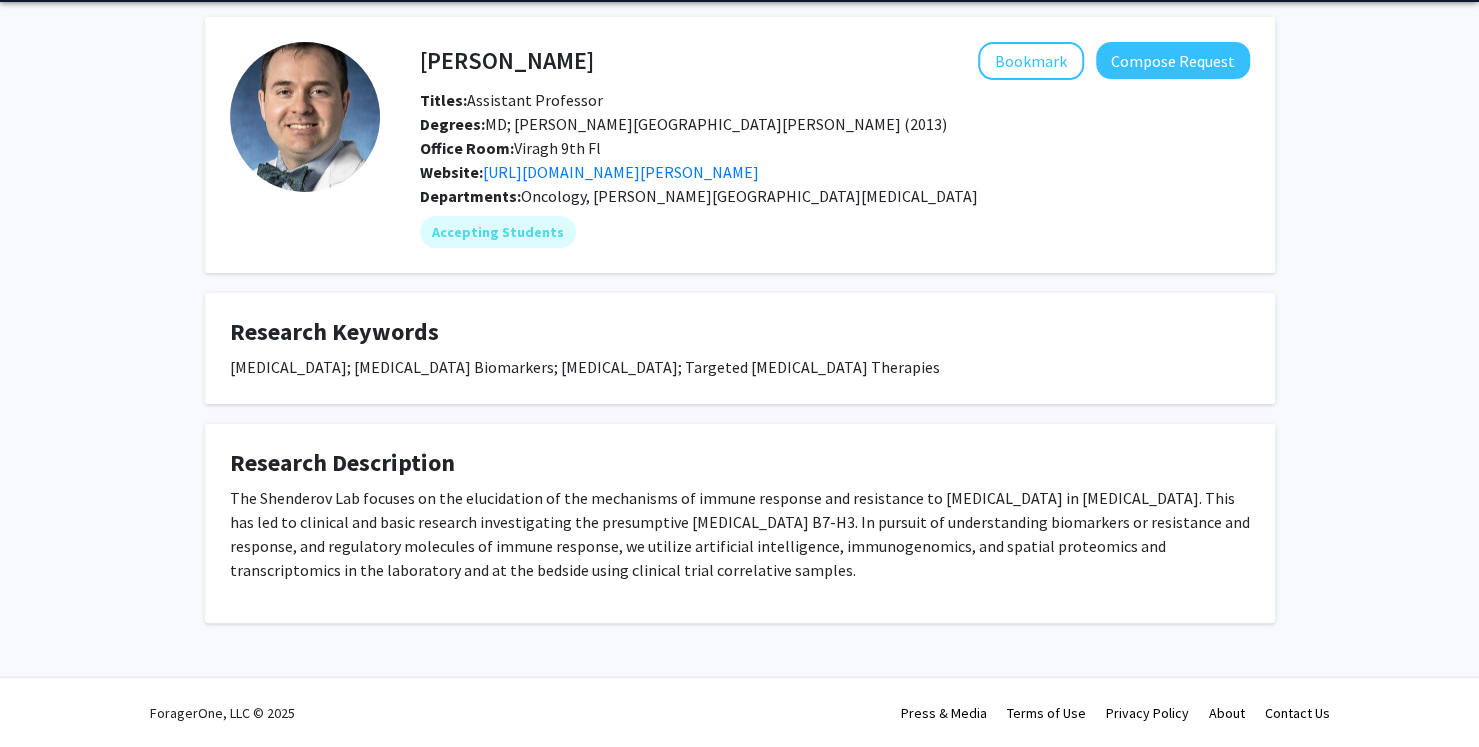 scroll, scrollTop: 0, scrollLeft: 0, axis: both 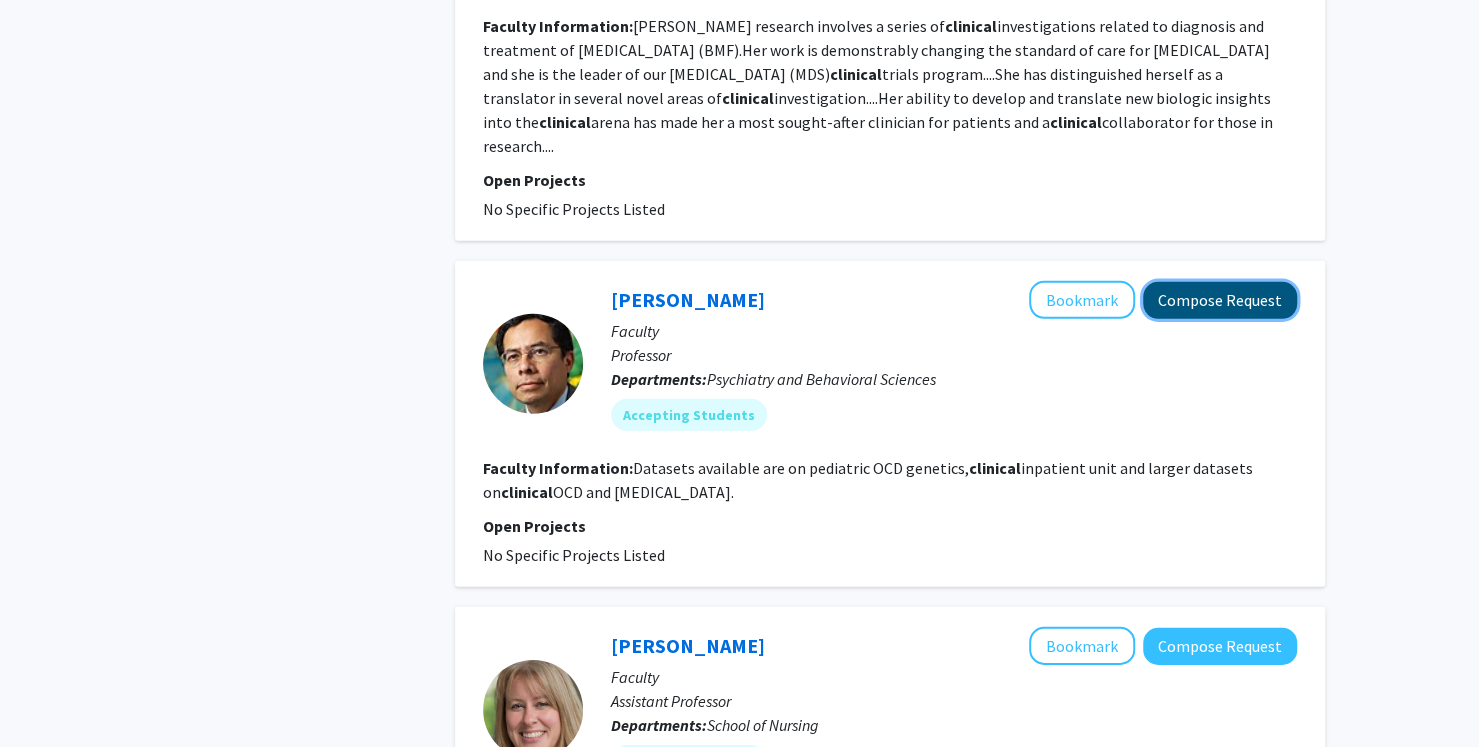 click on "Compose Request" 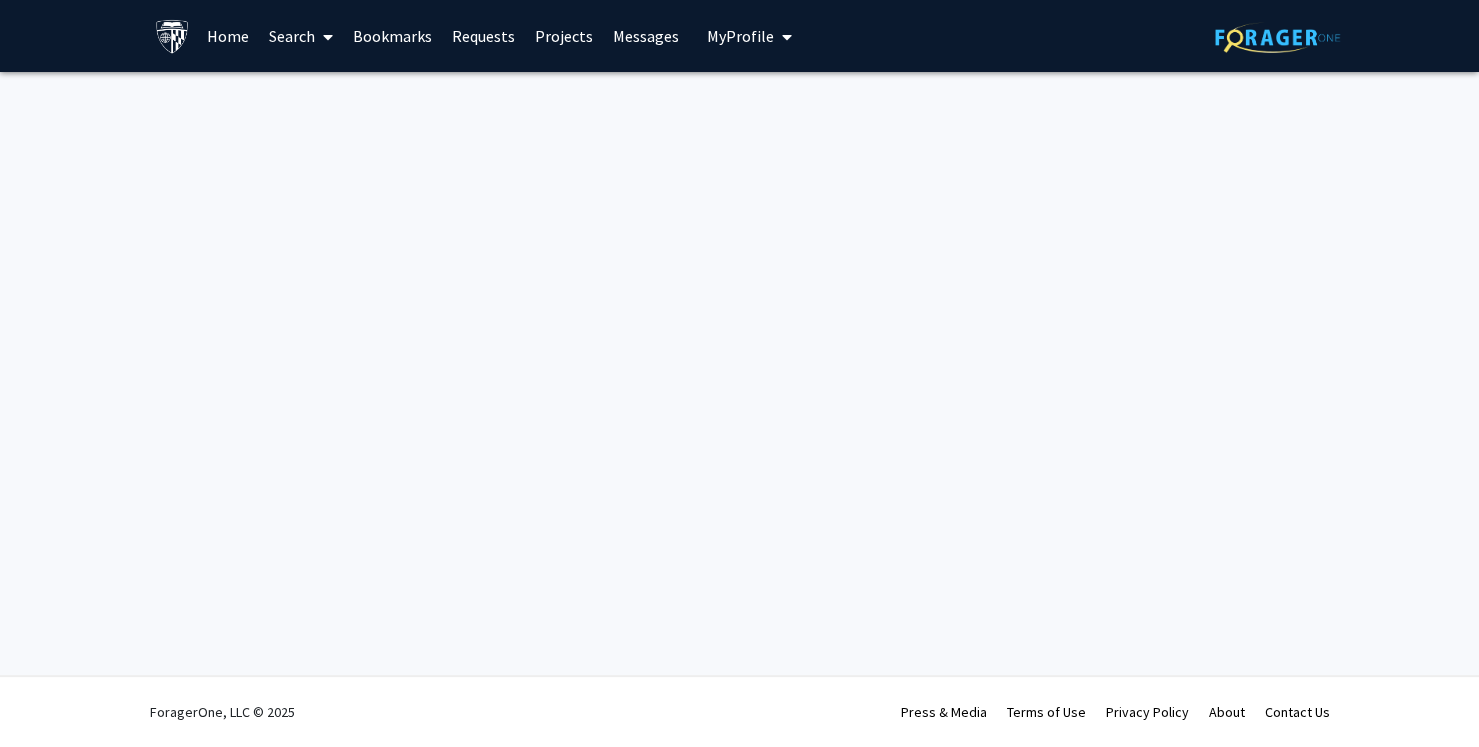 scroll, scrollTop: 0, scrollLeft: 0, axis: both 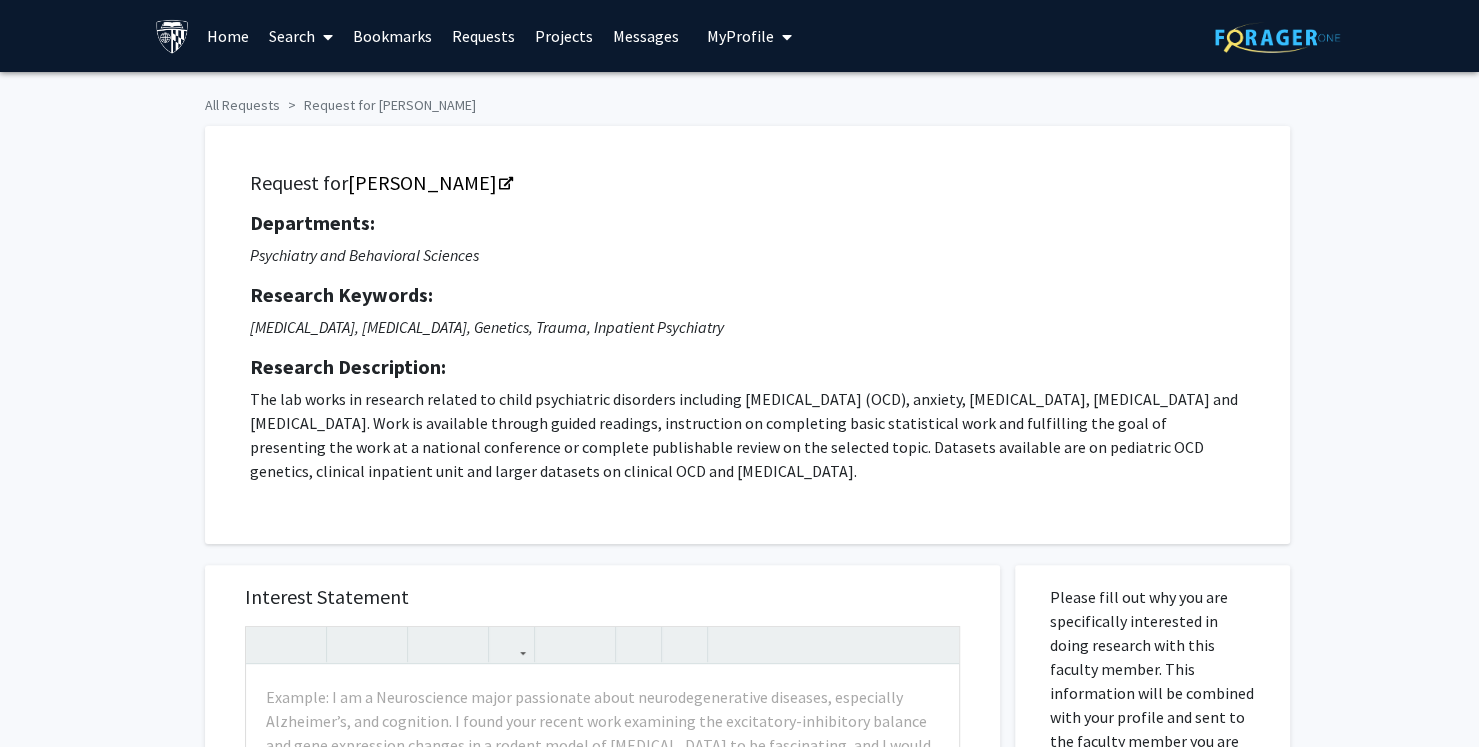 drag, startPoint x: 649, startPoint y: 470, endPoint x: 242, endPoint y: 391, distance: 414.5962 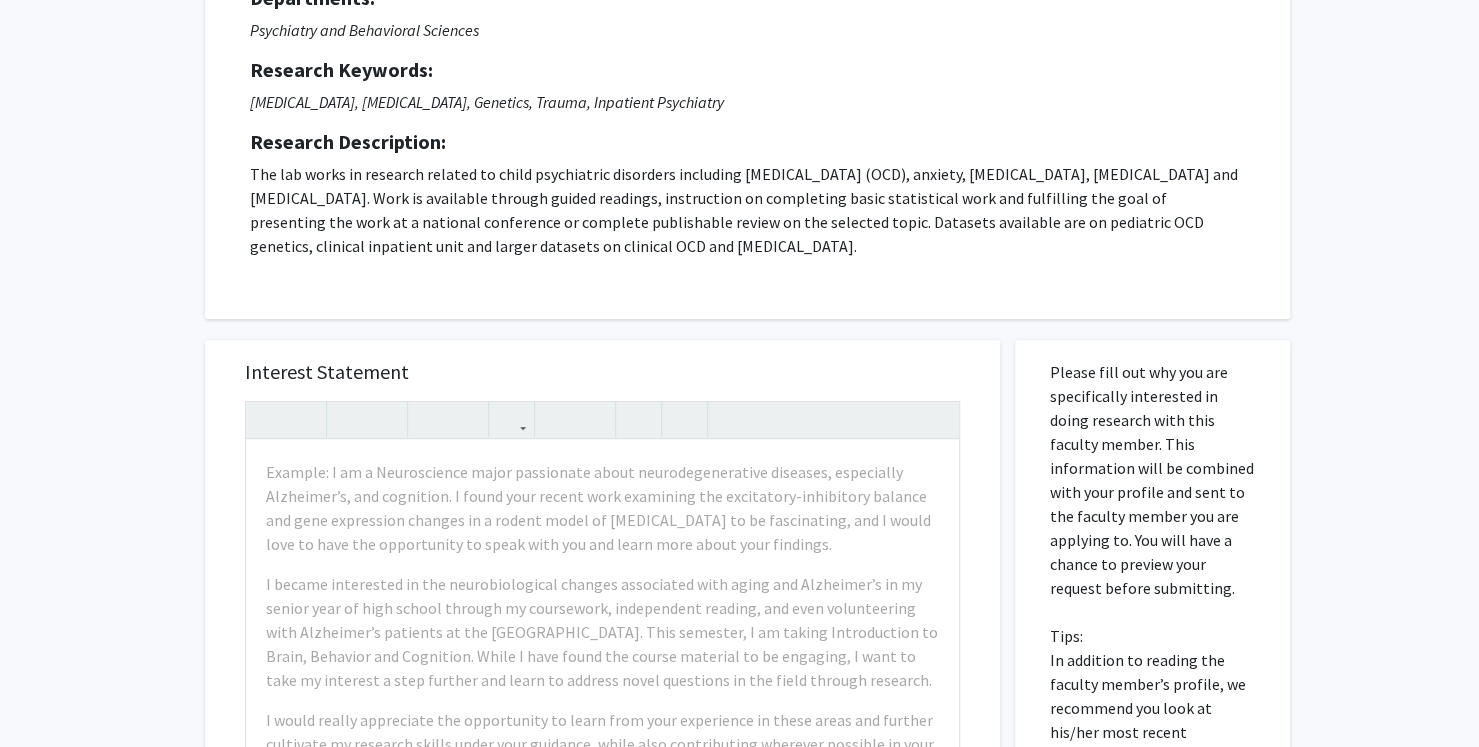 scroll, scrollTop: 230, scrollLeft: 0, axis: vertical 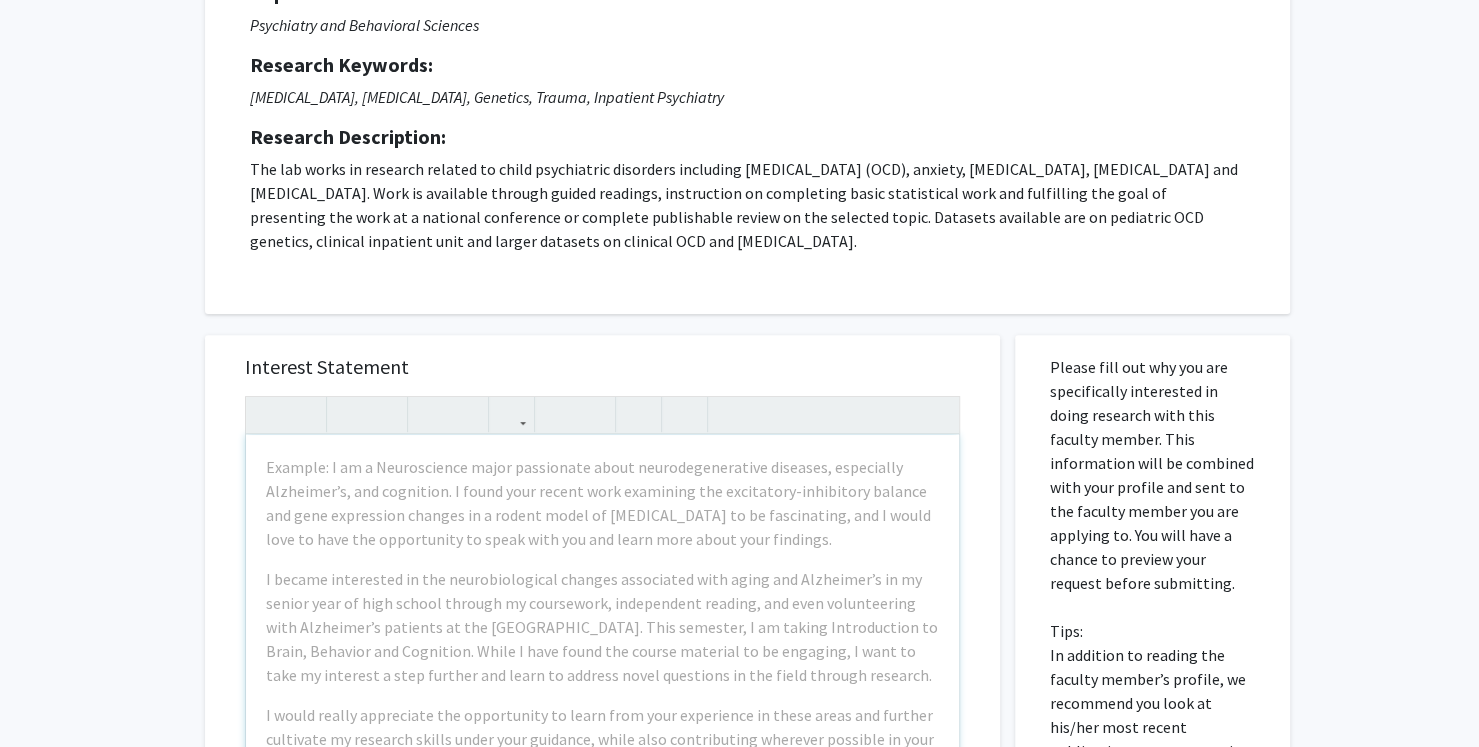 drag, startPoint x: 812, startPoint y: 543, endPoint x: 708, endPoint y: 543, distance: 104 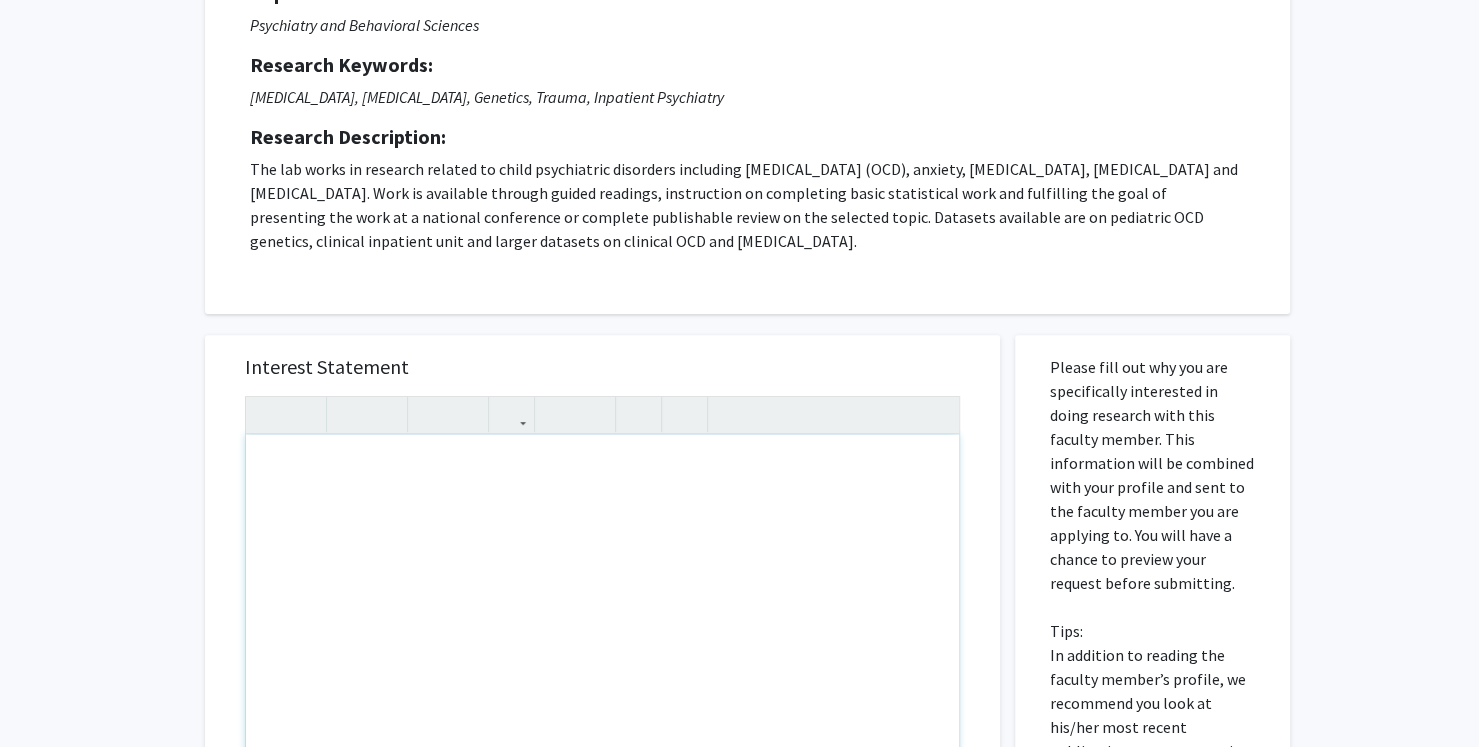 click at bounding box center (602, 664) 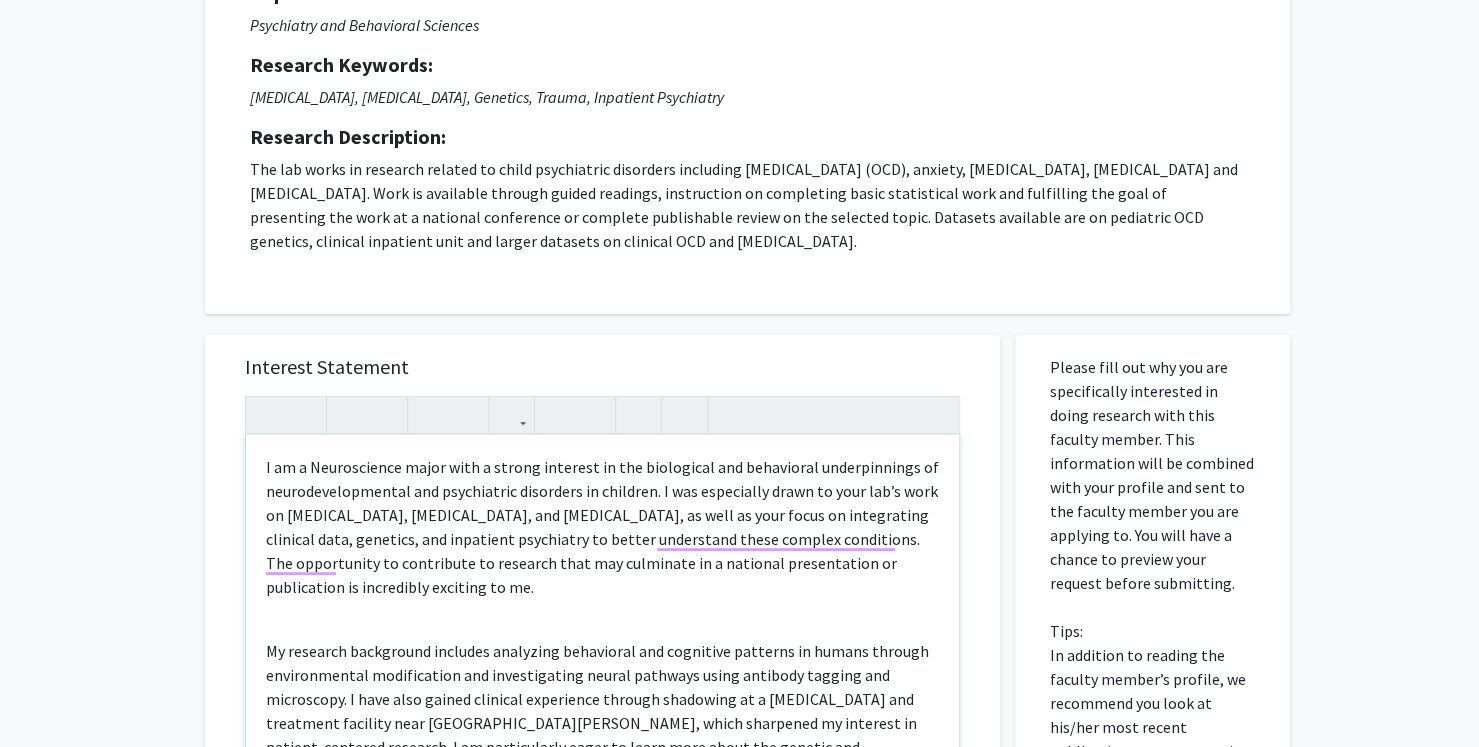 scroll, scrollTop: 149, scrollLeft: 0, axis: vertical 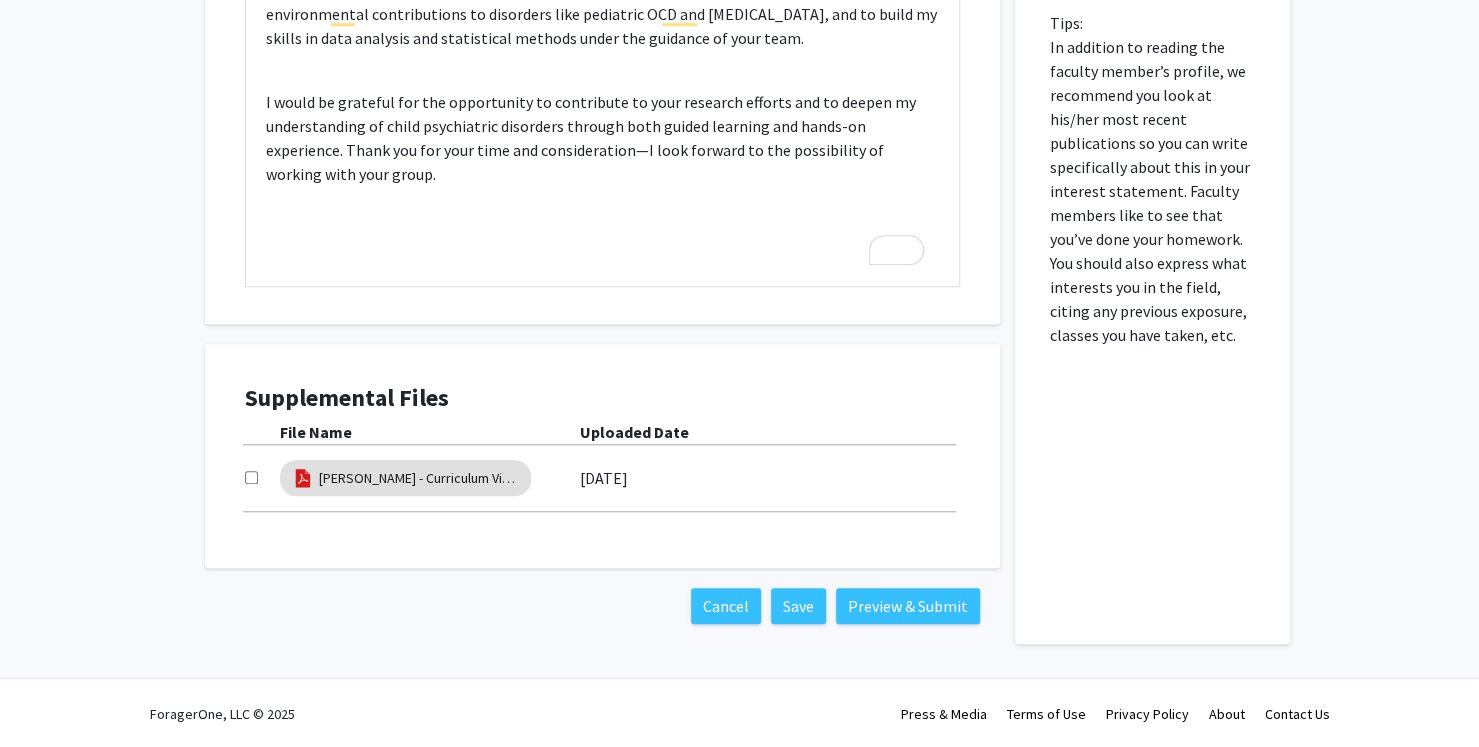 click on "[PERSON_NAME] - Curriculum Vitae" at bounding box center [430, 478] 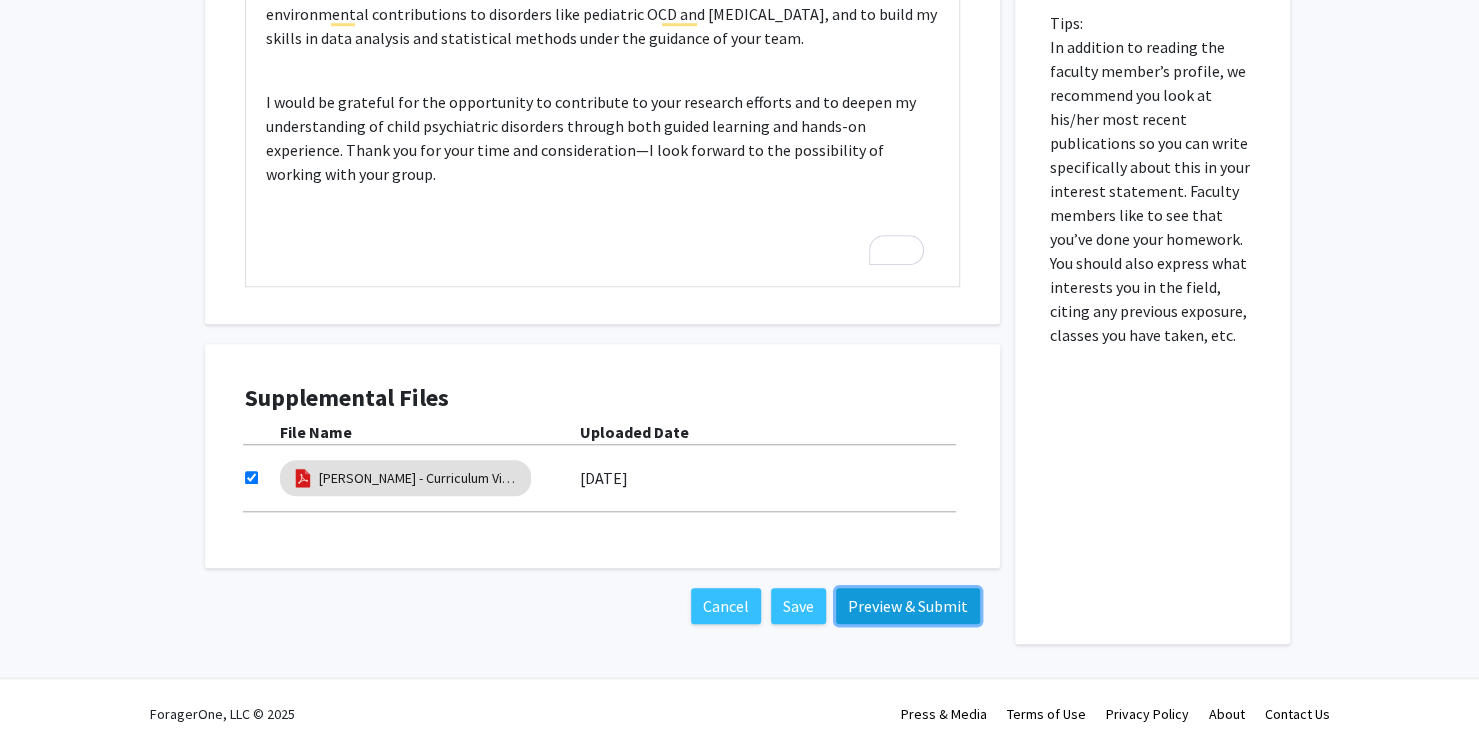 click on "Preview & Submit" at bounding box center (908, 606) 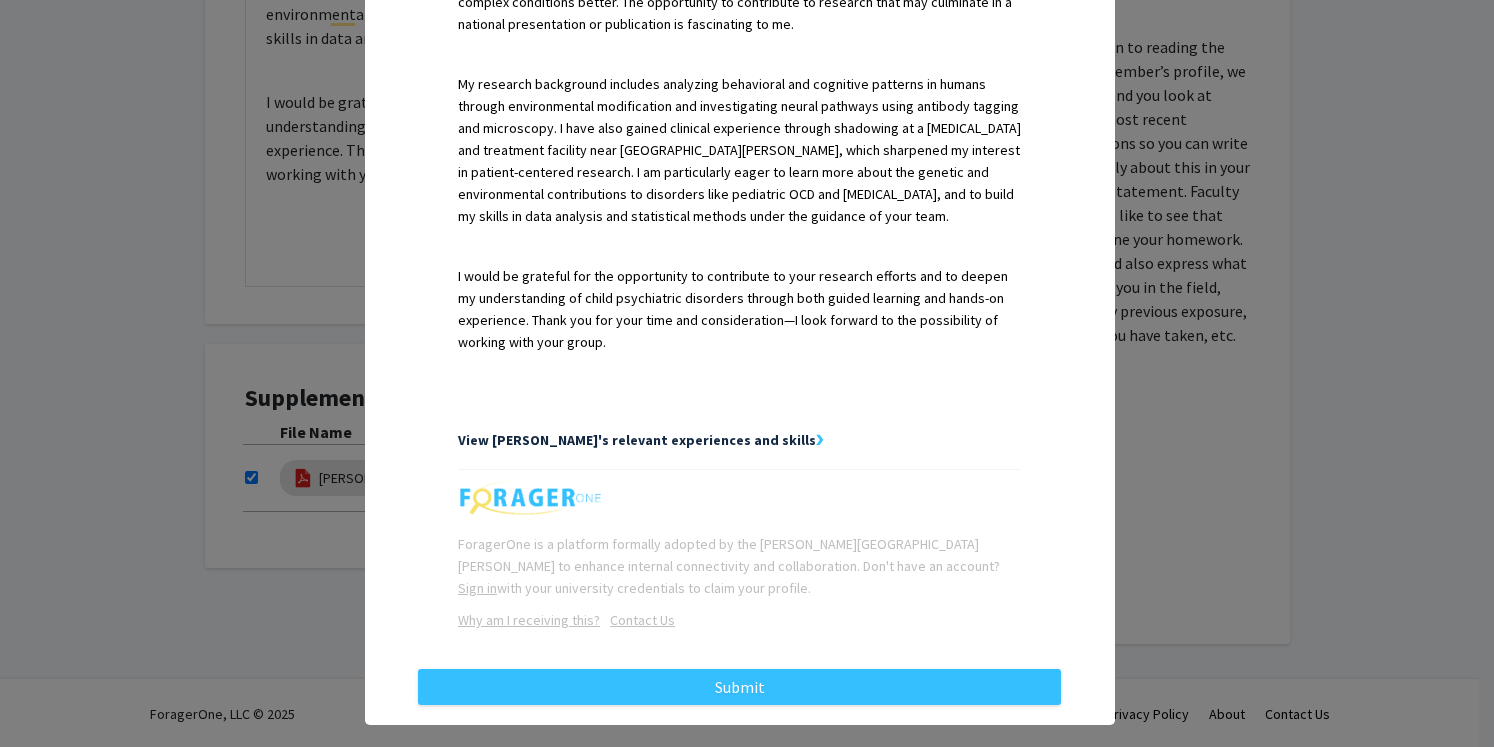 scroll, scrollTop: 669, scrollLeft: 0, axis: vertical 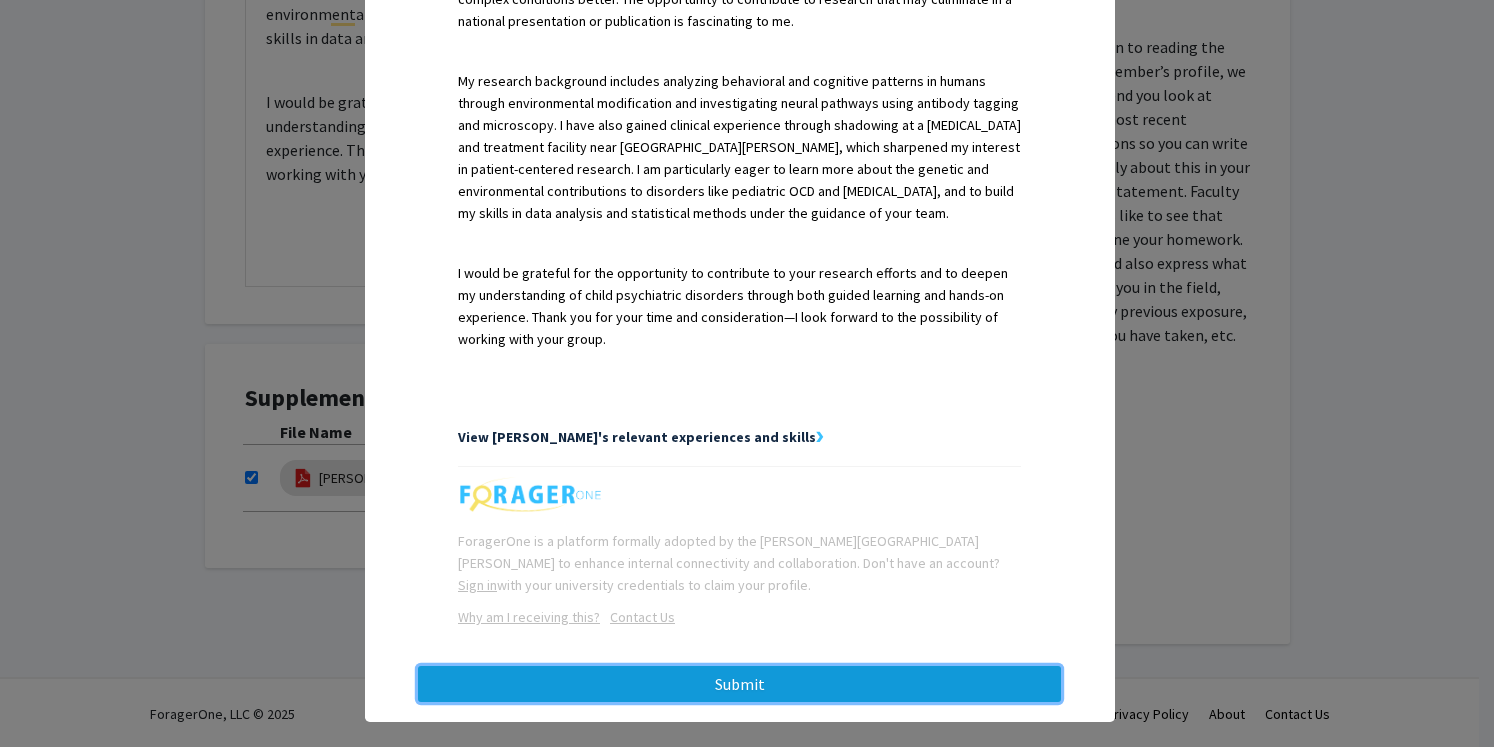 click on "Submit" at bounding box center [739, 684] 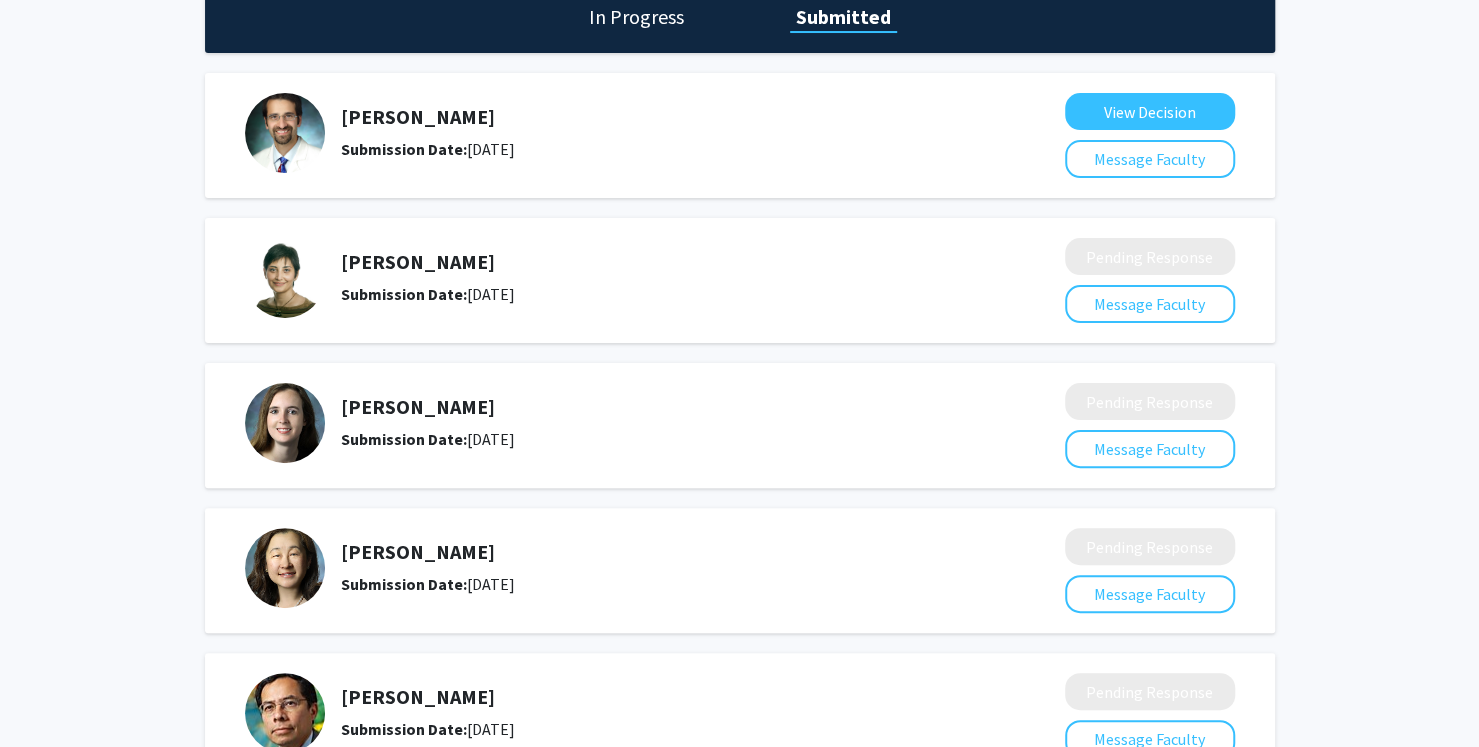 scroll, scrollTop: 103, scrollLeft: 0, axis: vertical 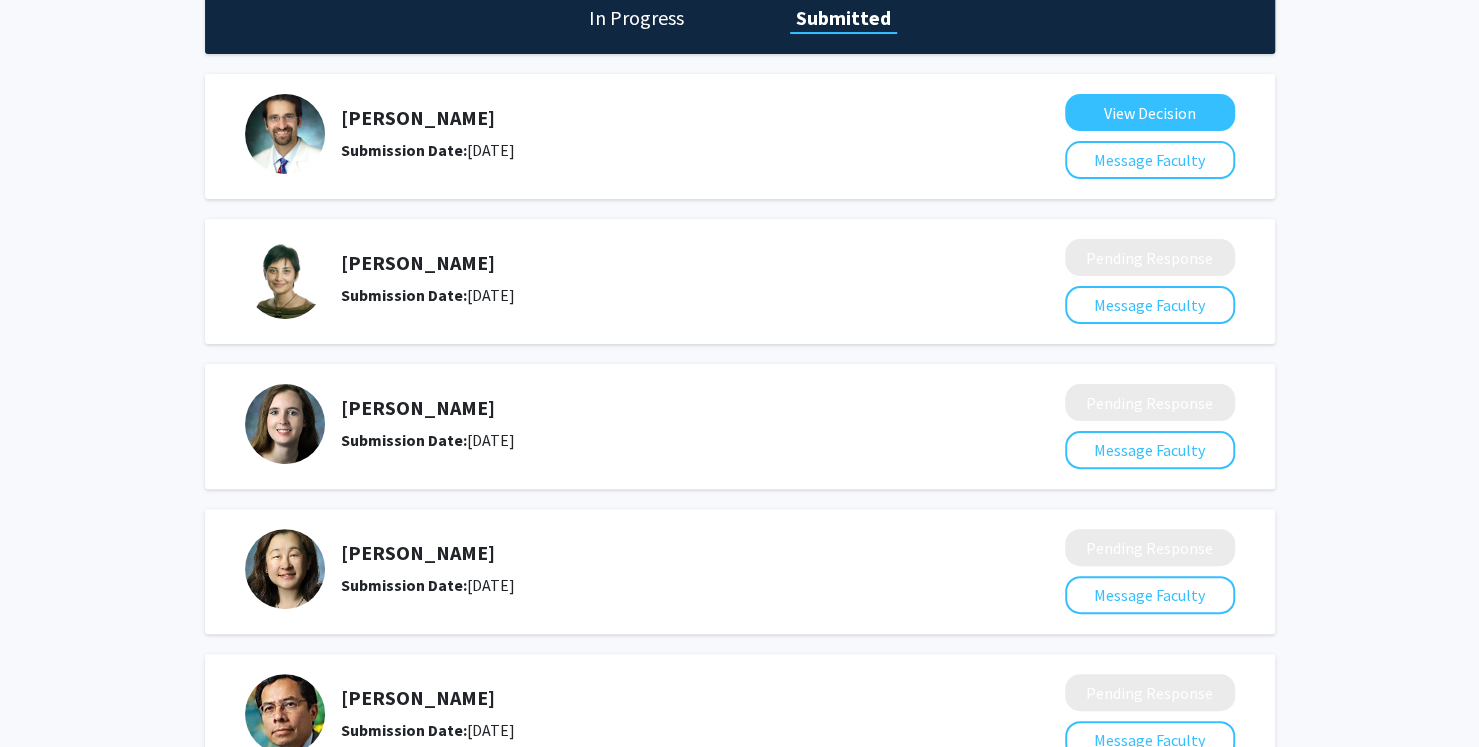 click 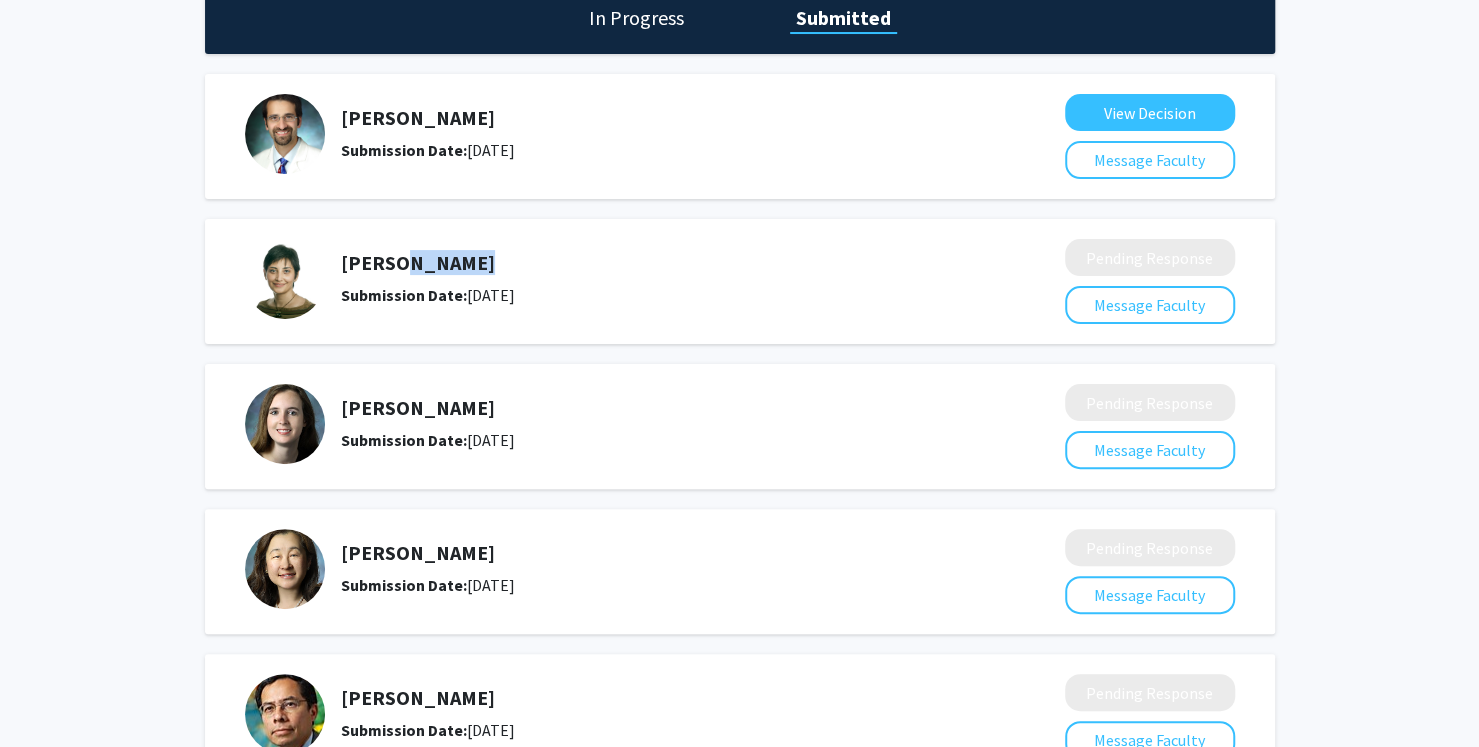 click on "[PERSON_NAME]" 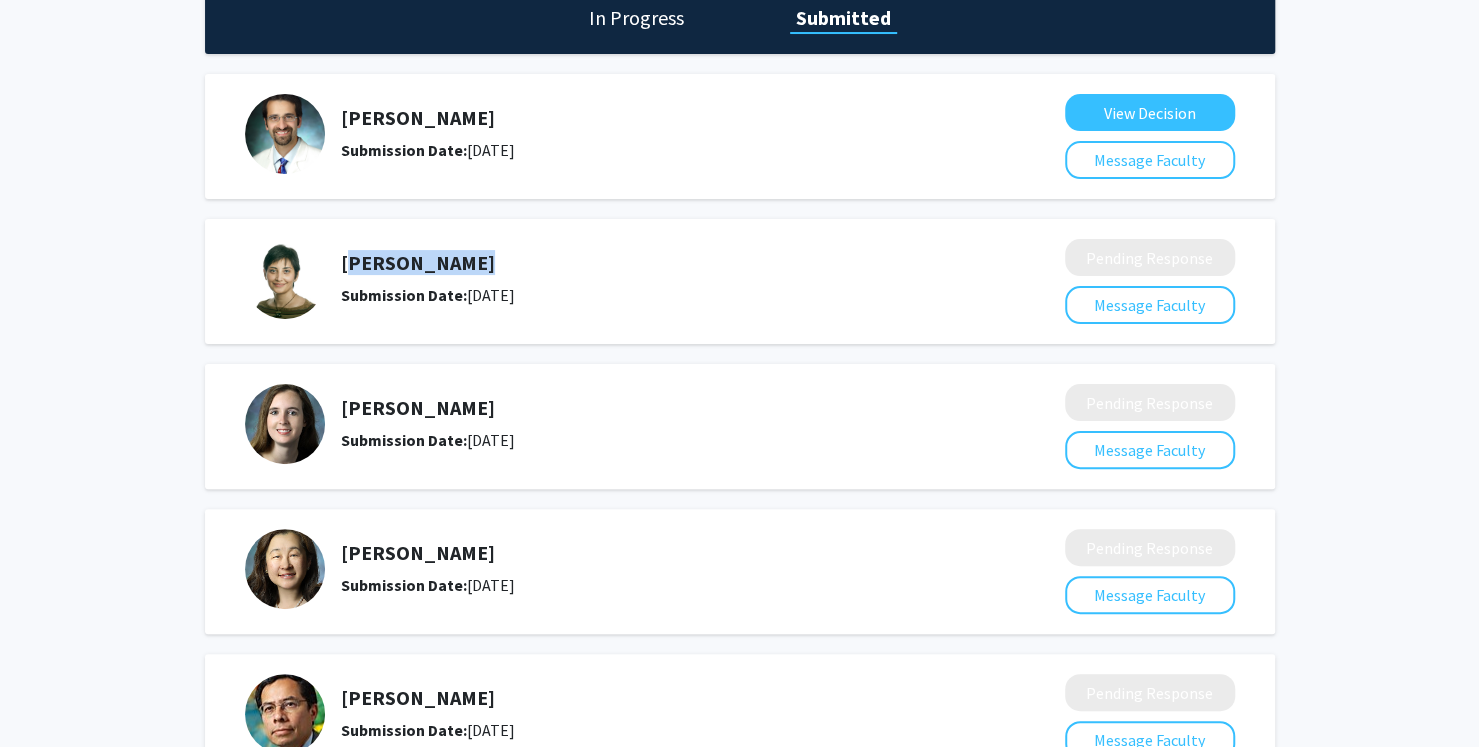 click on "[PERSON_NAME]" 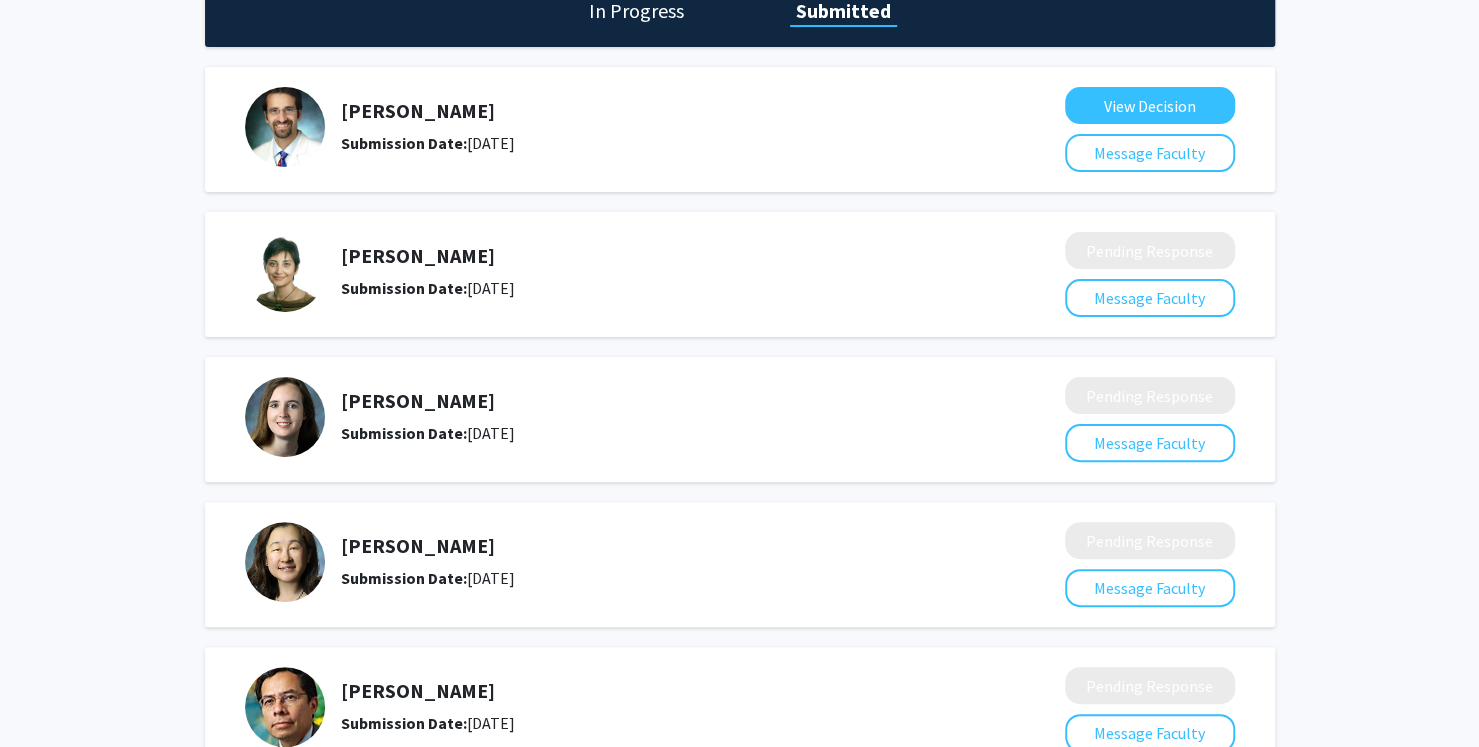 scroll, scrollTop: 0, scrollLeft: 0, axis: both 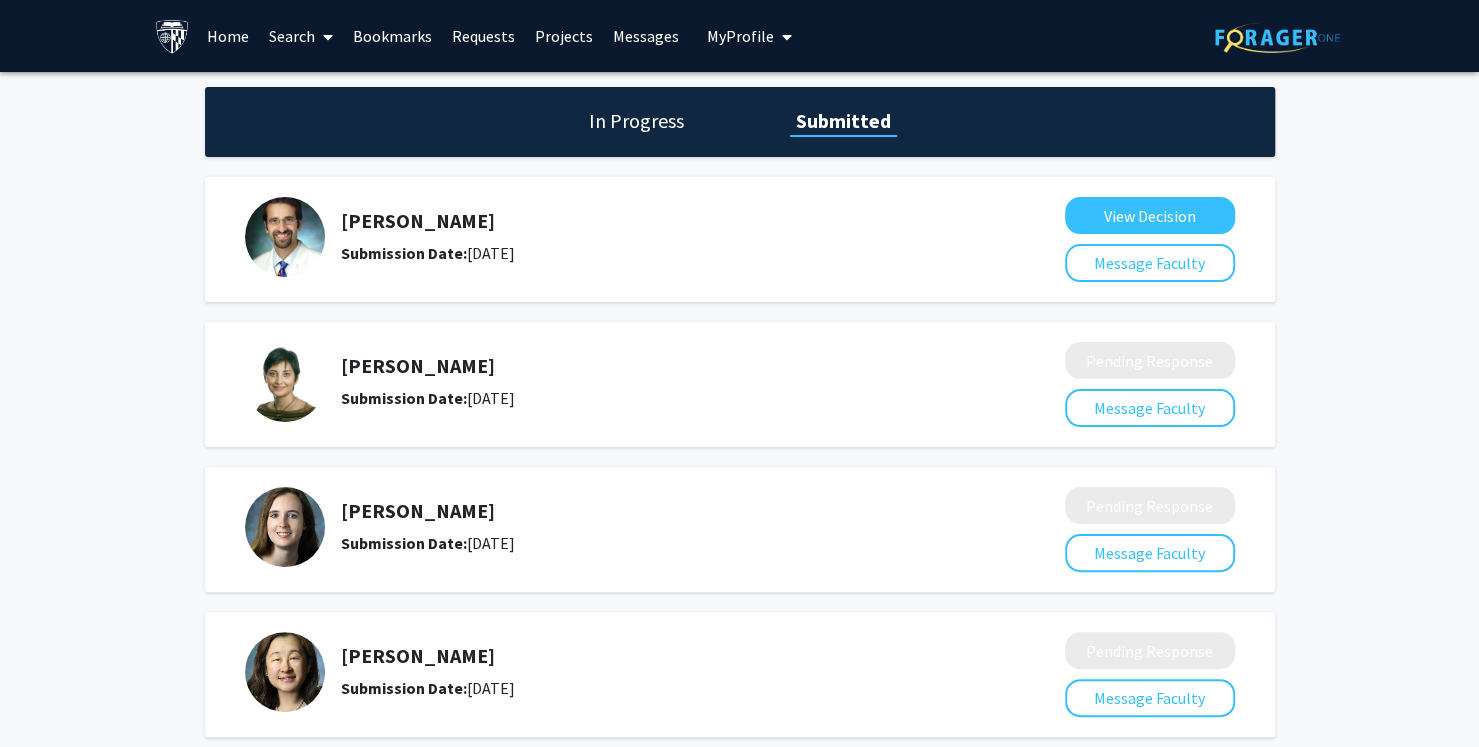 click on "Search" at bounding box center [301, 36] 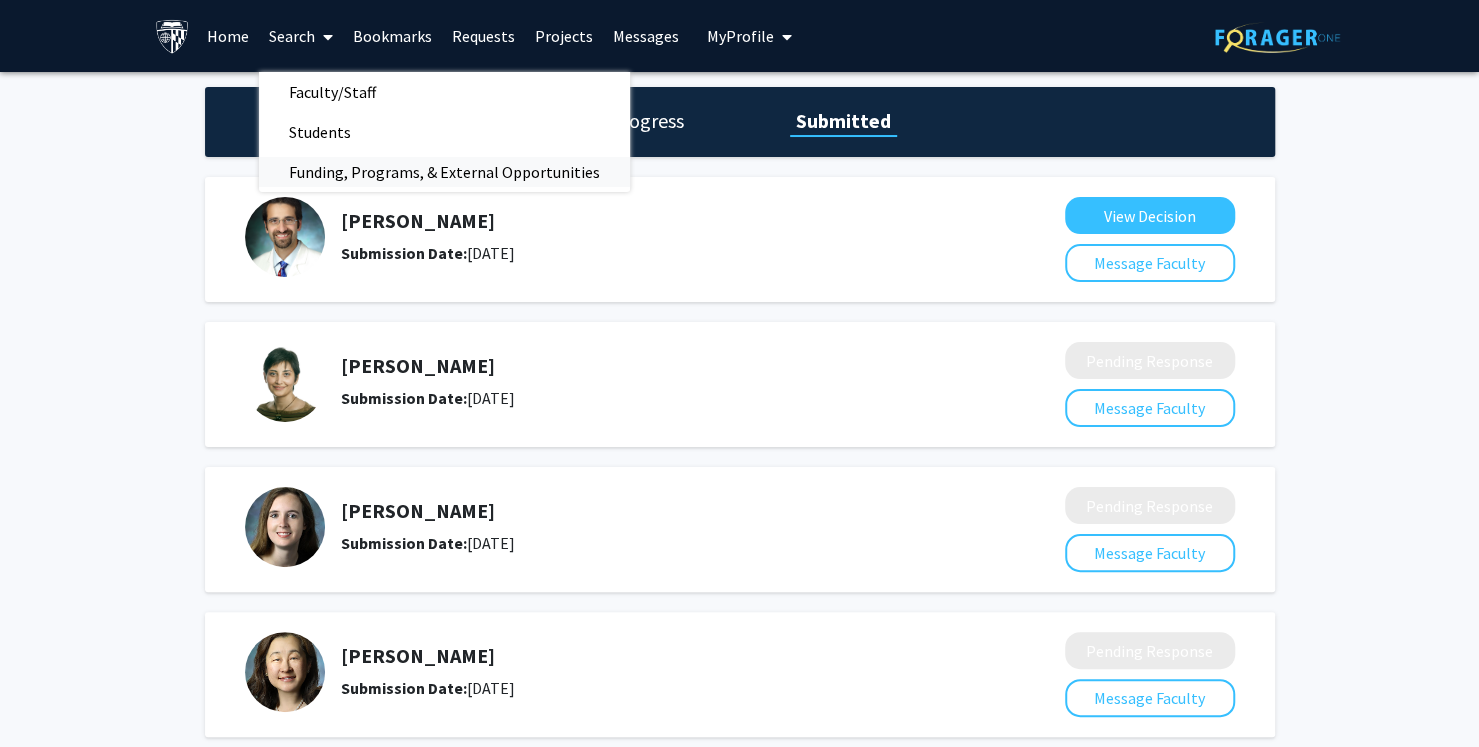 click on "Funding, Programs, & External Opportunities" at bounding box center (444, 172) 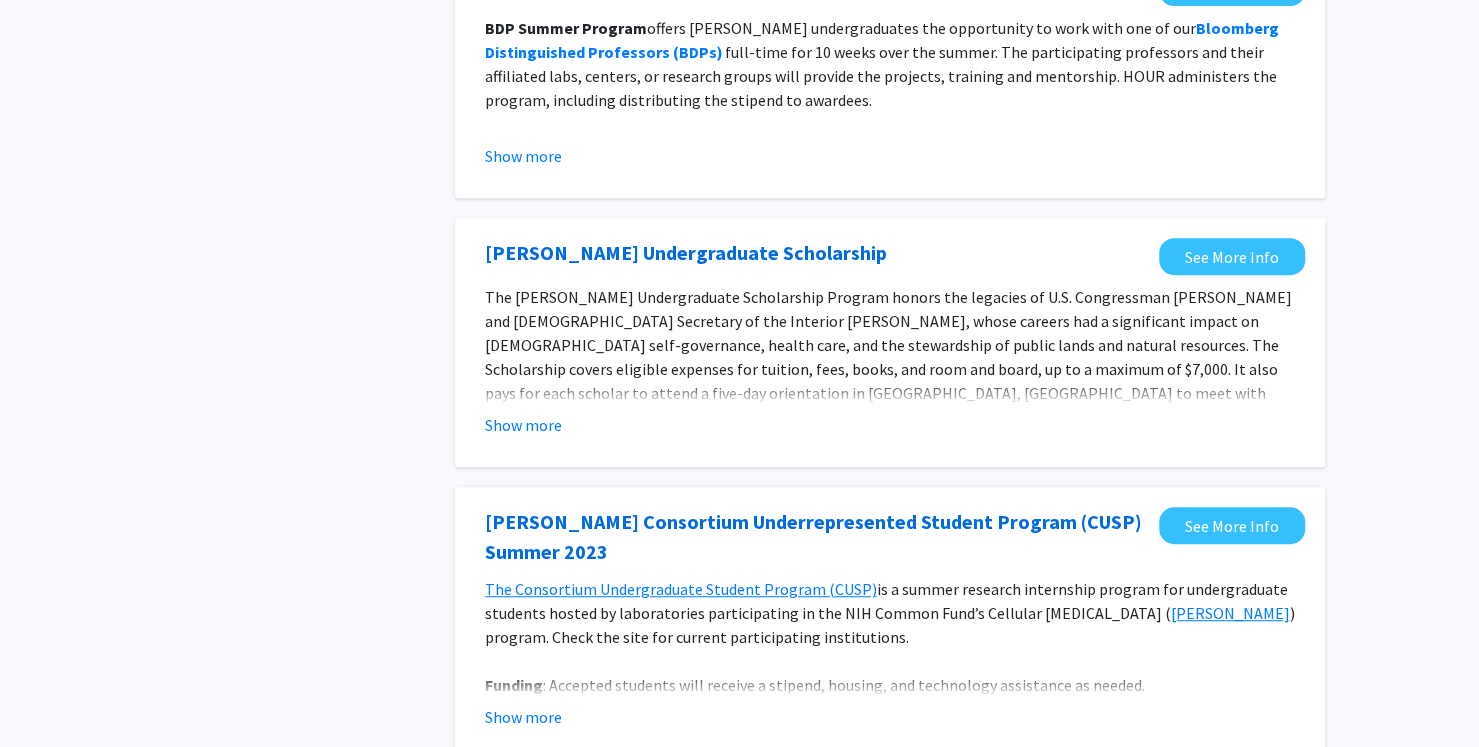 scroll, scrollTop: 533, scrollLeft: 0, axis: vertical 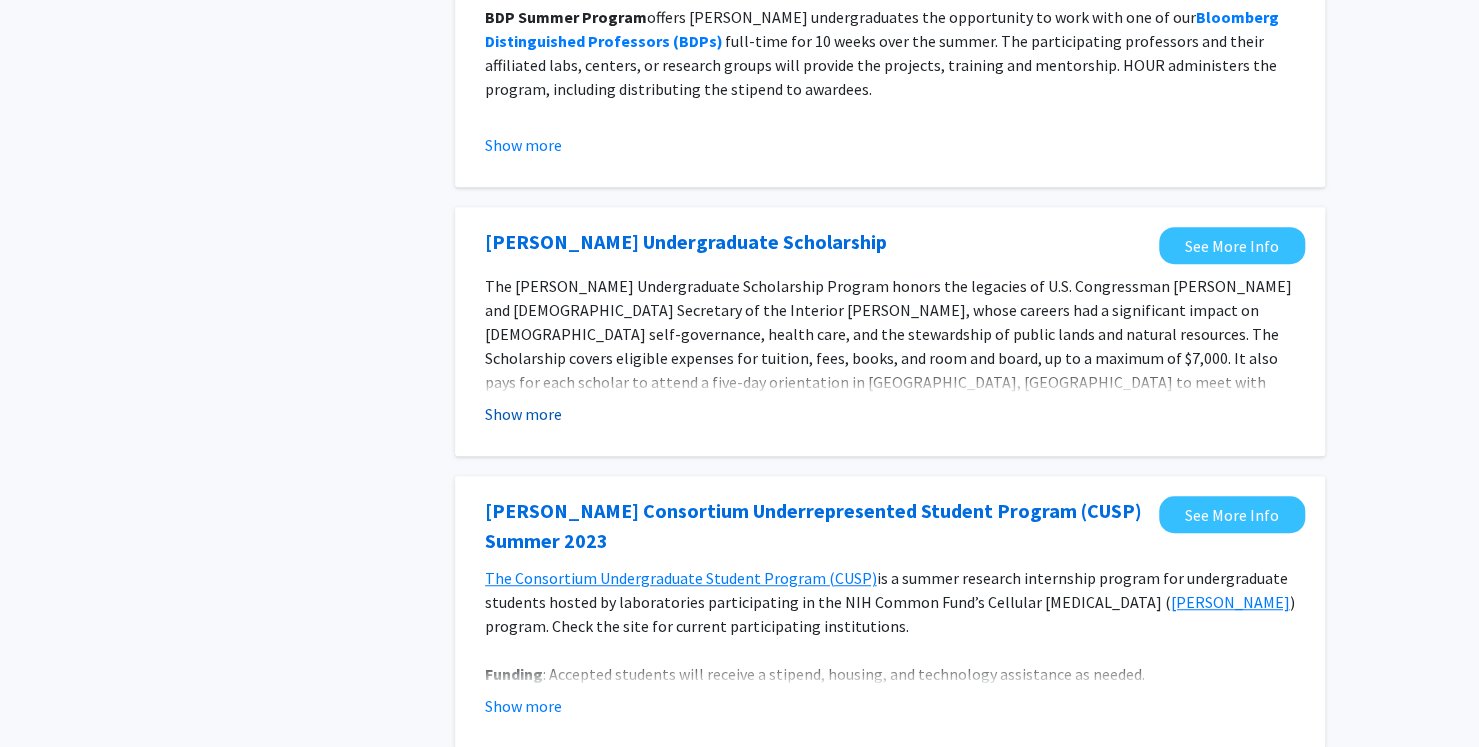 click on "Show more" 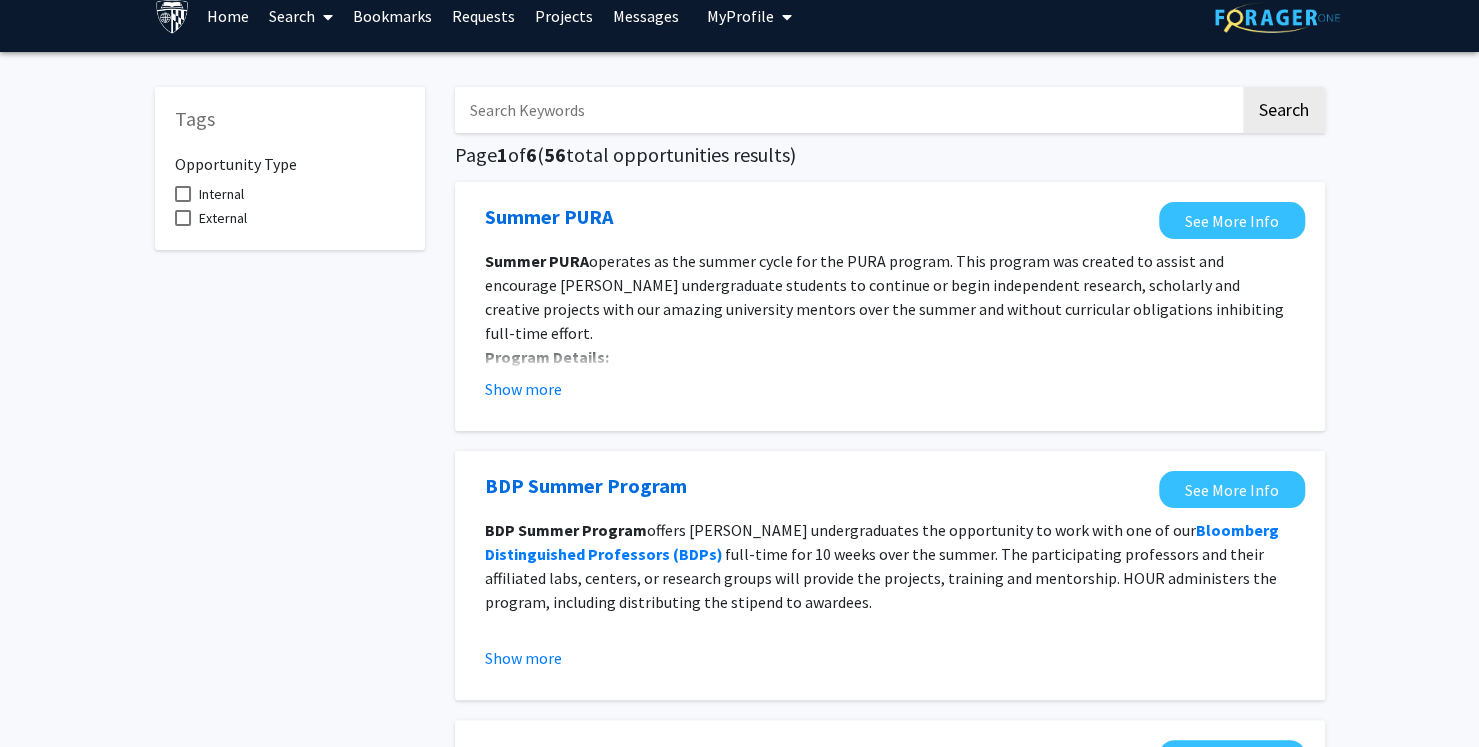scroll, scrollTop: 0, scrollLeft: 0, axis: both 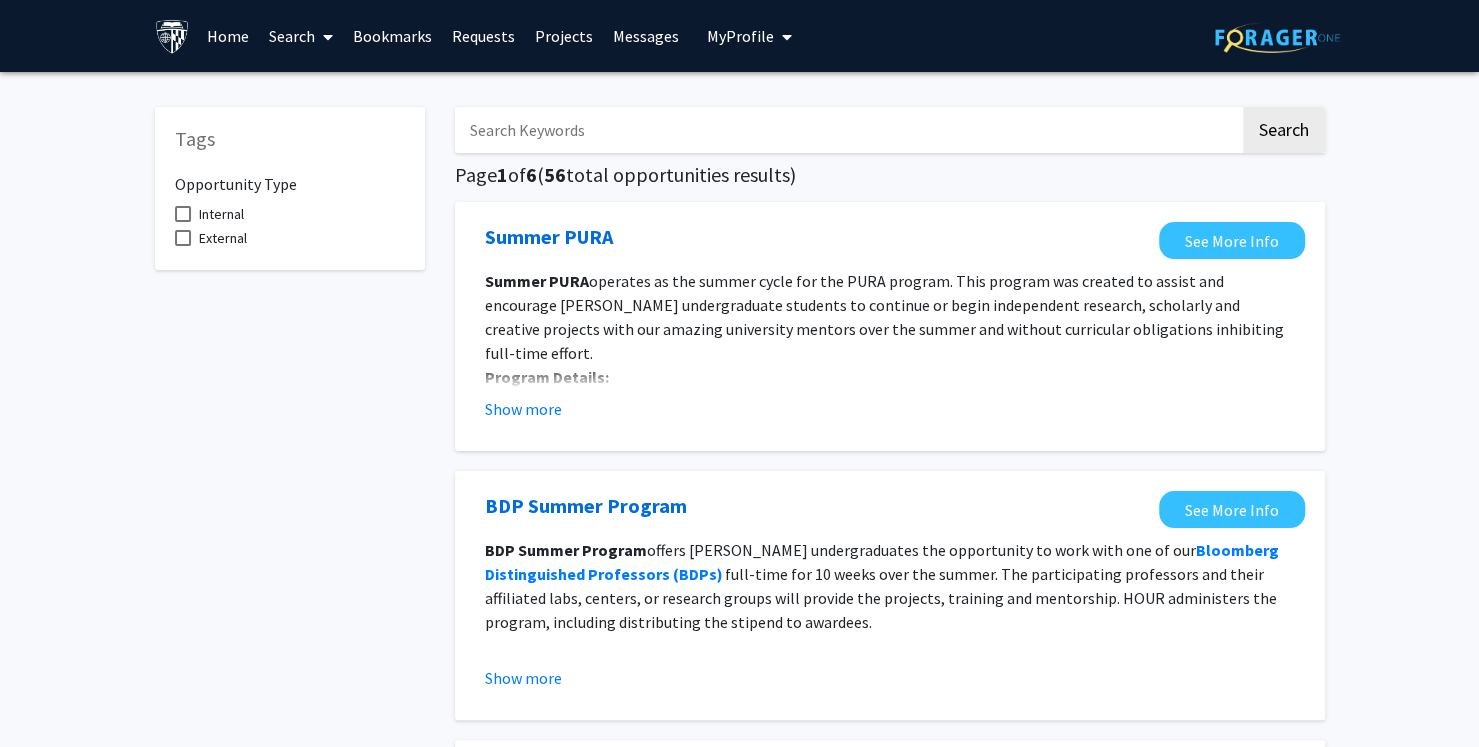 click on "Search" at bounding box center (301, 36) 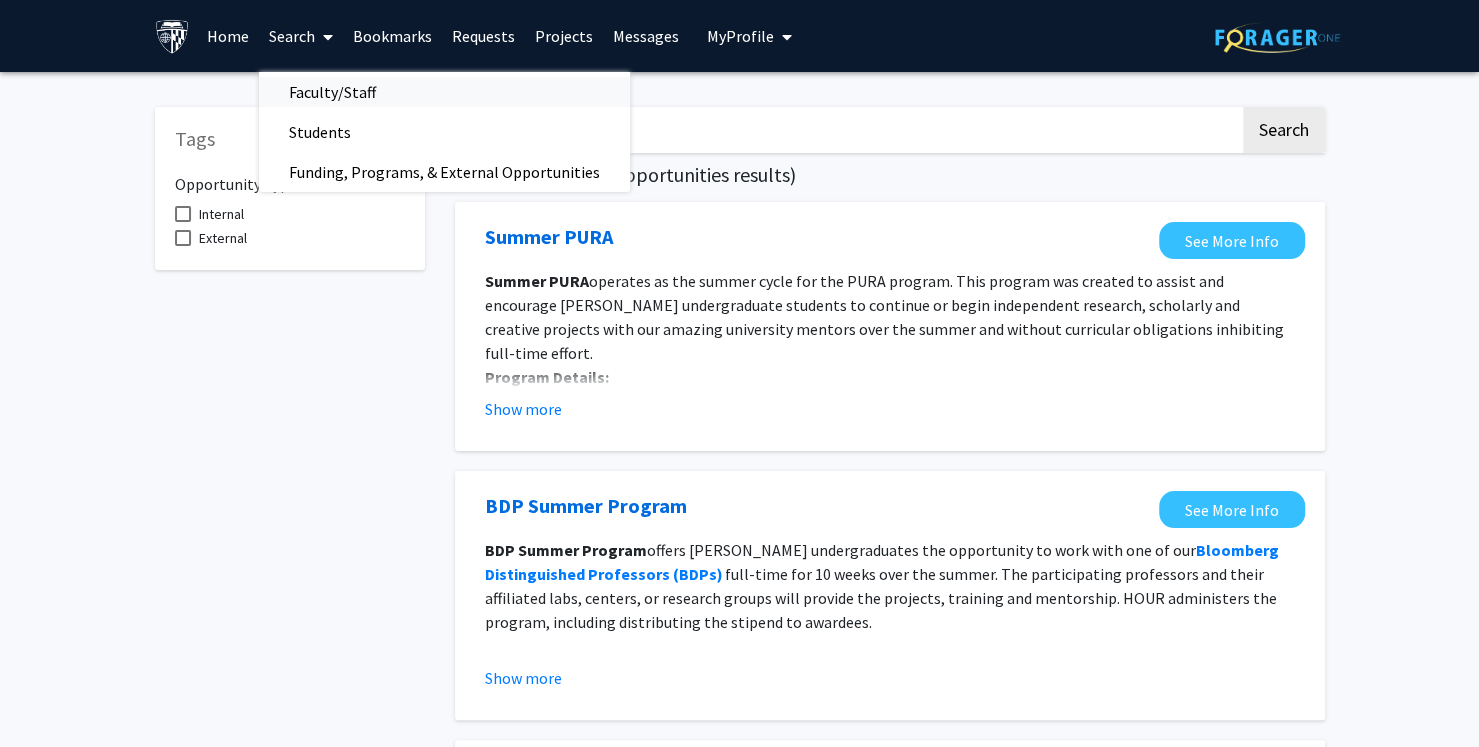 click on "Faculty/Staff" at bounding box center (332, 92) 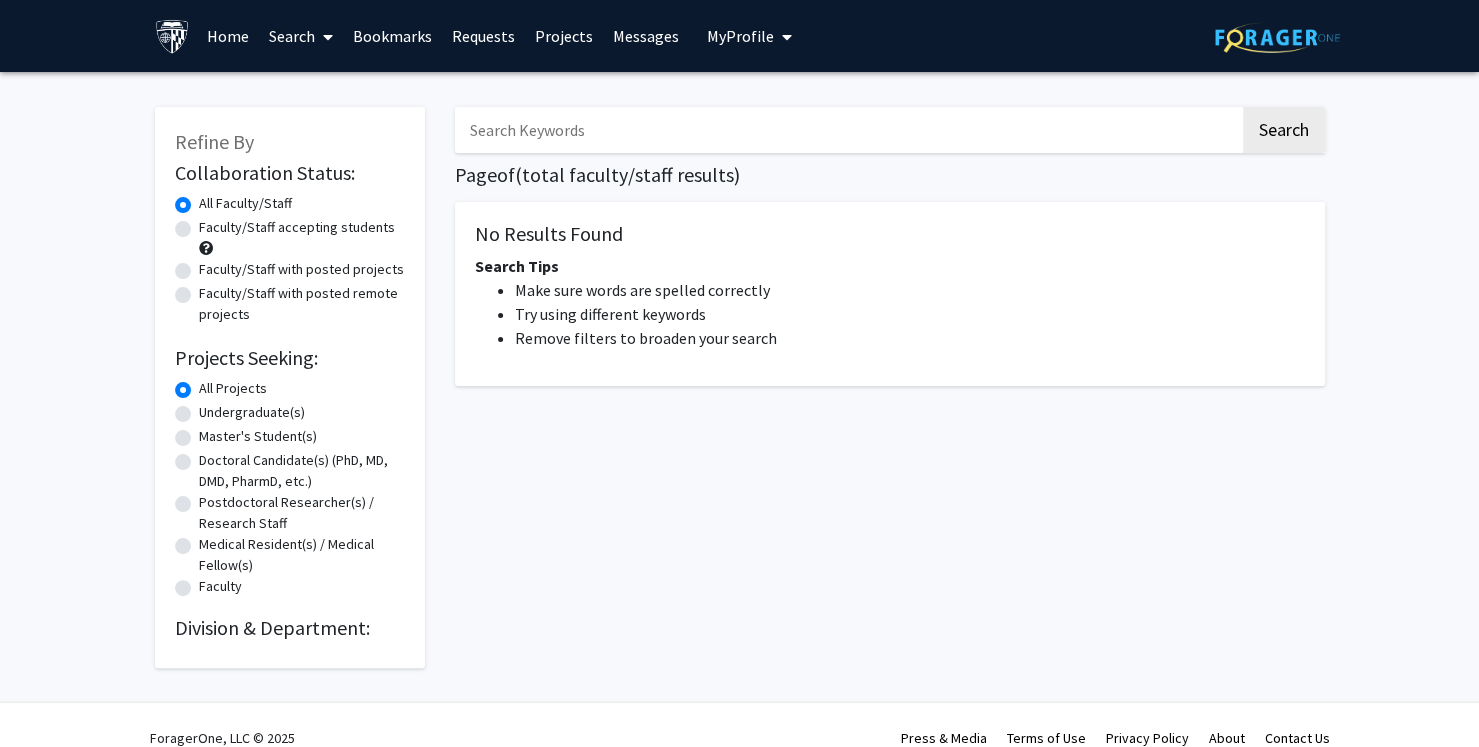 click at bounding box center [847, 130] 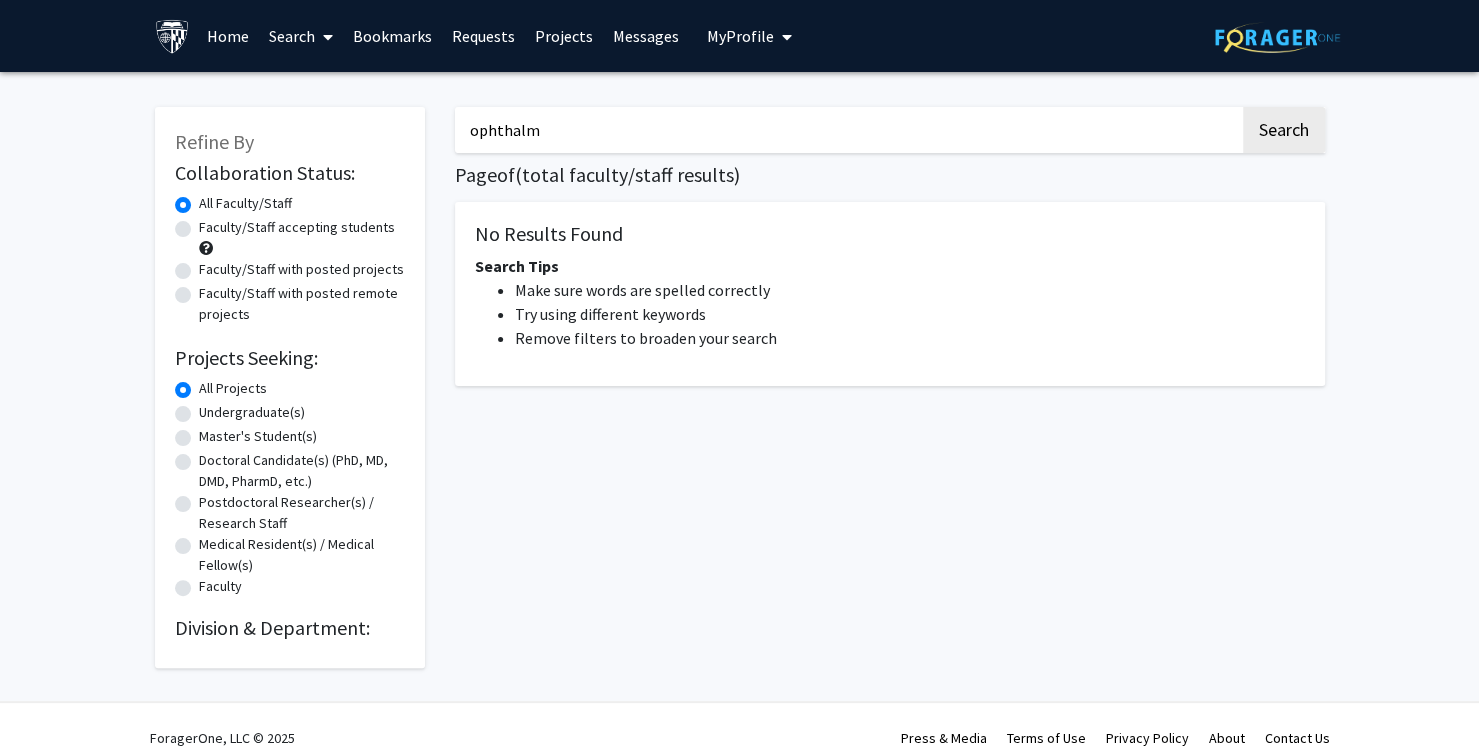 type on "ophthalm" 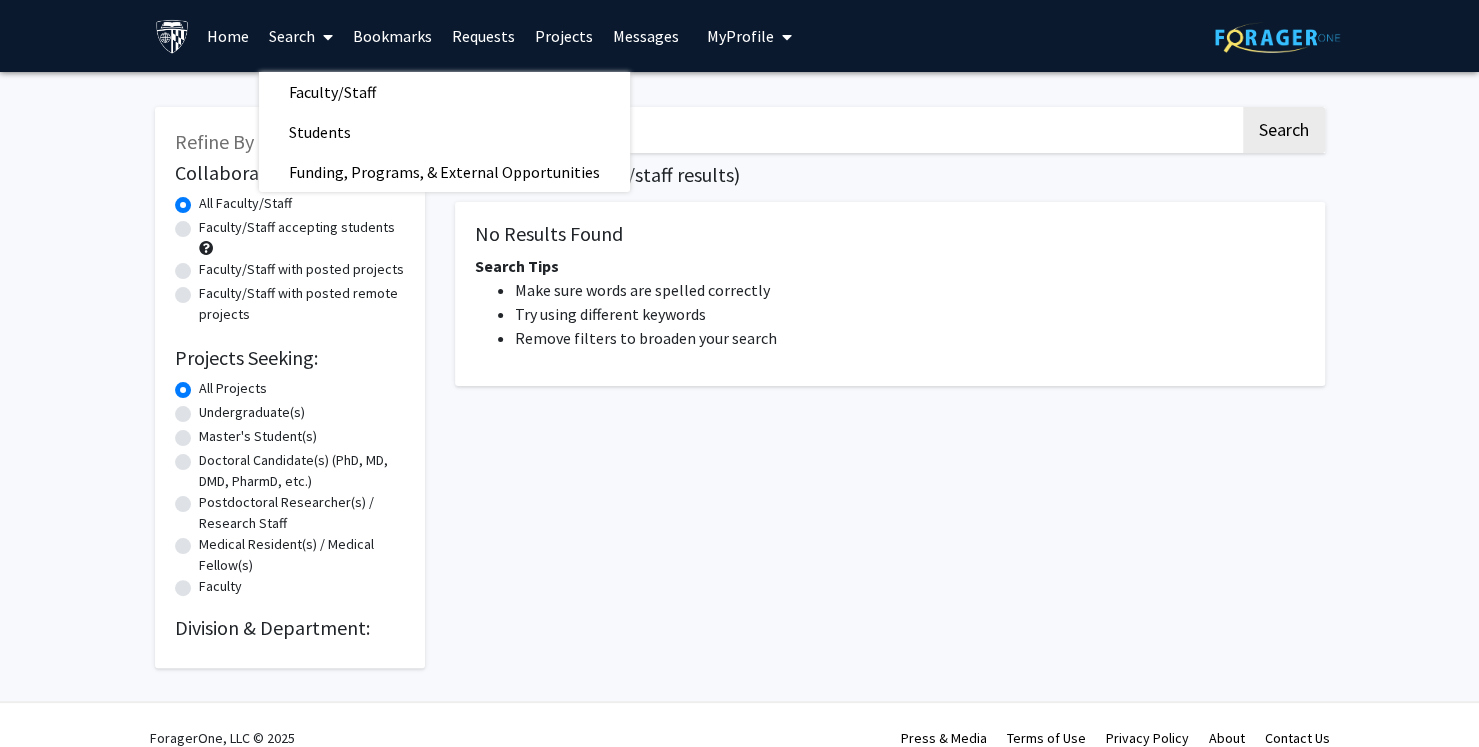 click on "ophthalm" at bounding box center (847, 130) 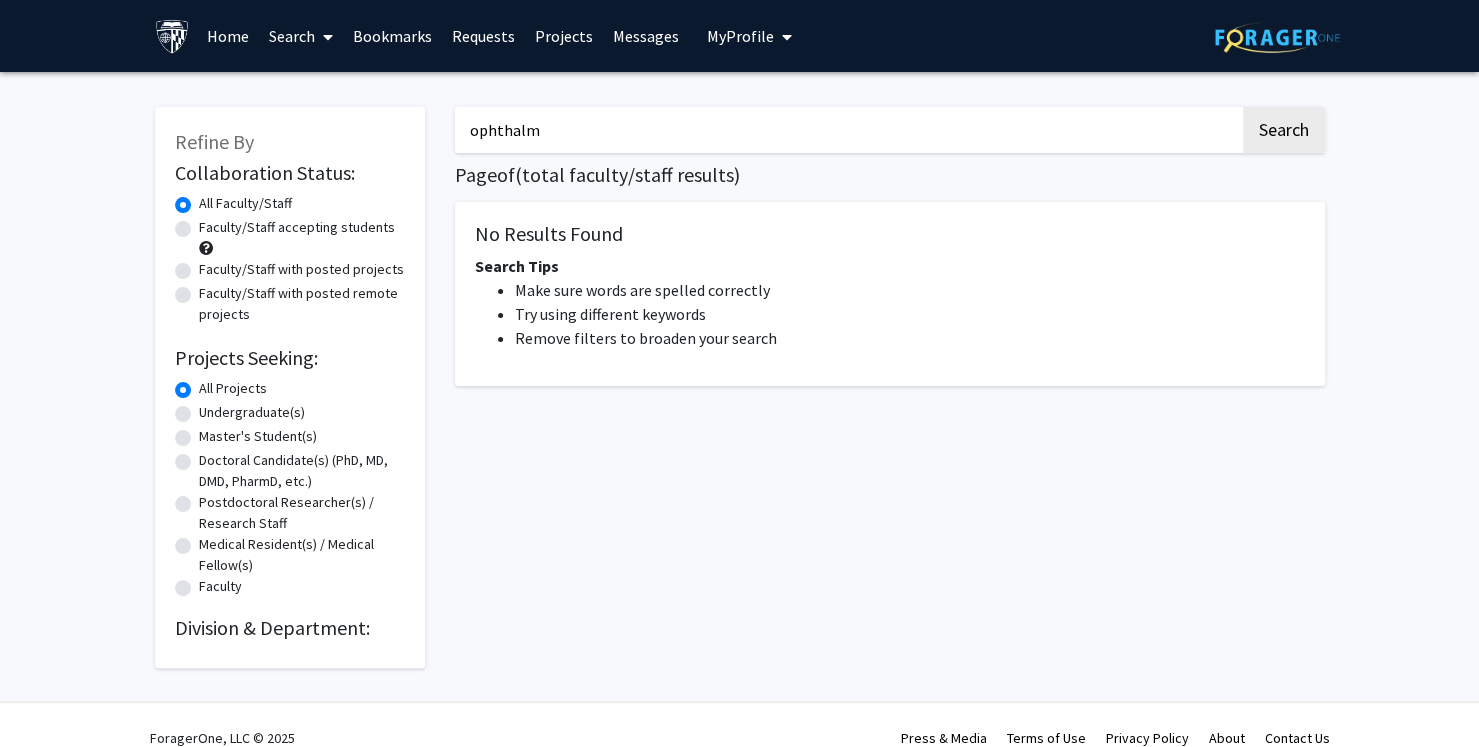 drag, startPoint x: 659, startPoint y: 127, endPoint x: 356, endPoint y: 157, distance: 304.48154 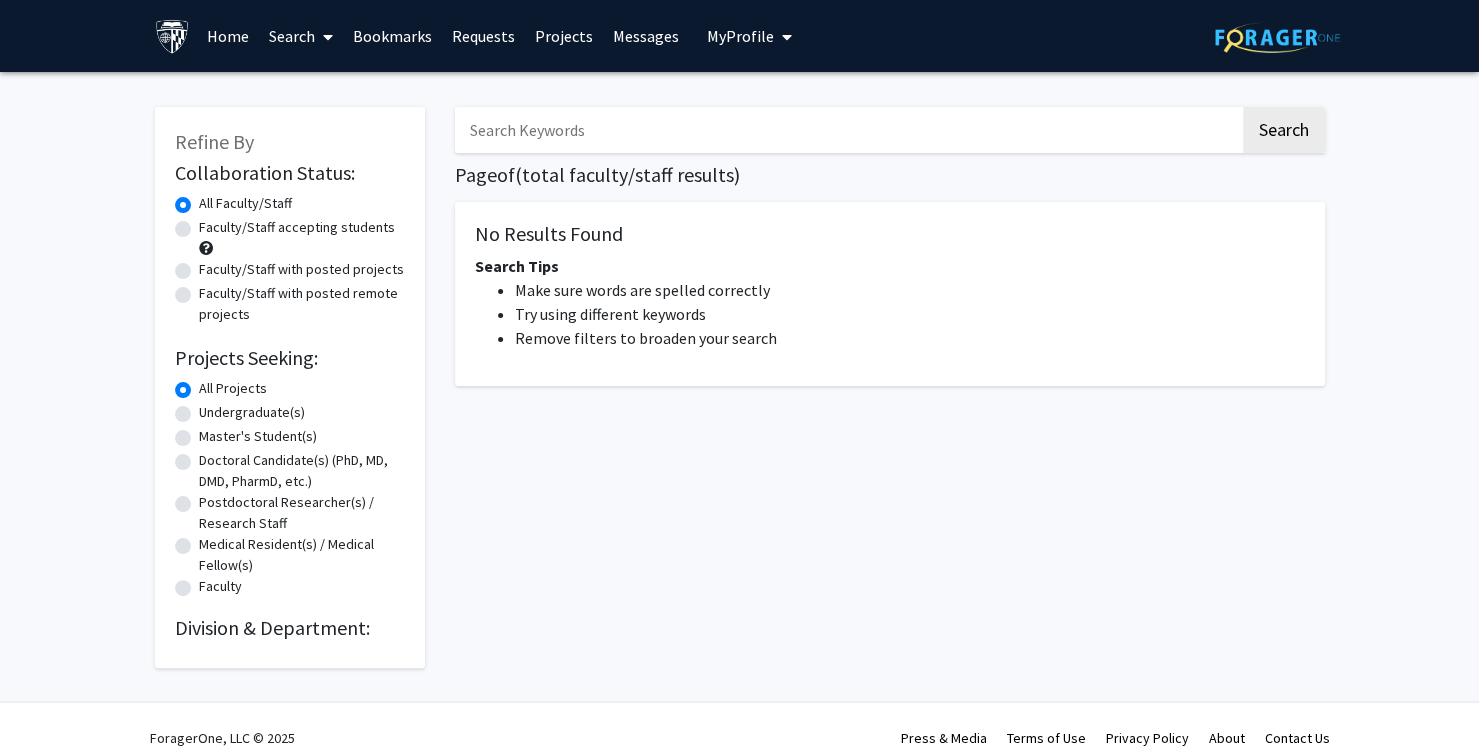 type 